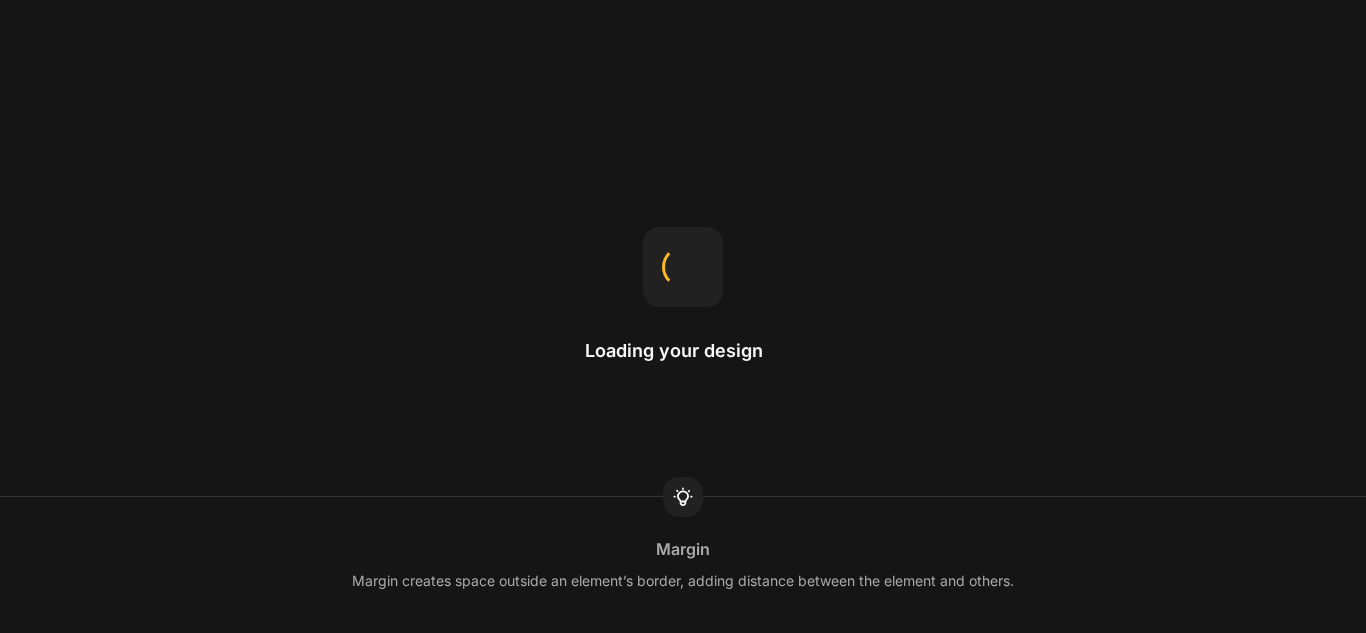 scroll, scrollTop: 0, scrollLeft: 0, axis: both 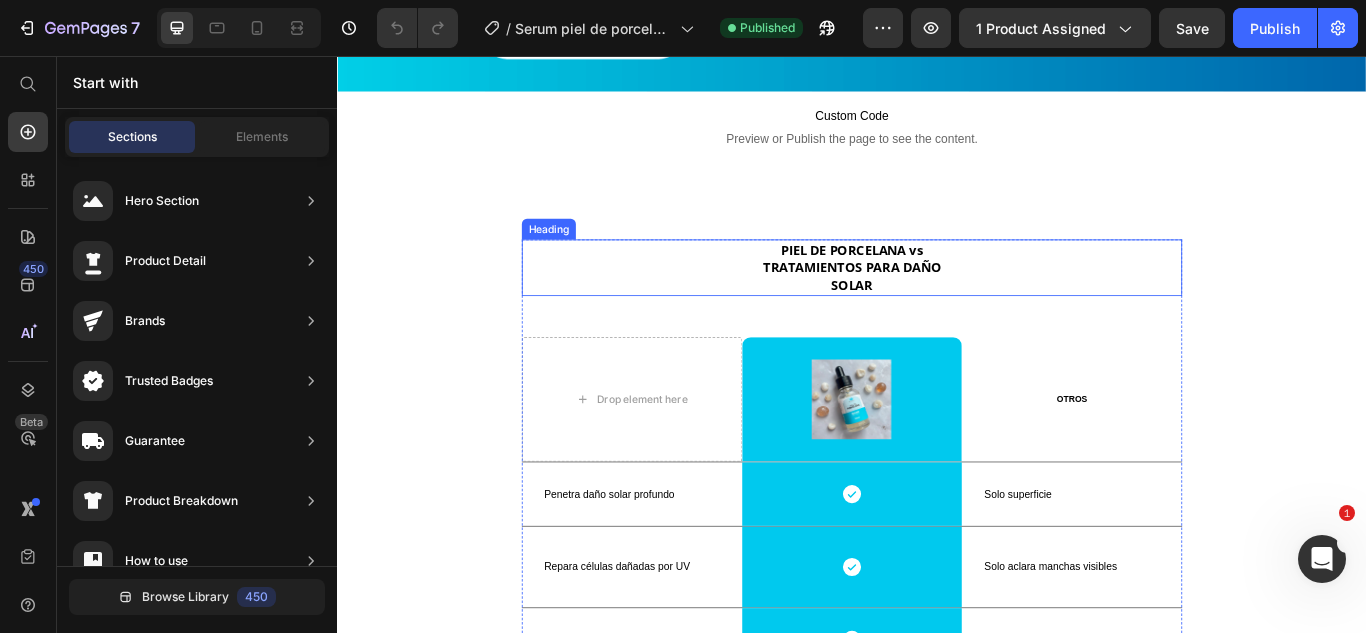 click on "TRATAMIENTOS PARA DAÑO" at bounding box center [937, 302] 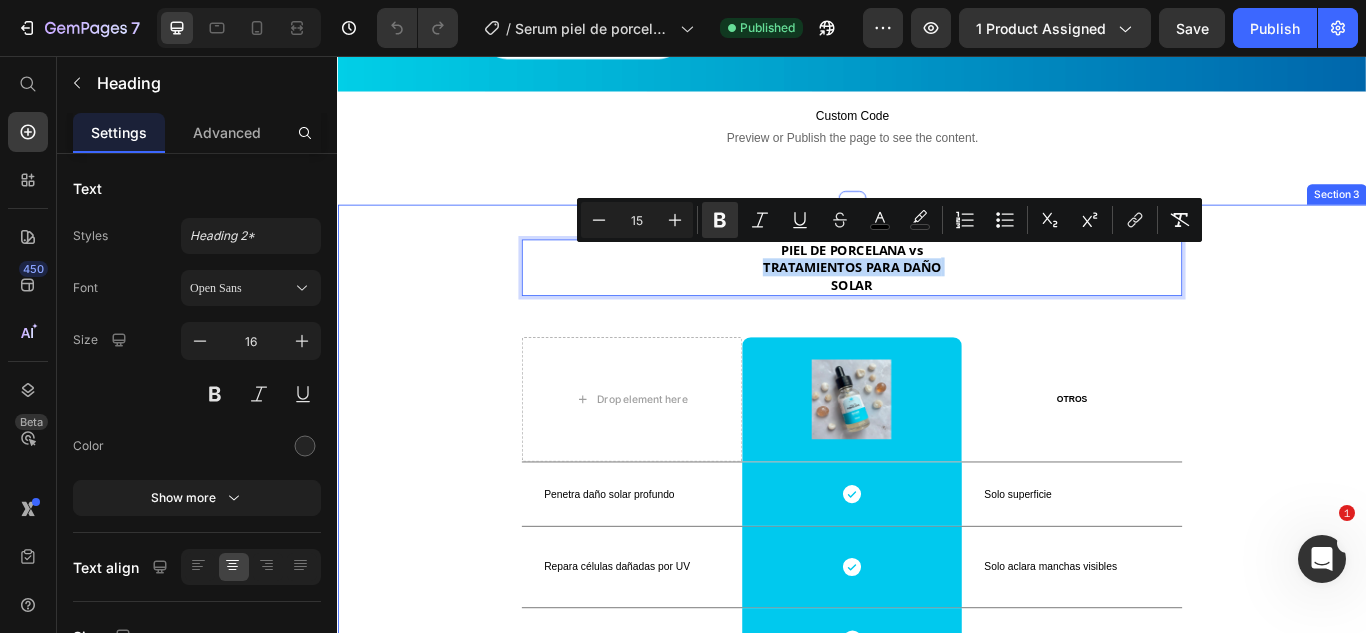 click on "PIEL DE PORCELANA vs TRATAMIENTOS PARA DAÑO SOLAR  Heading   48
Drop element here Image Row  OTROS Text Block Row Penetra daño solar profundo Text Block
Icon Row Solo superficie Text Block Row Repara células dañadas por UV Text Block
Icon Row Solo aclara manchas visibles Text Block Row  Previene nuevas manchas solares  Text Block
Icon Row No previene futuros daños Text Block Row Fortalece piel dañada por sol Text Block
Icon Row Debilita piel ya sensible Text Block Row  Fórmula estable bajo calor Text Block
Icon Row Se degrada con temperatura Text Block Row Compatible con protector solar Text Block
Icon Row Incompatible con otros productos Text Block Row Row" at bounding box center (937, 663) 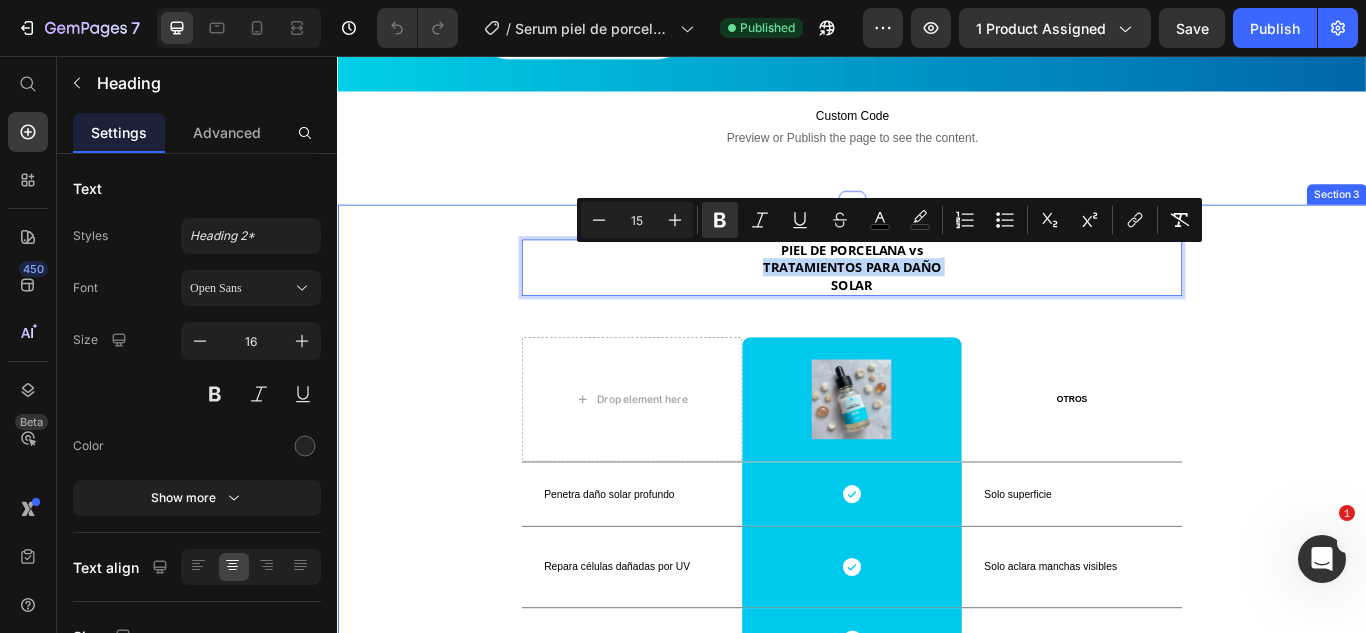 click on "PIEL DE PORCELANA vs TRATAMIENTOS PARA DAÑO SOLAR  Heading   48
Drop element here Image Row  OTROS Text Block Row Penetra daño solar profundo Text Block
Icon Row Solo superficie Text Block Row Repara células dañadas por UV Text Block
Icon Row Solo aclara manchas visibles Text Block Row  Previene nuevas manchas solares  Text Block
Icon Row No previene futuros daños Text Block Row Fortalece piel dañada por sol Text Block
Icon Row Debilita piel ya sensible Text Block Row  Fórmula estable bajo calor Text Block
Icon Row Se degrada con temperatura Text Block Row Compatible con protector solar Text Block
Icon Row Incompatible con otros productos Text Block Row Row" at bounding box center [937, 663] 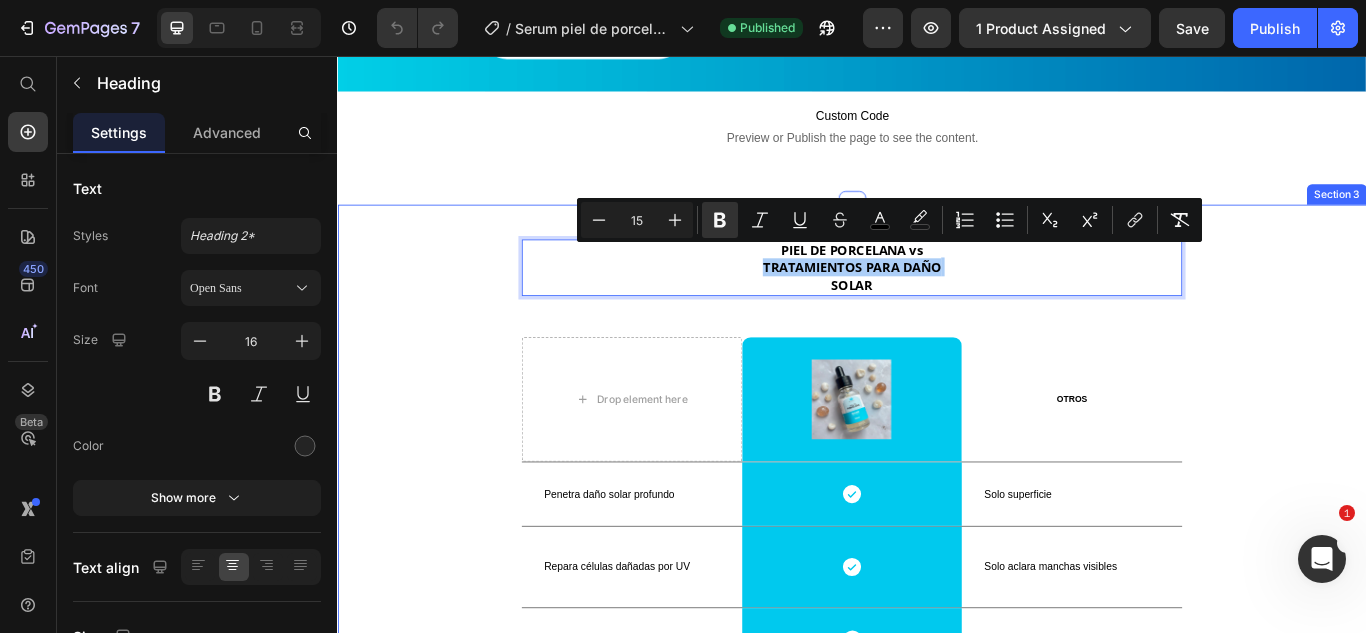 click on "PIEL DE PORCELANA vs TRATAMIENTOS PARA DAÑO SOLAR  Heading   48
Drop element here Image Row  OTROS Text Block Row Penetra daño solar profundo Text Block
Icon Row Solo superficie Text Block Row Repara células dañadas por UV Text Block
Icon Row Solo aclara manchas visibles Text Block Row  Previene nuevas manchas solares  Text Block
Icon Row No previene futuros daños Text Block Row Fortalece piel dañada por sol Text Block
Icon Row Debilita piel ya sensible Text Block Row  Fórmula estable bajo calor Text Block
Icon Row Se degrada con temperatura Text Block Row Compatible con protector solar Text Block
Icon Row Incompatible con otros productos Text Block Row Row" at bounding box center [937, 663] 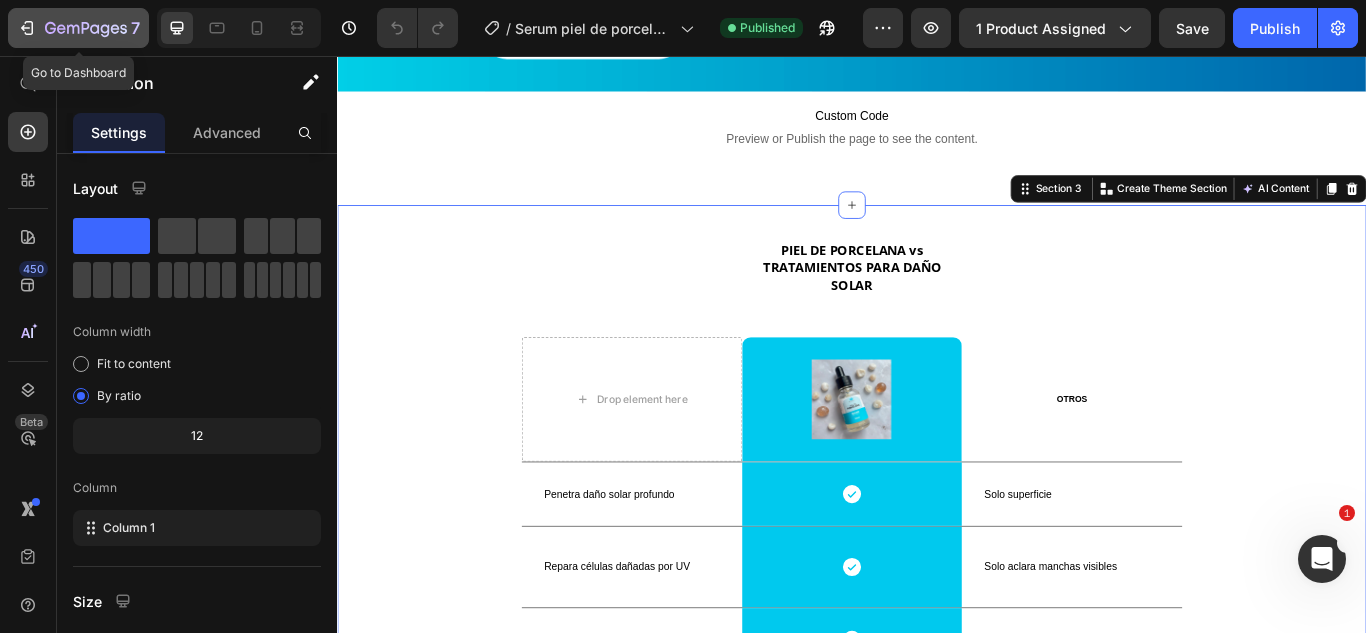 click 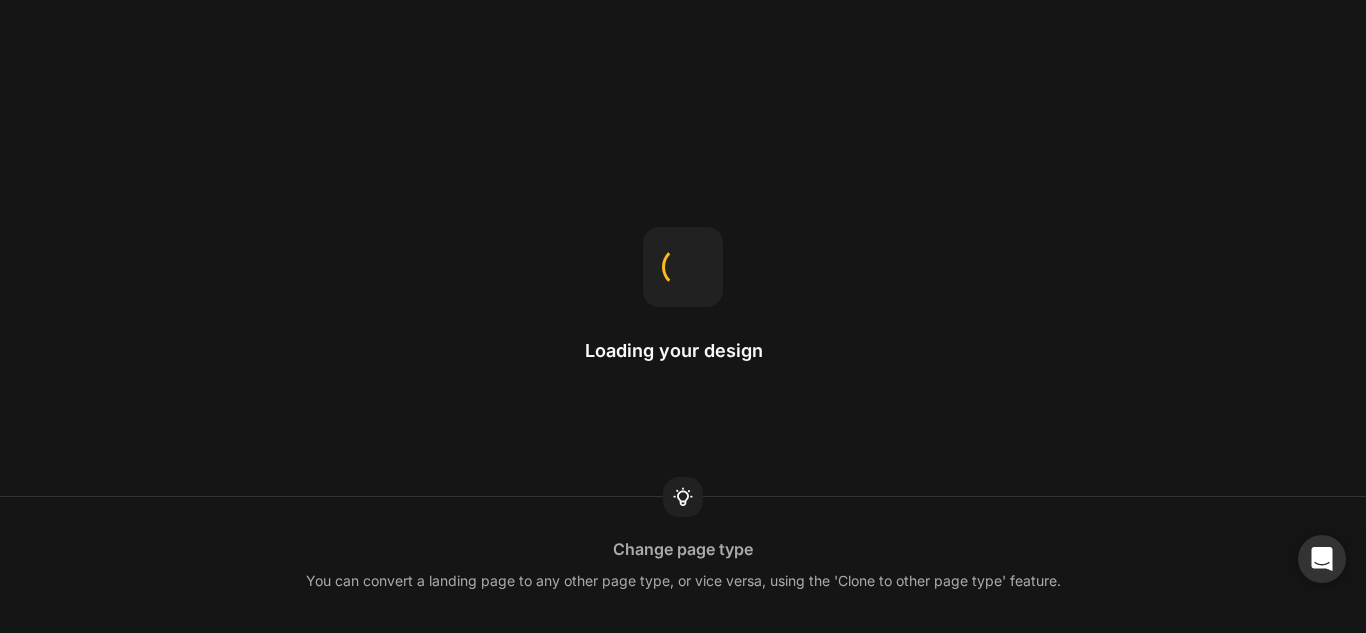 scroll, scrollTop: 0, scrollLeft: 0, axis: both 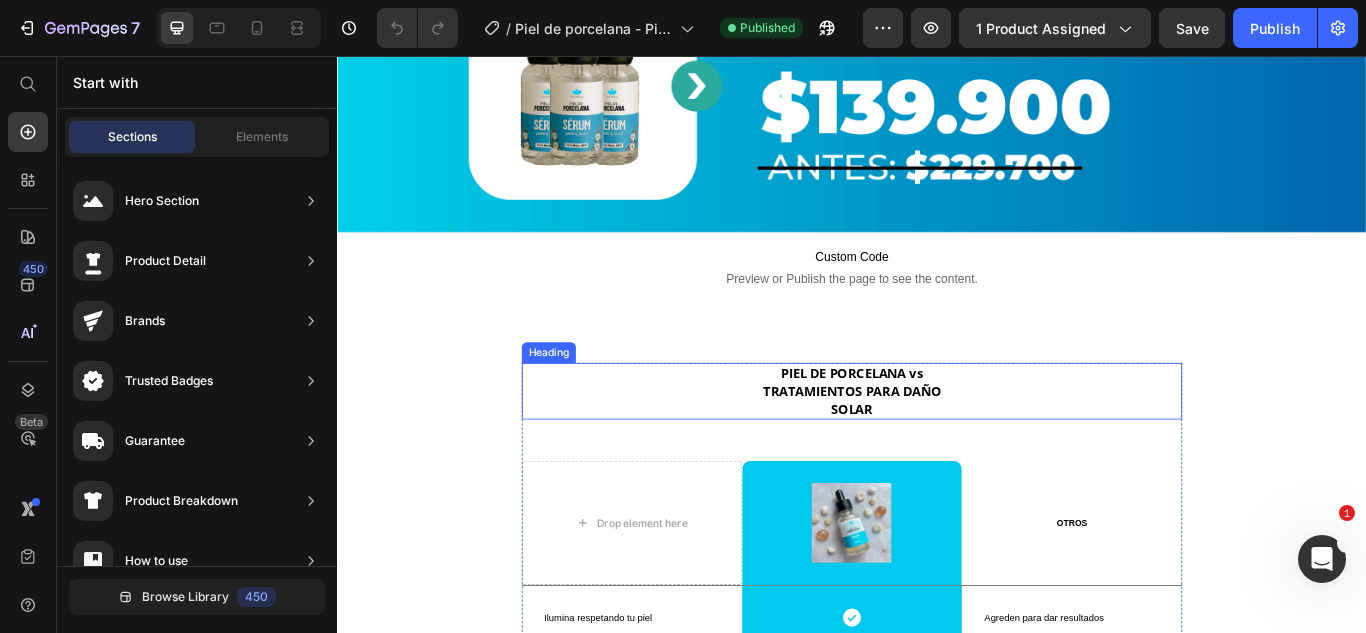 click on "TRATAMIENTOS PARA DAÑO" at bounding box center (937, 447) 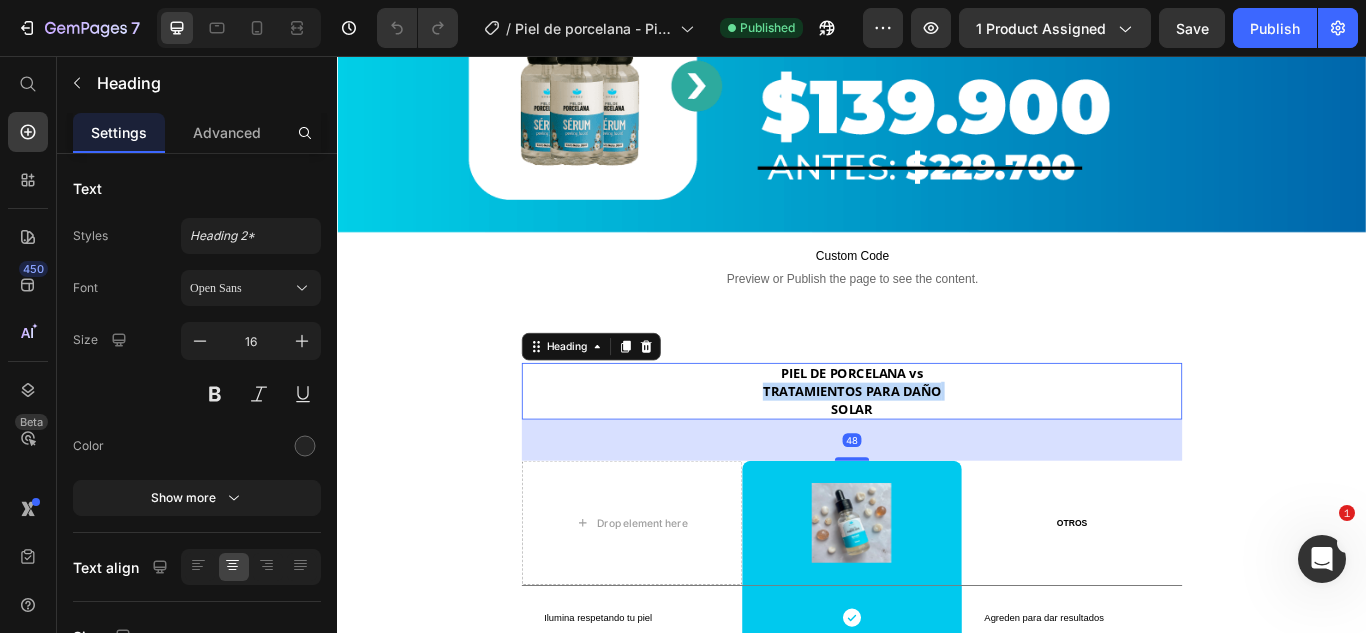 click on "TRATAMIENTOS PARA DAÑO" at bounding box center [937, 447] 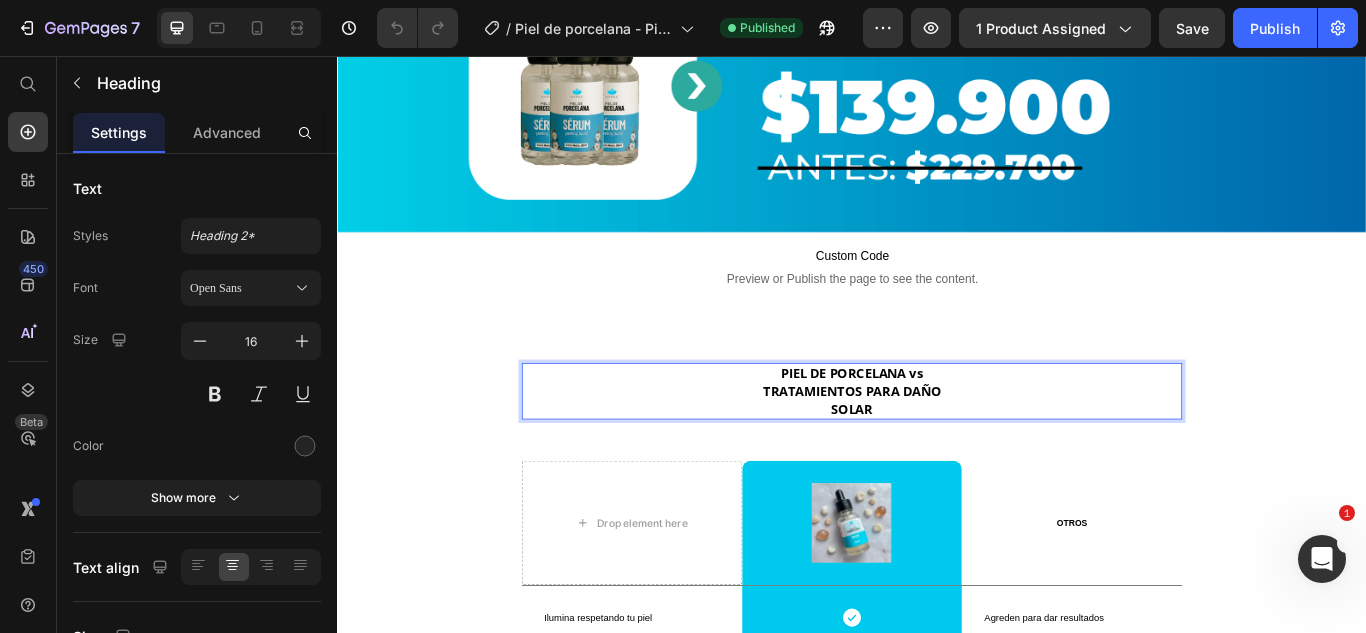 click on "SOLAR" at bounding box center [937, 467] 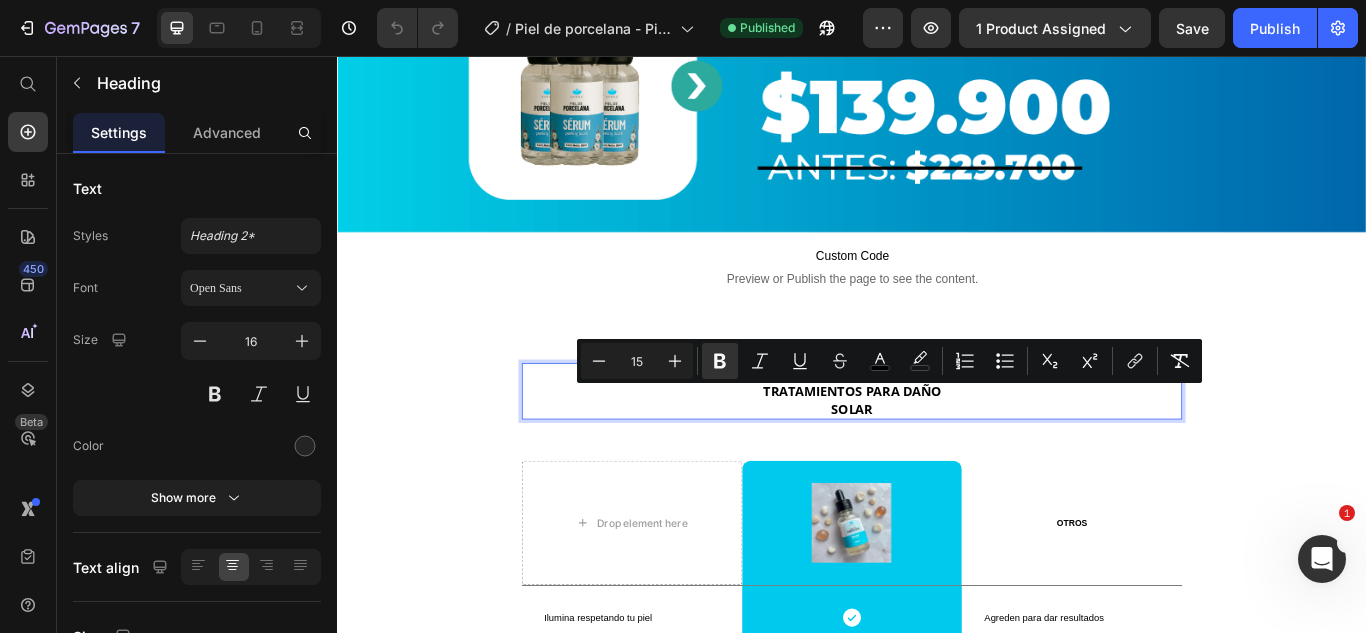 click on "PIEL DE PORCELANA vs TRATAMIENTOS PARA DAÑO SOLAR" at bounding box center (937, 447) 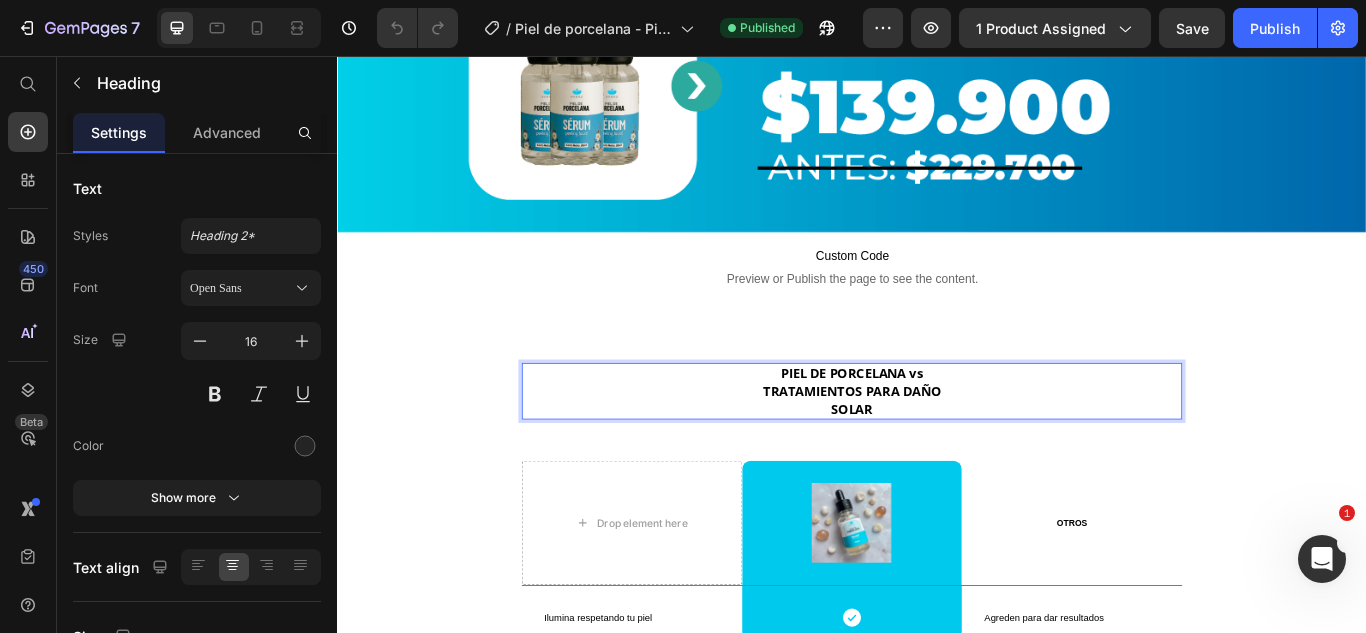 click on "PIEL DE PORCELANA vs TRATAMIENTOS PARA DAÑO SOLAR" at bounding box center [937, 447] 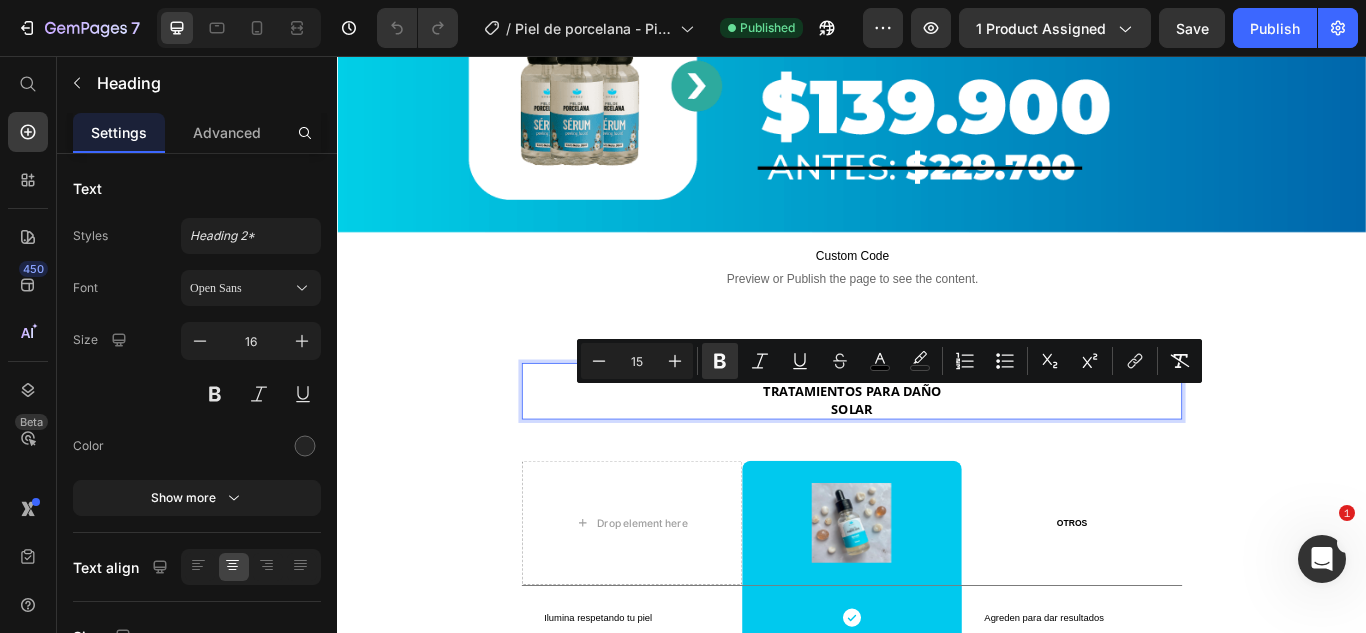 click on "PIEL DE PORCELANA vs TRATAMIENTOS PARA DAÑO SOLAR" at bounding box center (937, 447) 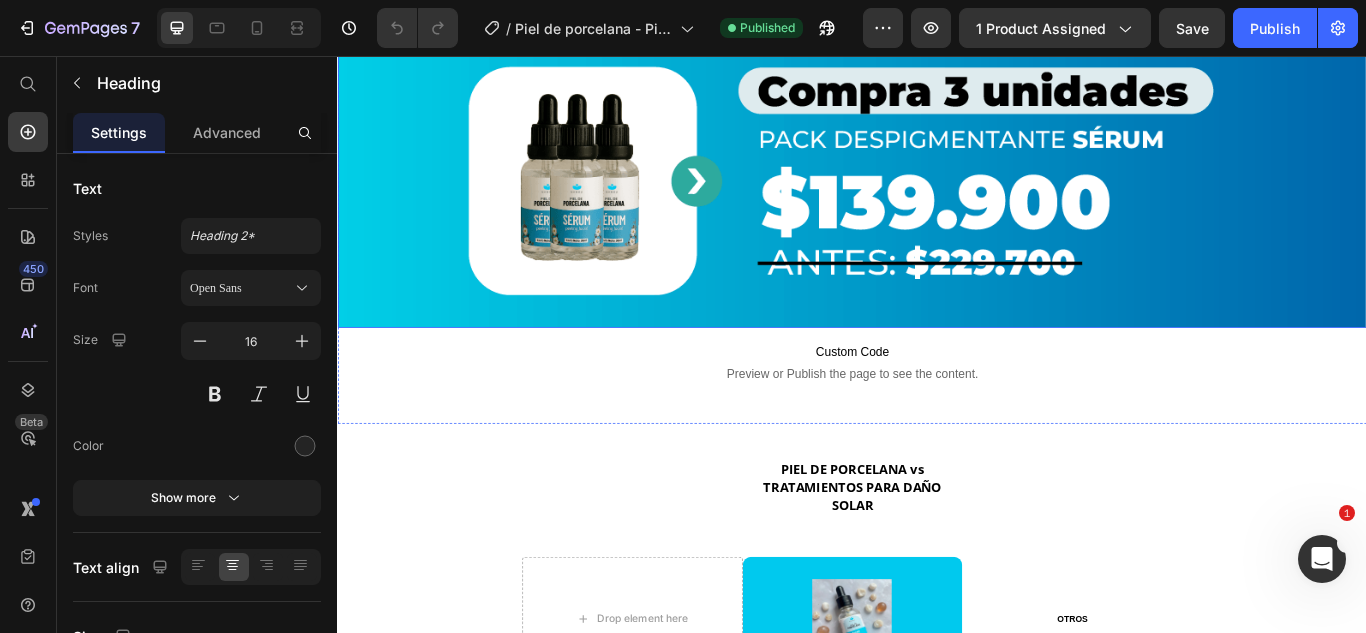 scroll, scrollTop: 9681, scrollLeft: 0, axis: vertical 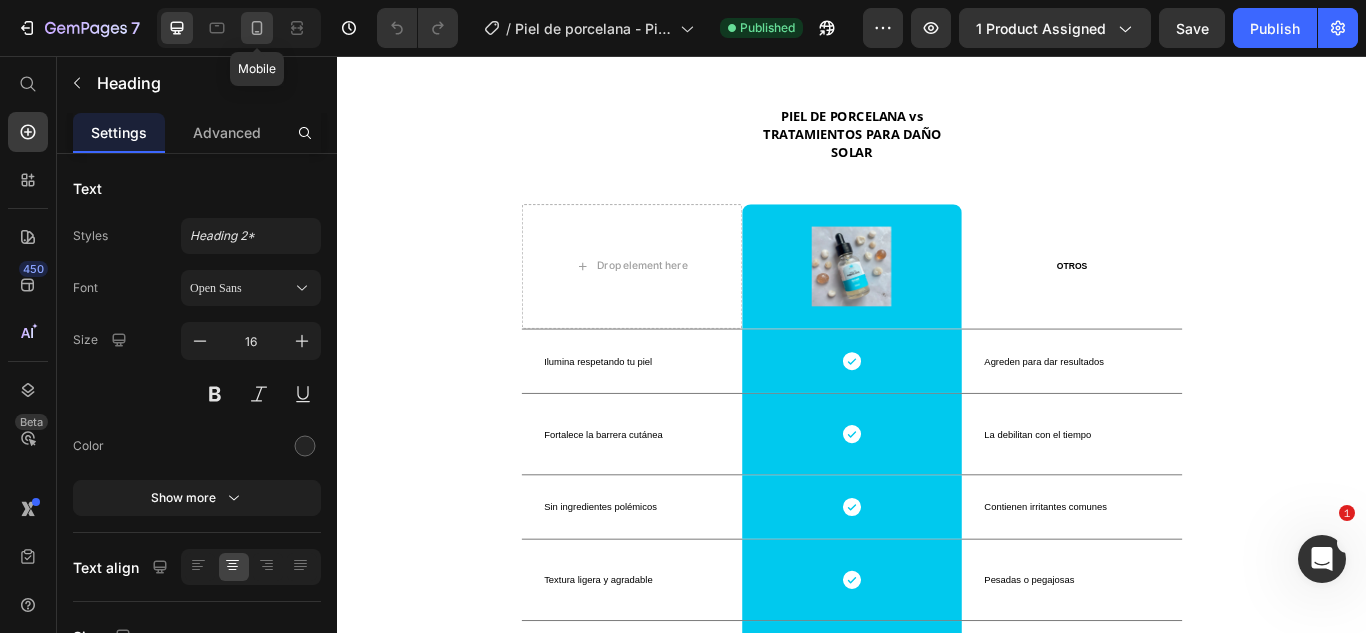 click 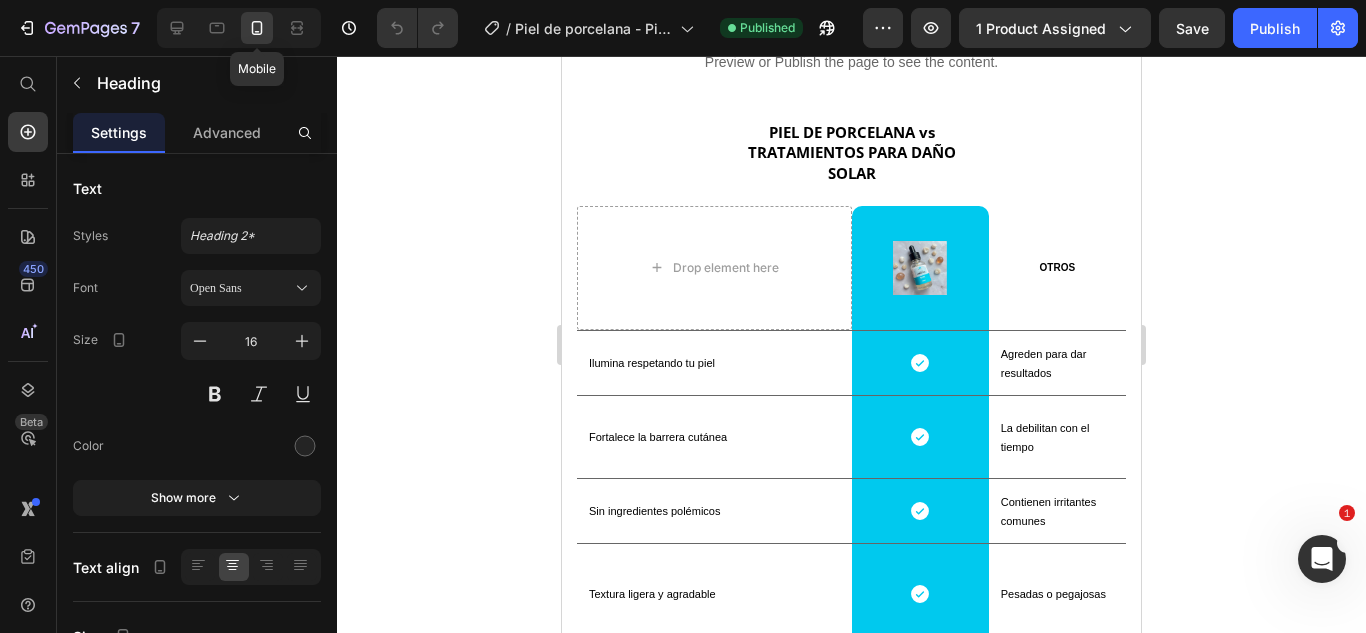scroll, scrollTop: 9046, scrollLeft: 0, axis: vertical 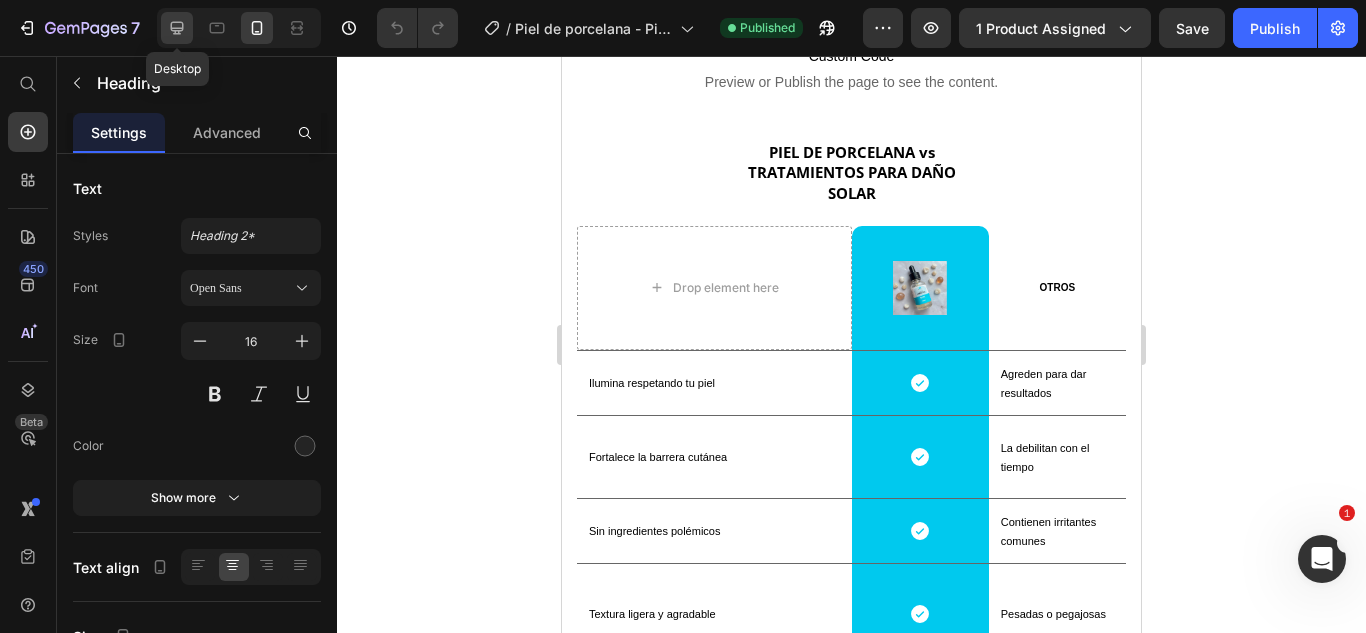 click 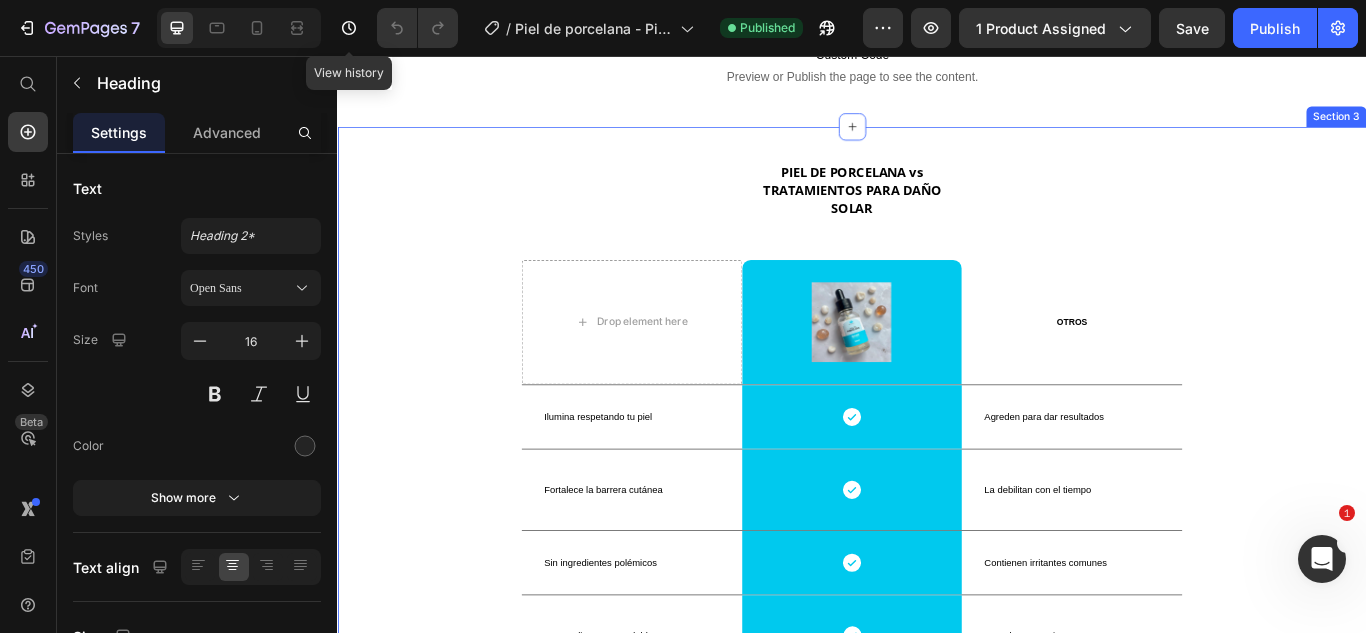 scroll, scrollTop: 9656, scrollLeft: 0, axis: vertical 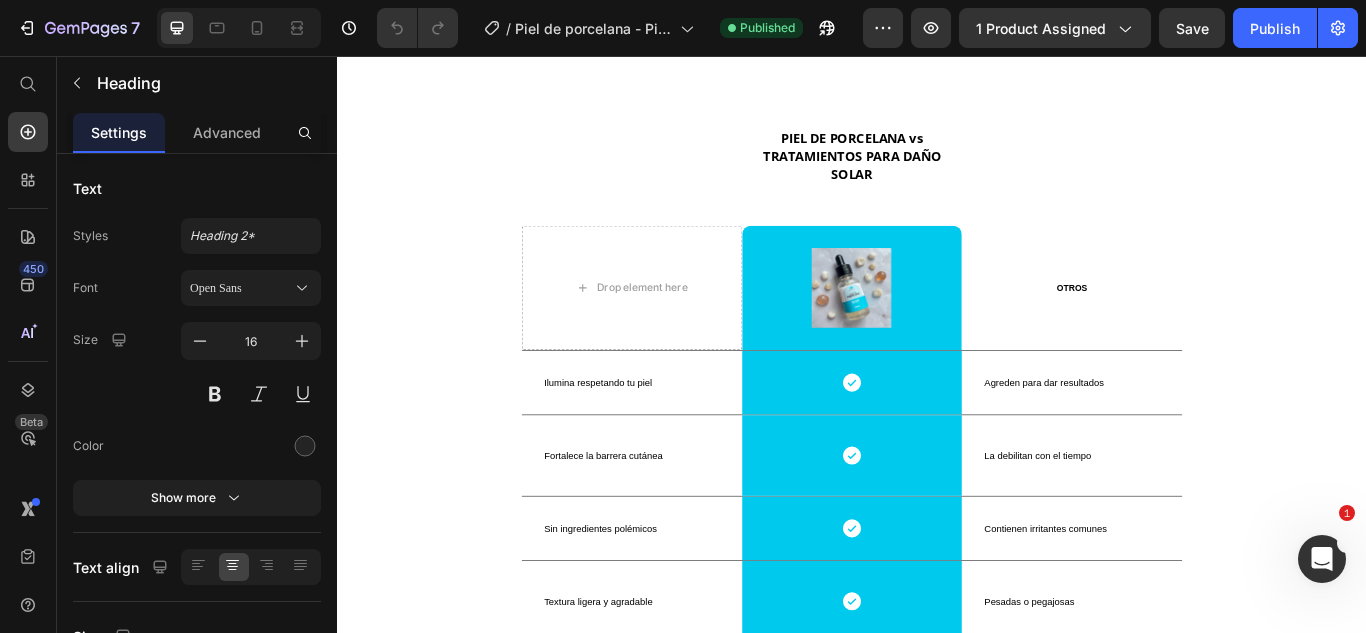 click on "PIEL DE PORCELANA vs" at bounding box center [937, 151] 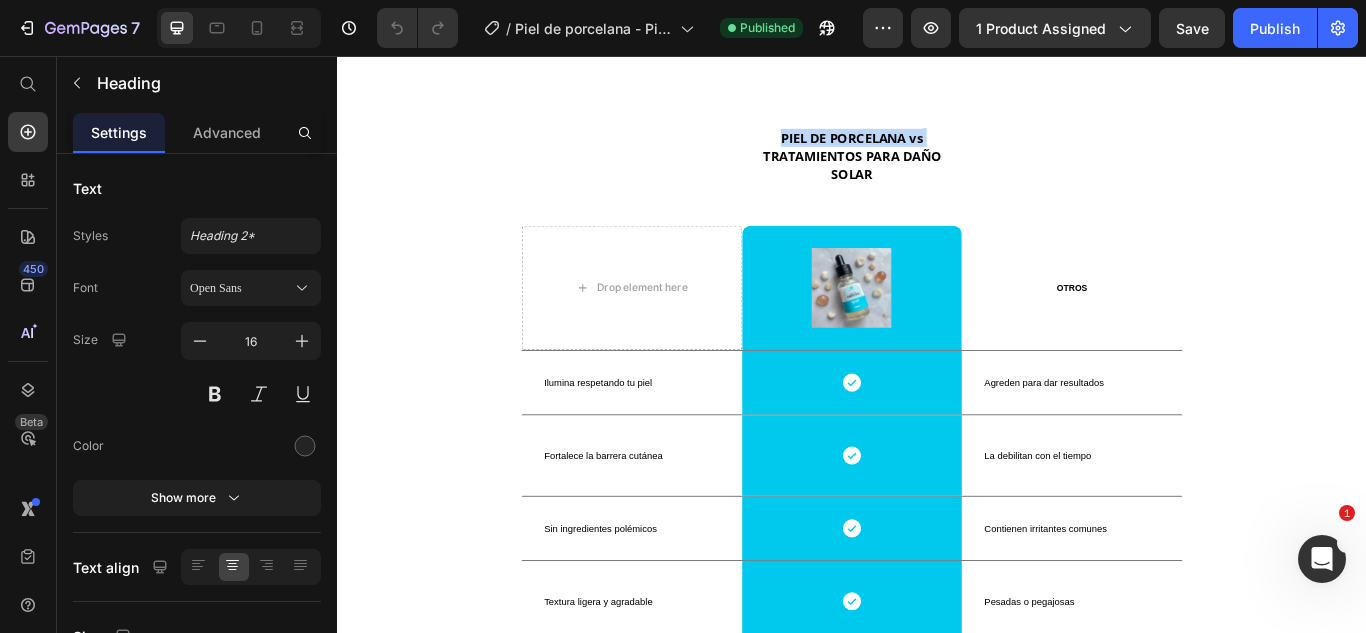 click on "PIEL DE PORCELANA vs" at bounding box center [937, 151] 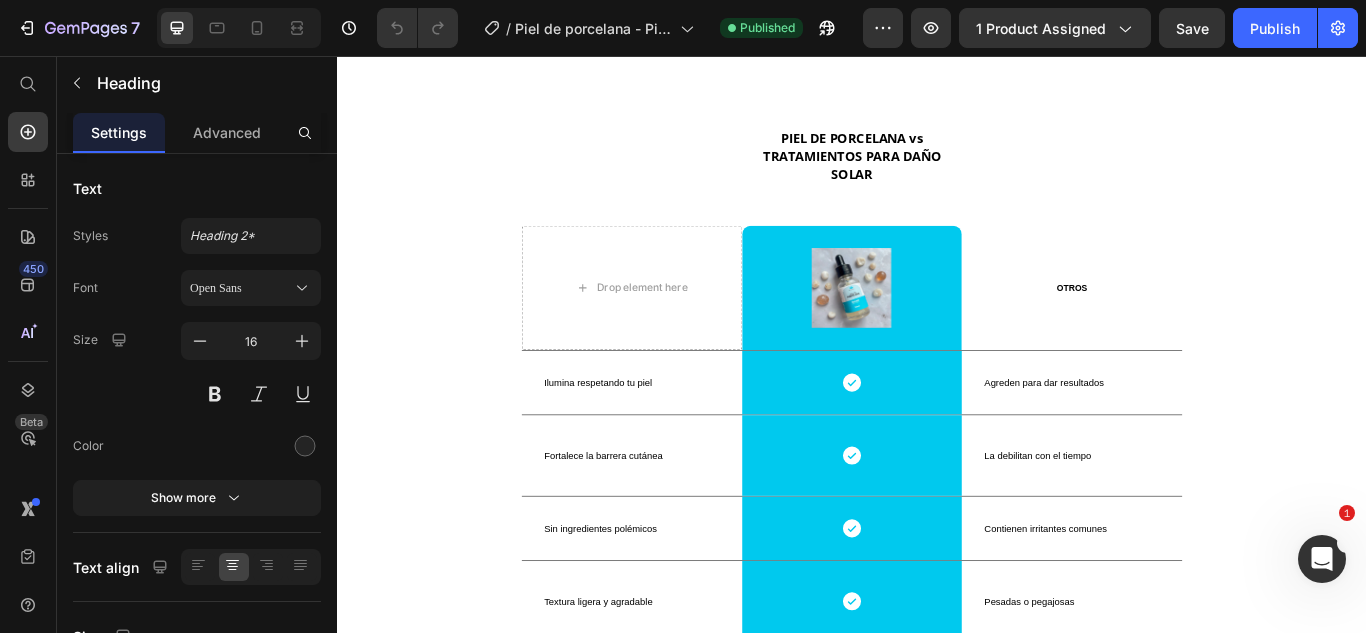 click on "TRATAMIENTOS PARA DAÑO" at bounding box center (937, 172) 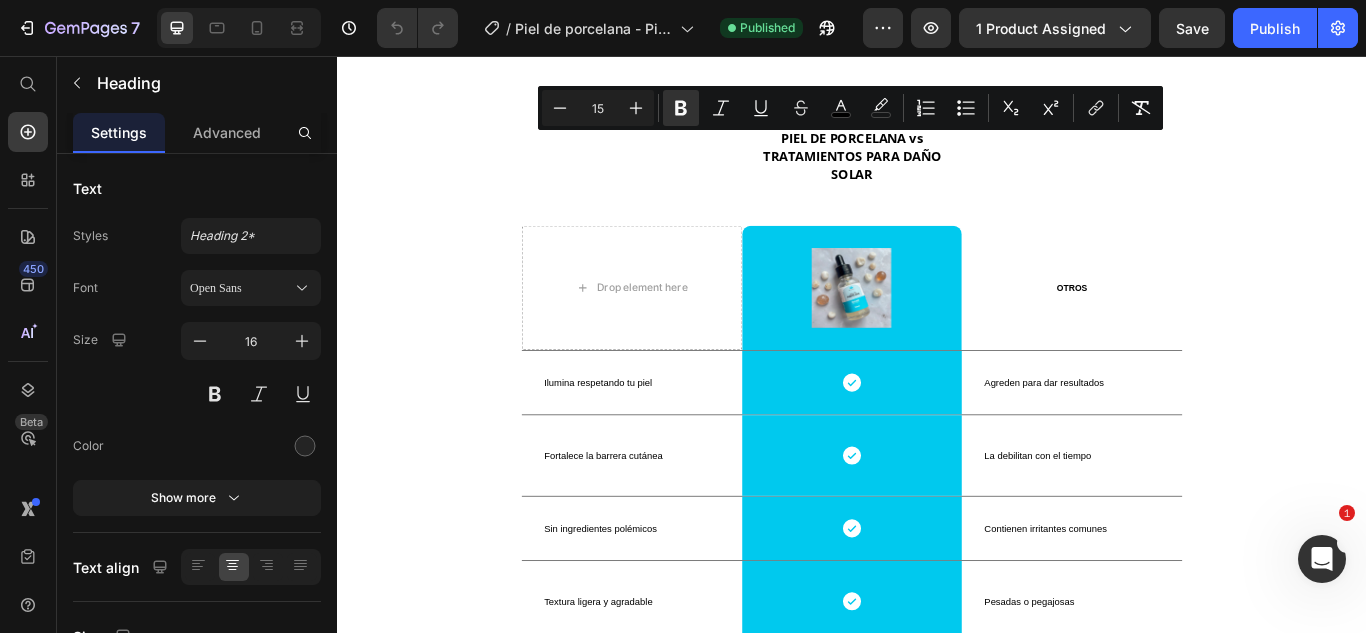 click on "PIEL DE PORCELANA vs TRATAMIENTOS PARA DAÑO SOLAR" at bounding box center [937, 172] 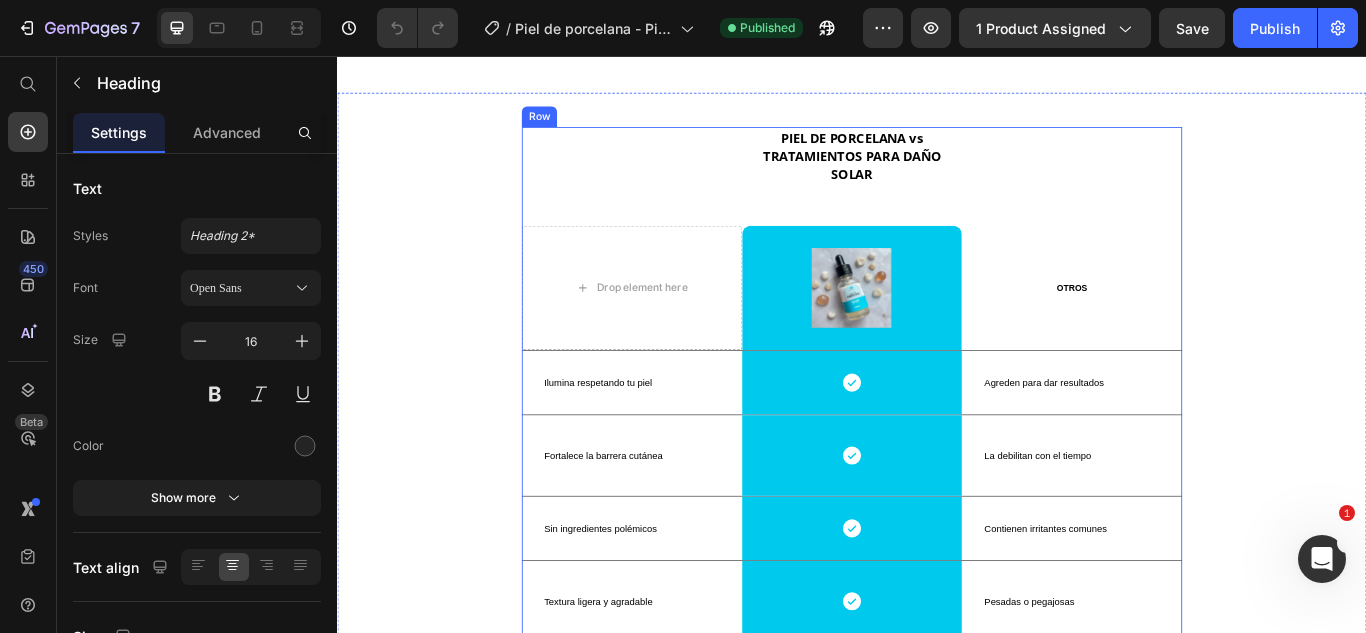drag, startPoint x: 892, startPoint y: 159, endPoint x: 958, endPoint y: 194, distance: 74.70609 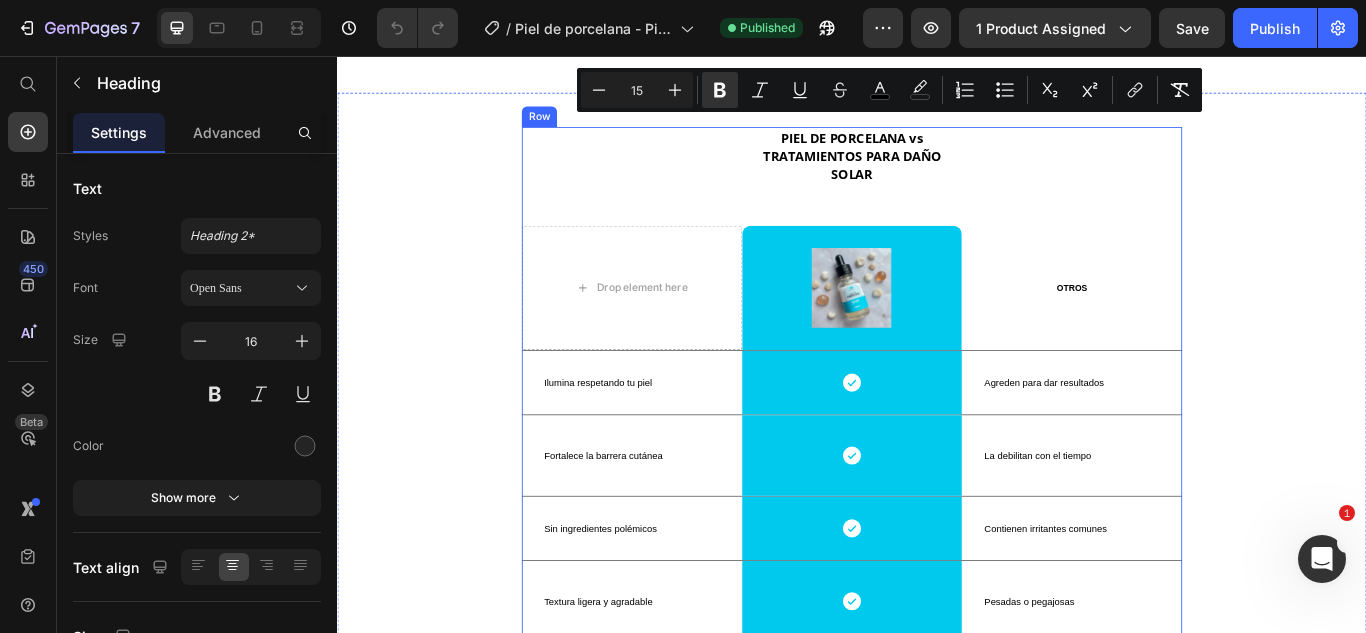 type on "16" 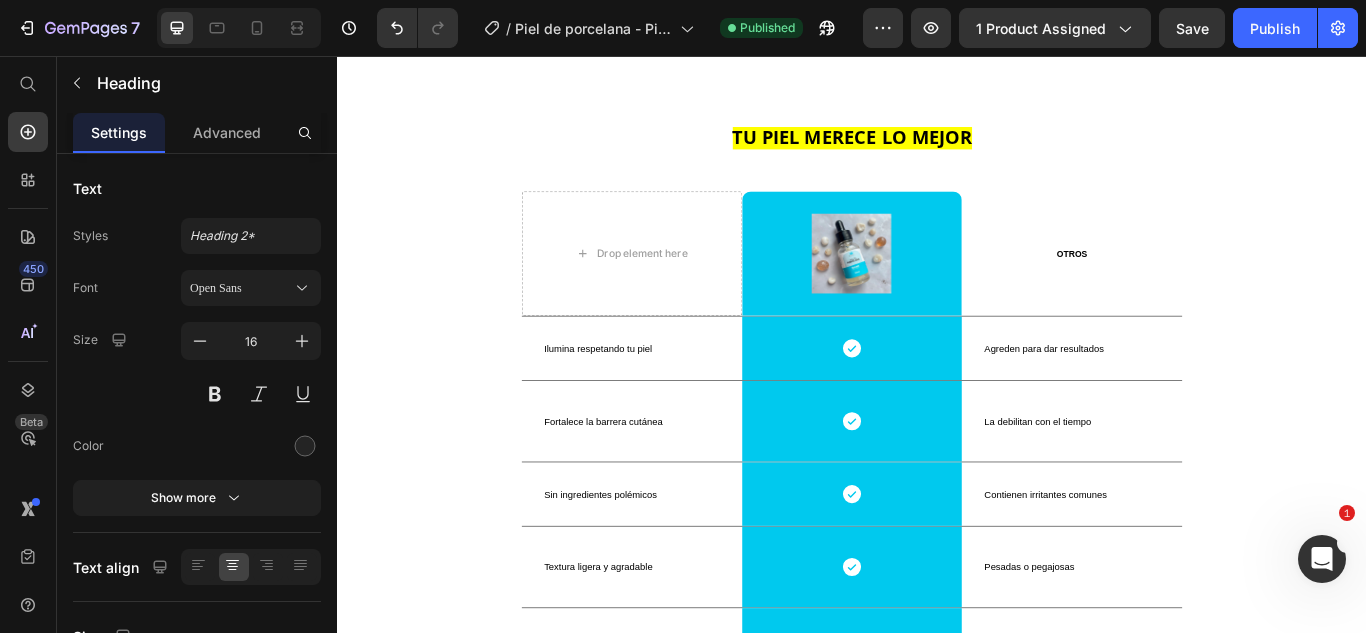 click on "TU PIEL MERECE LO MEJOR" at bounding box center (937, 152) 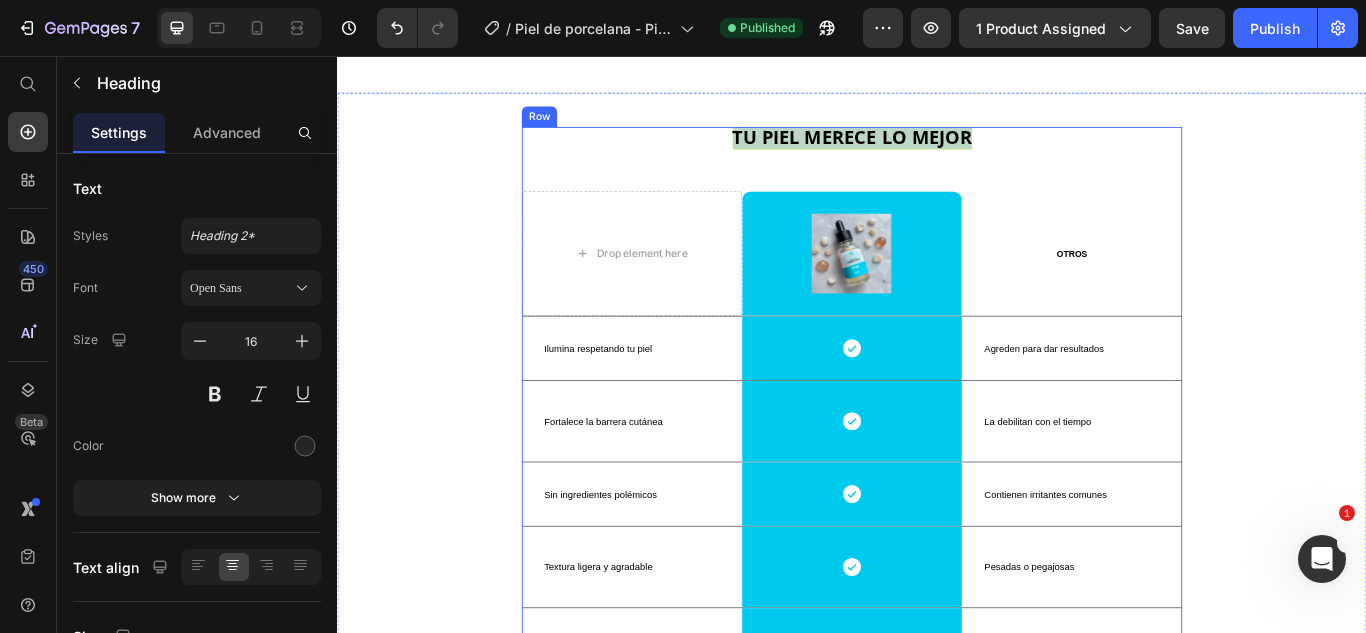drag, startPoint x: 783, startPoint y: 146, endPoint x: 1069, endPoint y: 162, distance: 286.4472 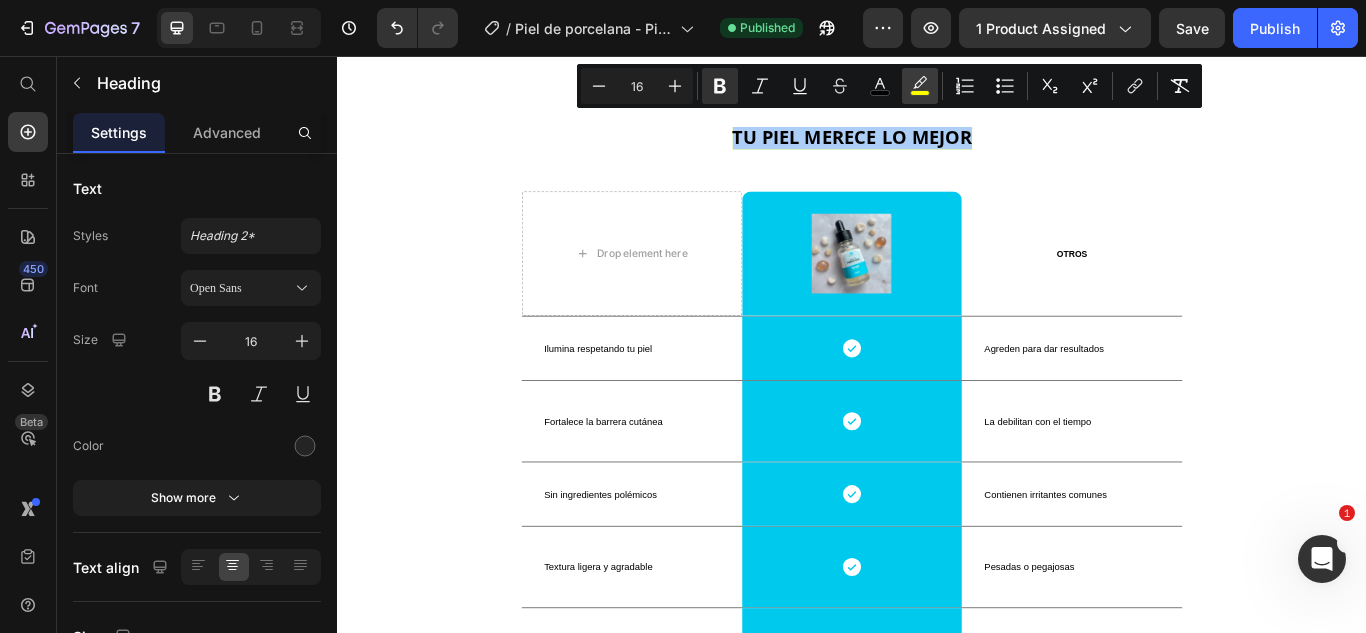 click 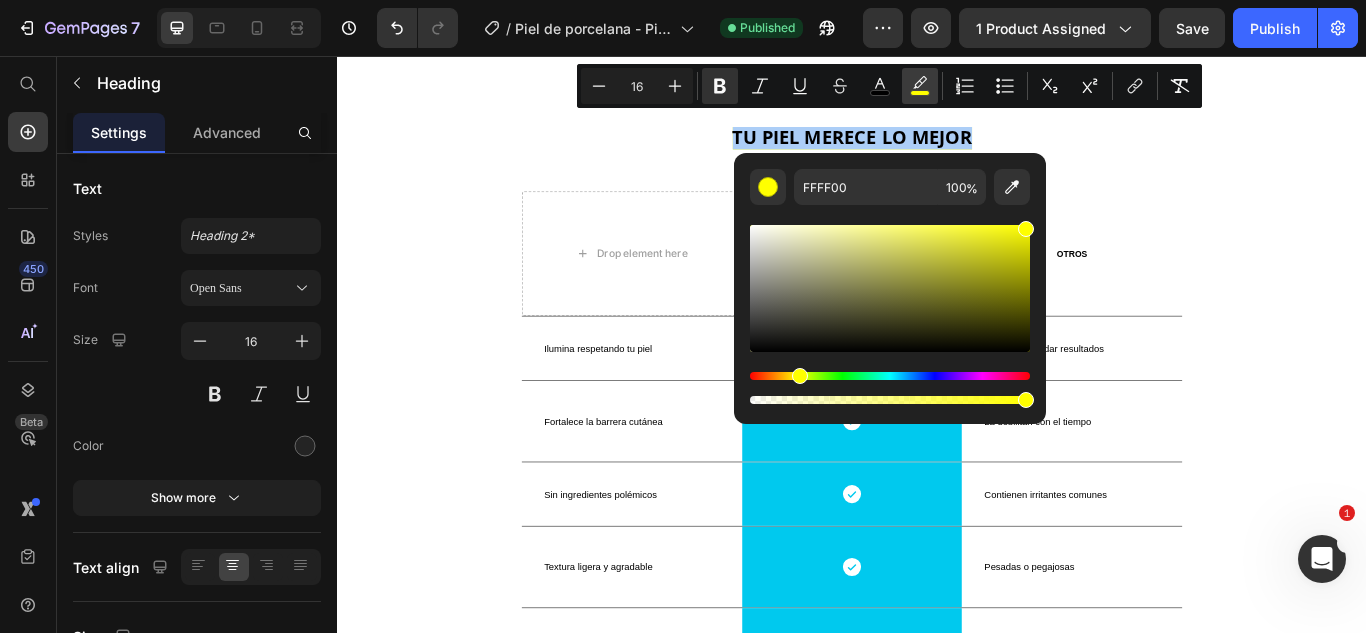 click 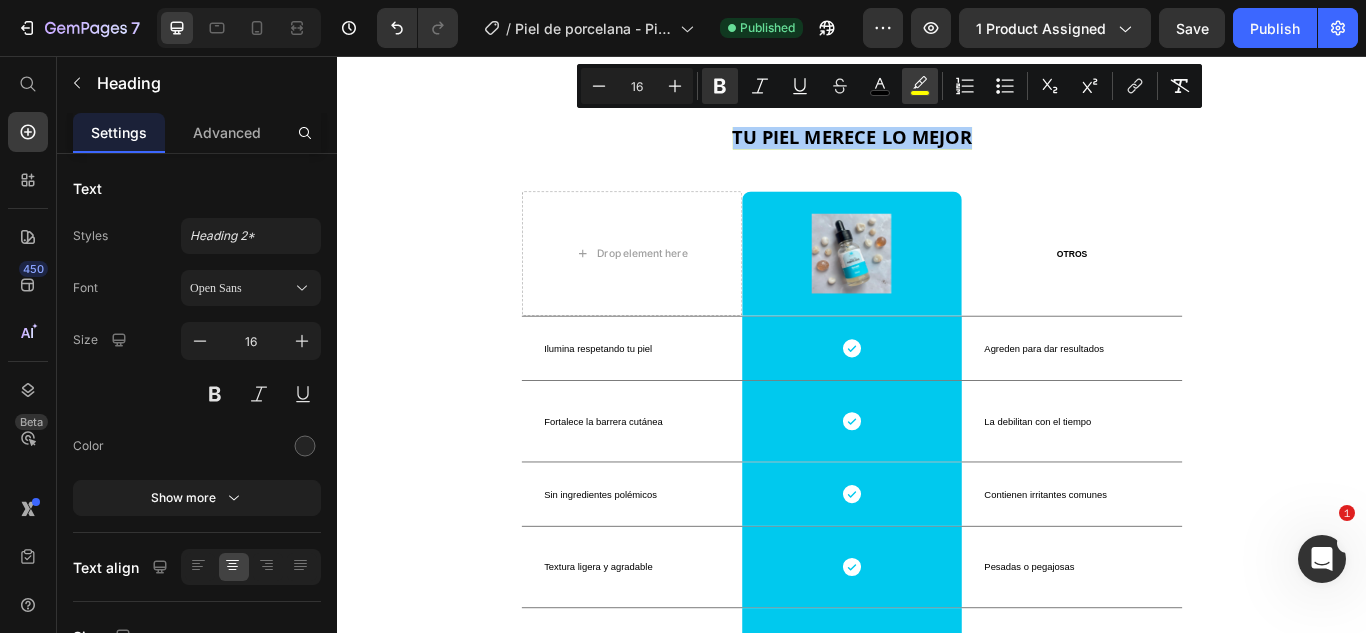 click 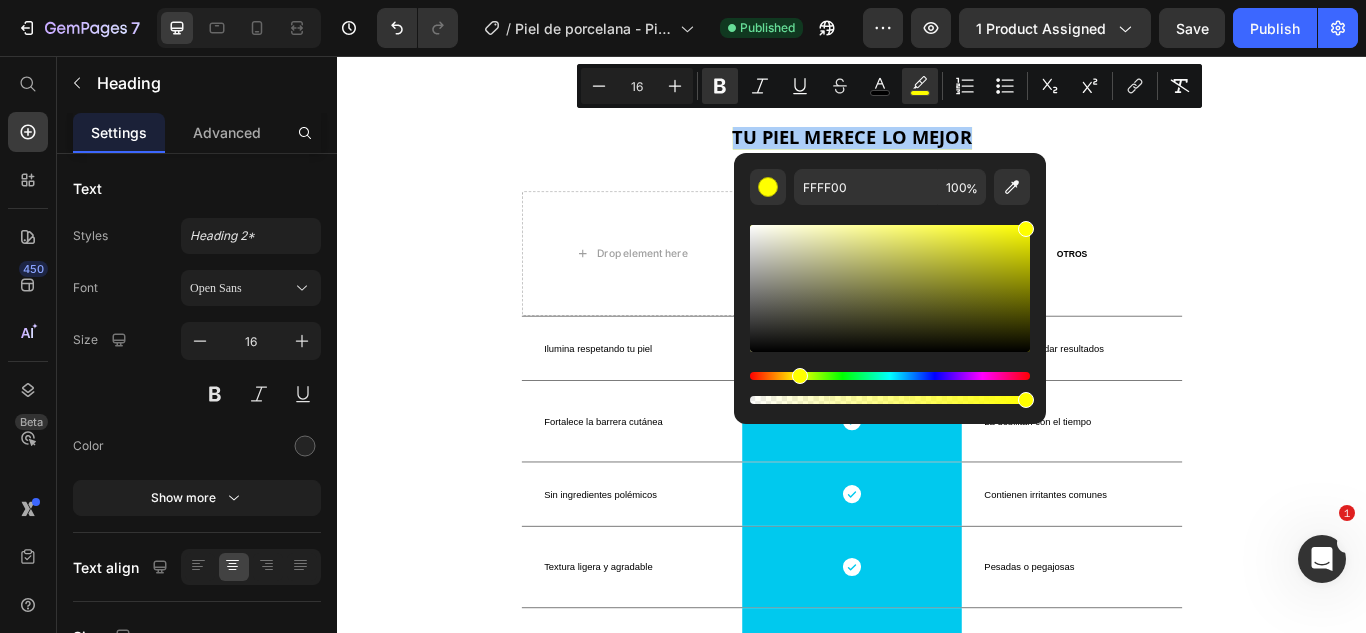 click at bounding box center (890, 400) 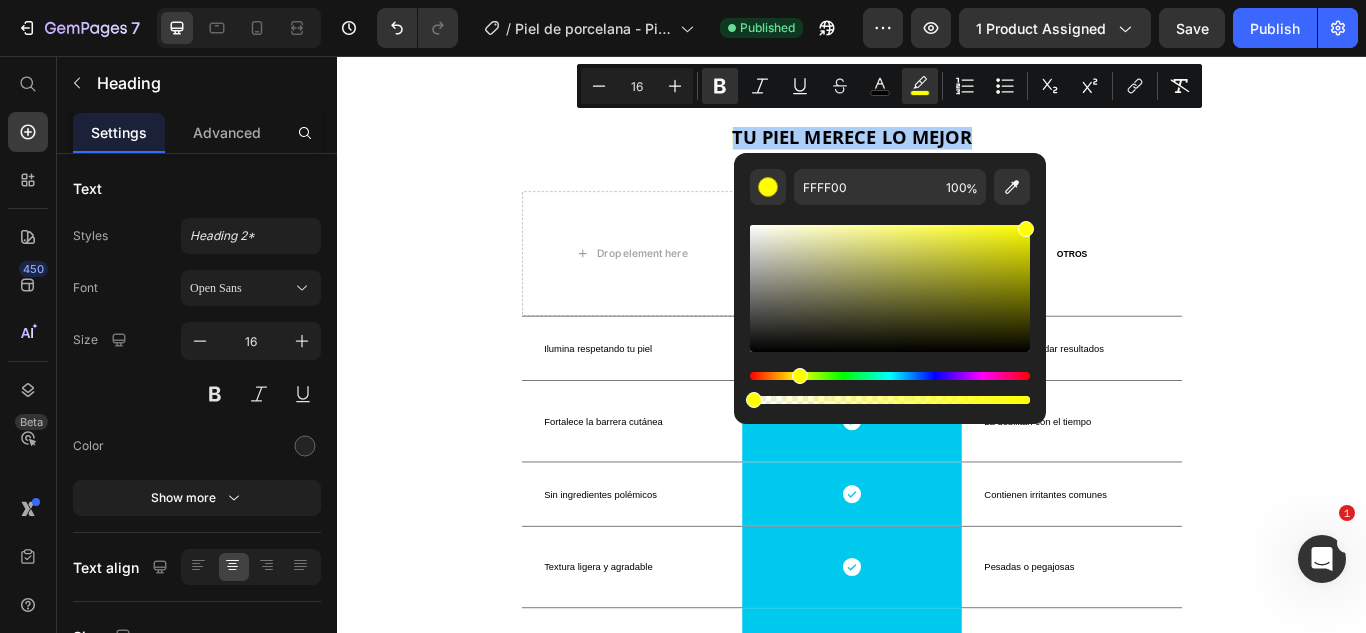 click at bounding box center [754, 400] 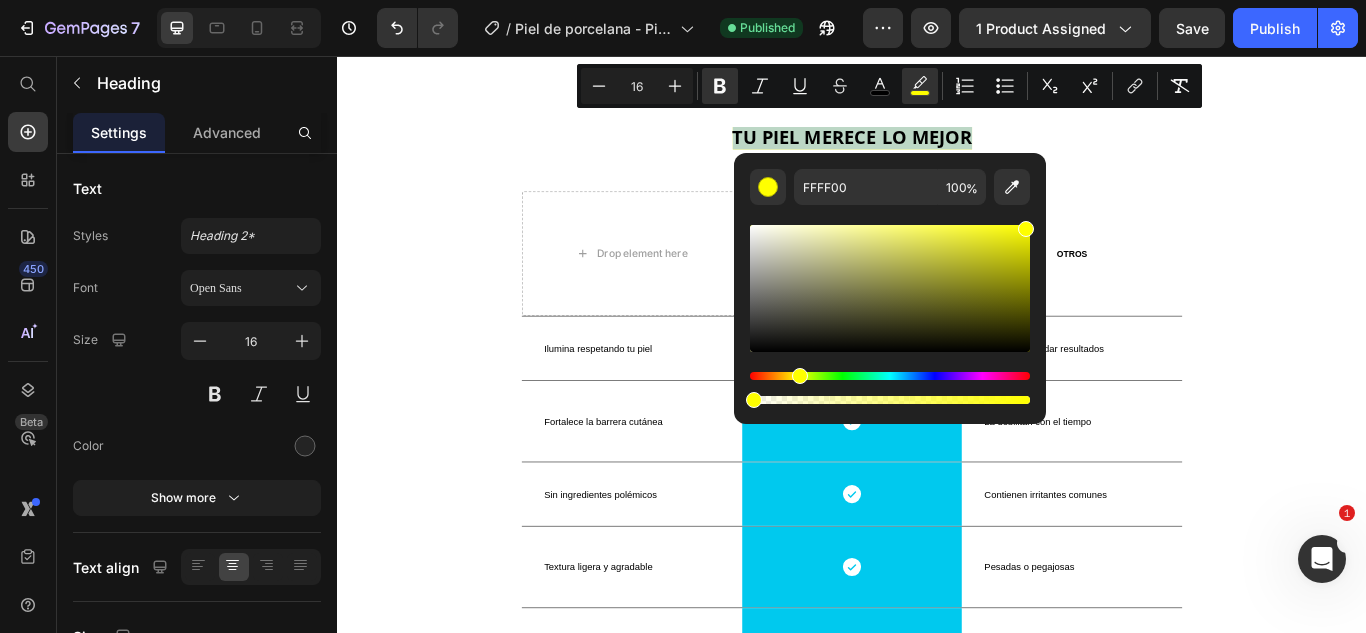 type on "0" 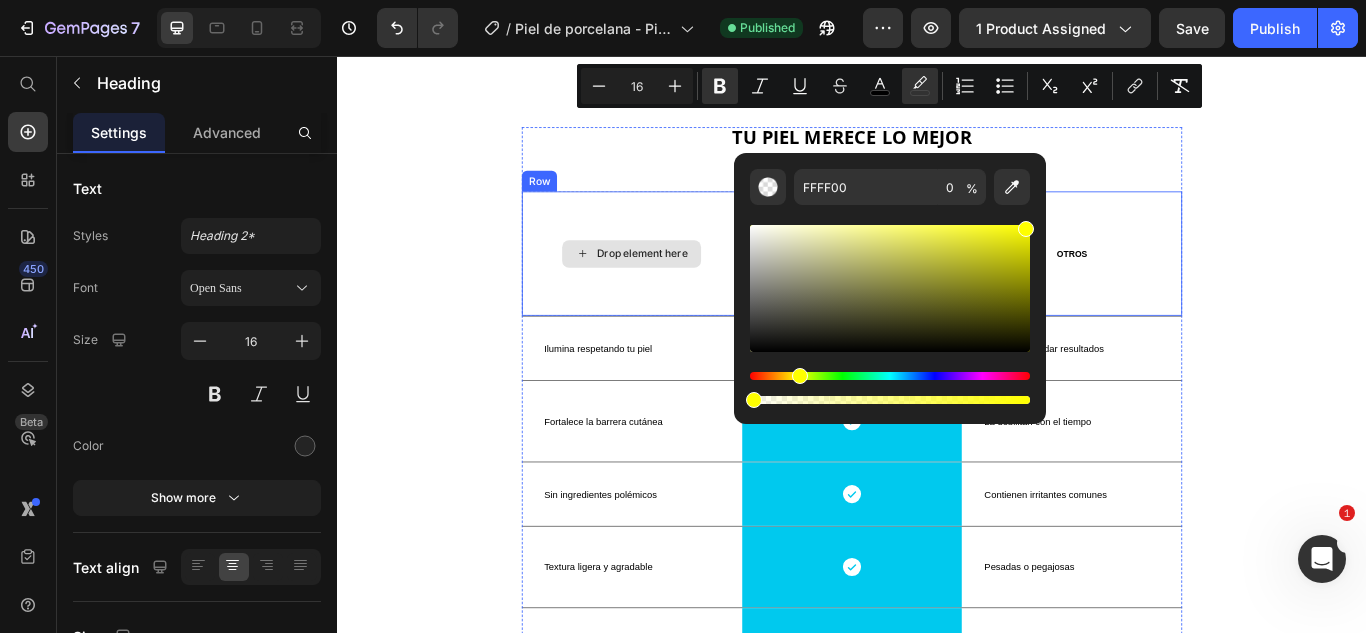 click on "Drop element here" at bounding box center (680, 287) 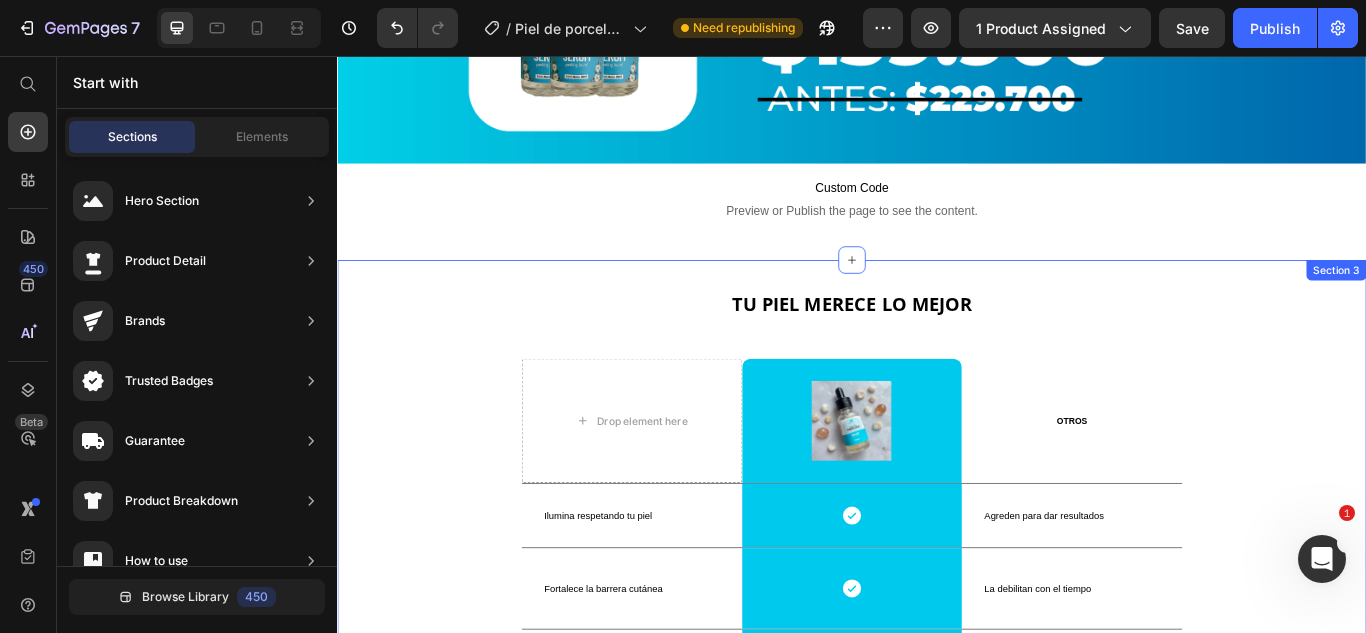 scroll, scrollTop: 9456, scrollLeft: 0, axis: vertical 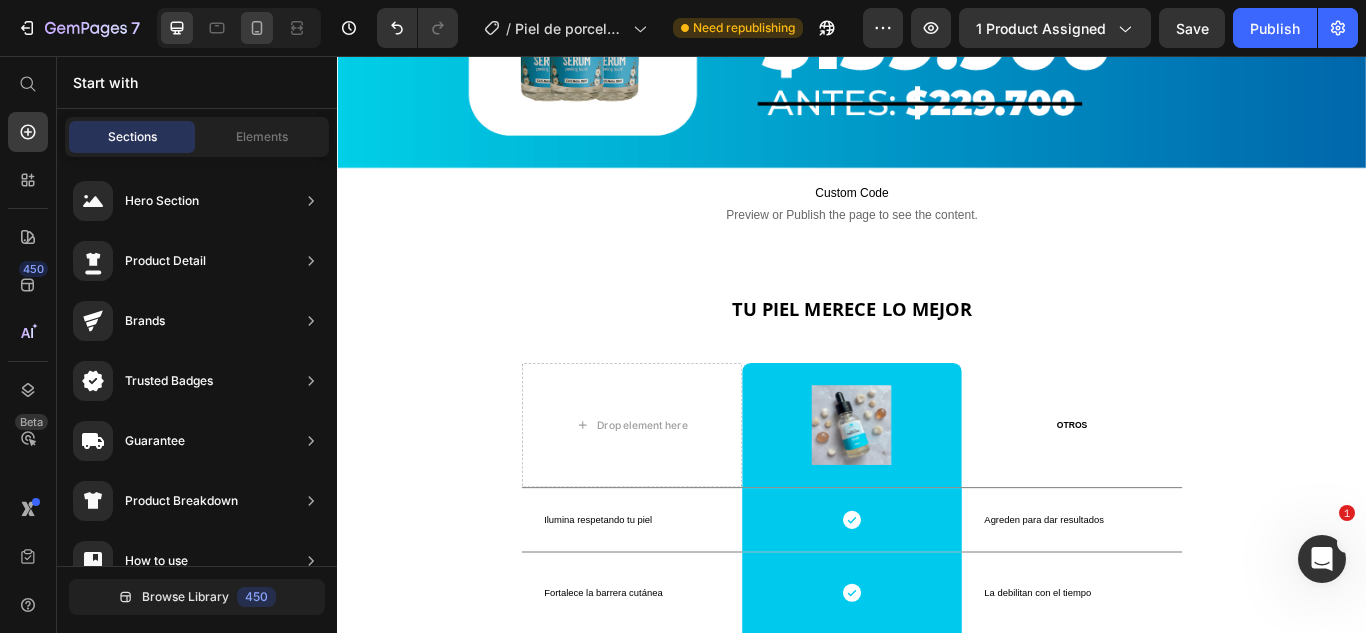 click 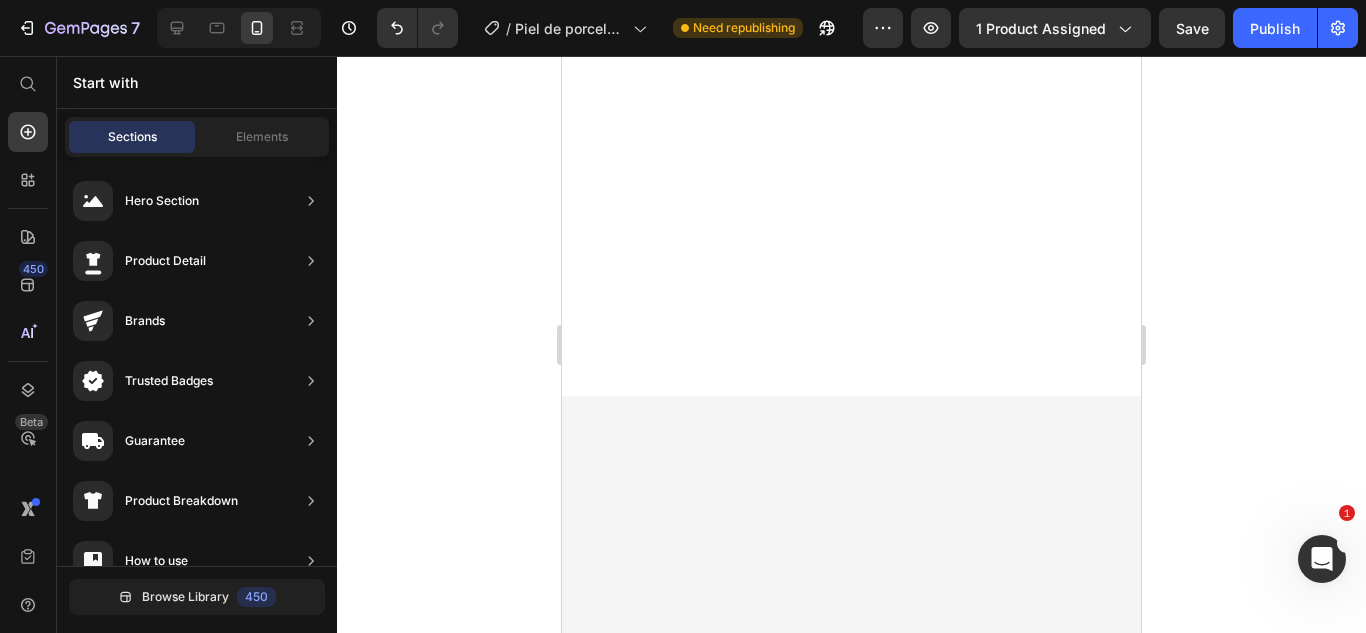 scroll, scrollTop: 4149, scrollLeft: 0, axis: vertical 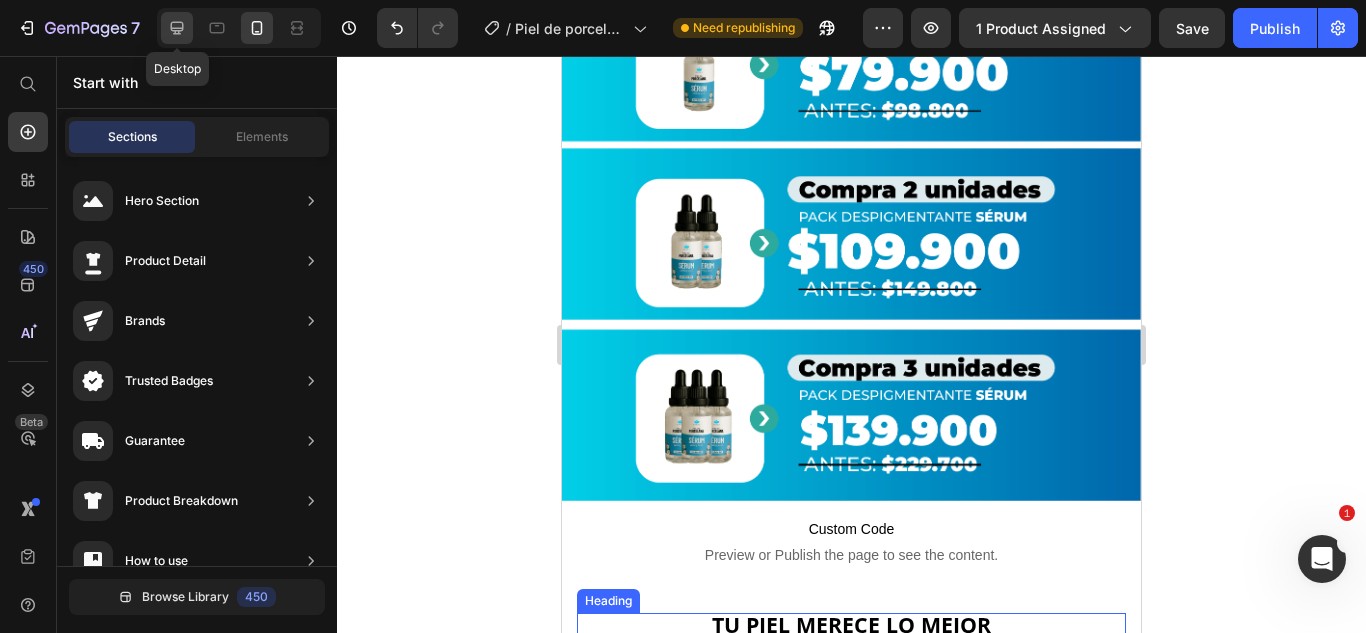 click 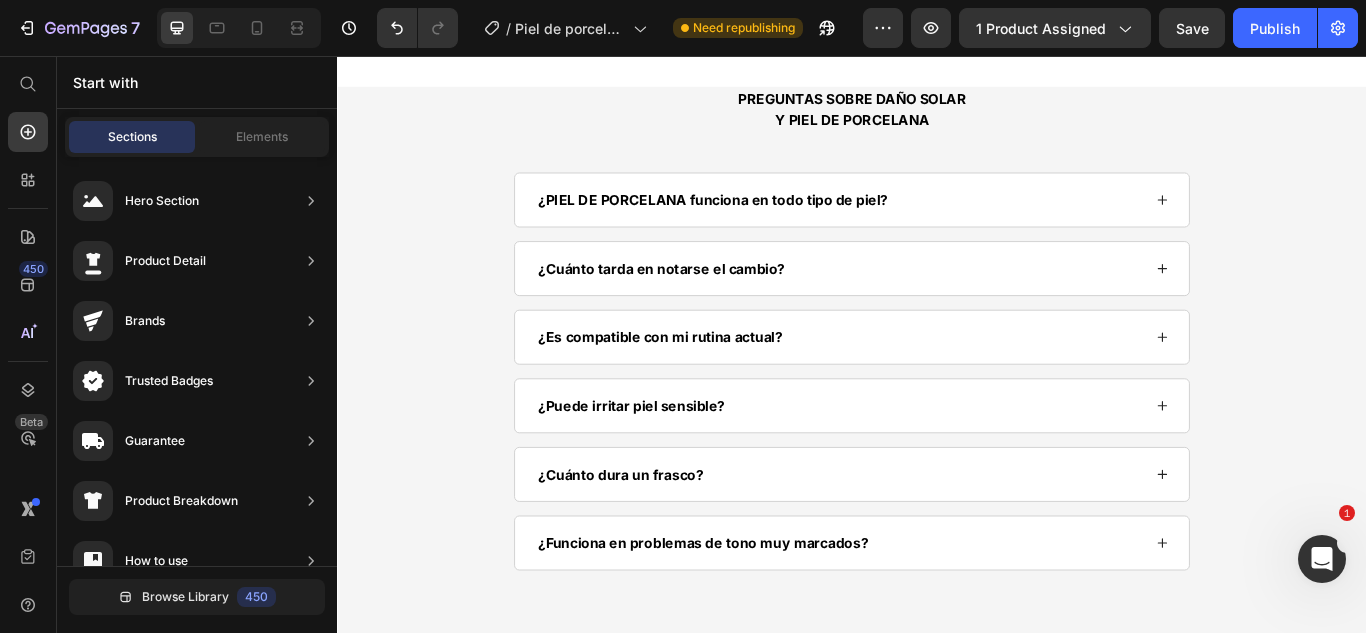 scroll, scrollTop: 10415, scrollLeft: 0, axis: vertical 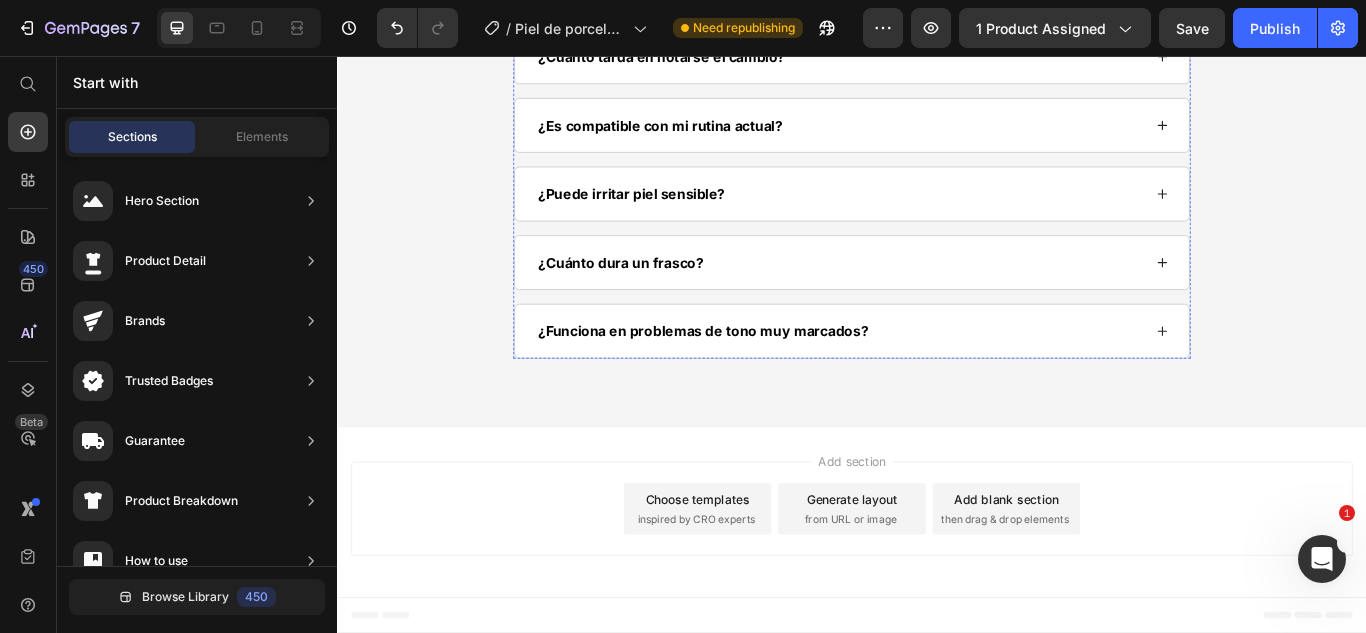 click on "PREGUNTAS SOBRE DAÑO SOLAR" at bounding box center [937, -142] 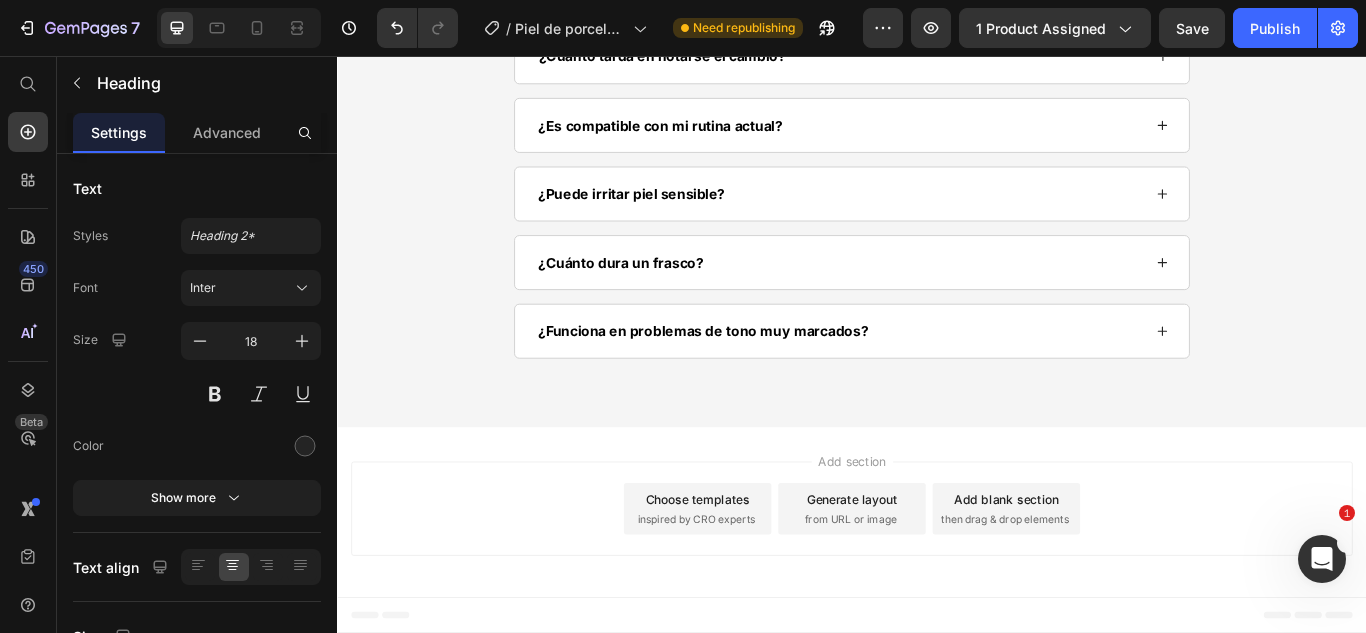 click on "PREGUNTAS SOBRE DAÑO SOLAR" at bounding box center [937, -142] 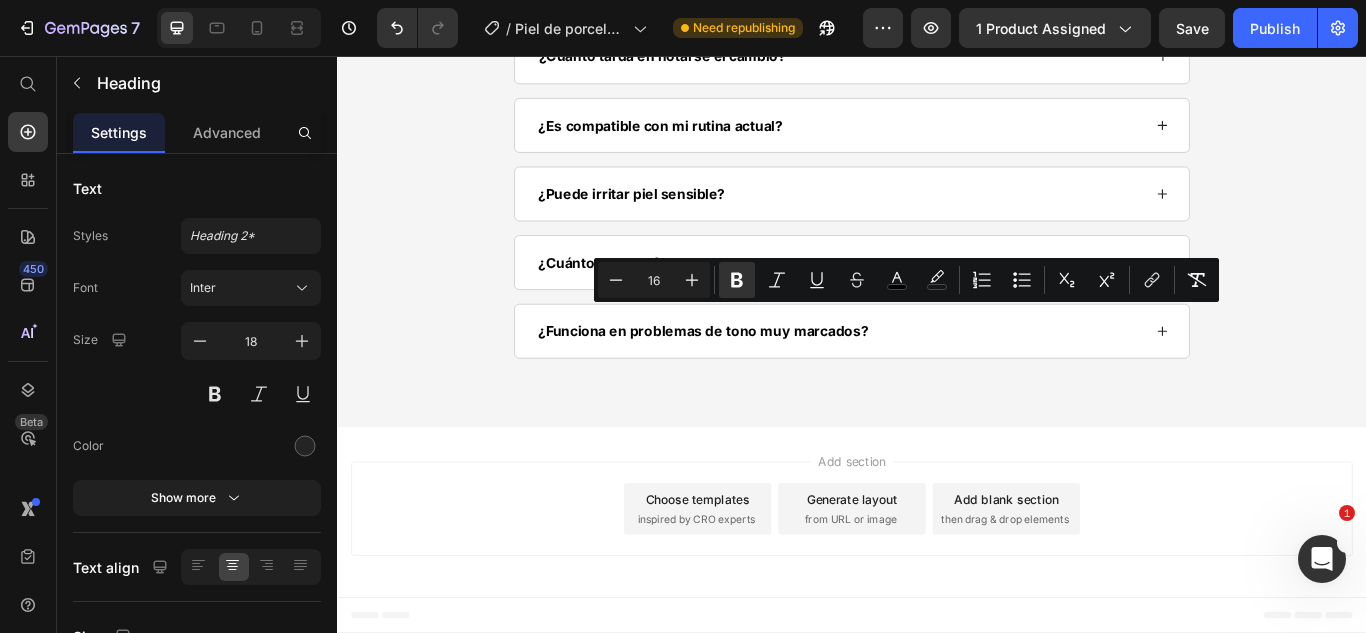 drag, startPoint x: 1020, startPoint y: 381, endPoint x: 907, endPoint y: 353, distance: 116.41735 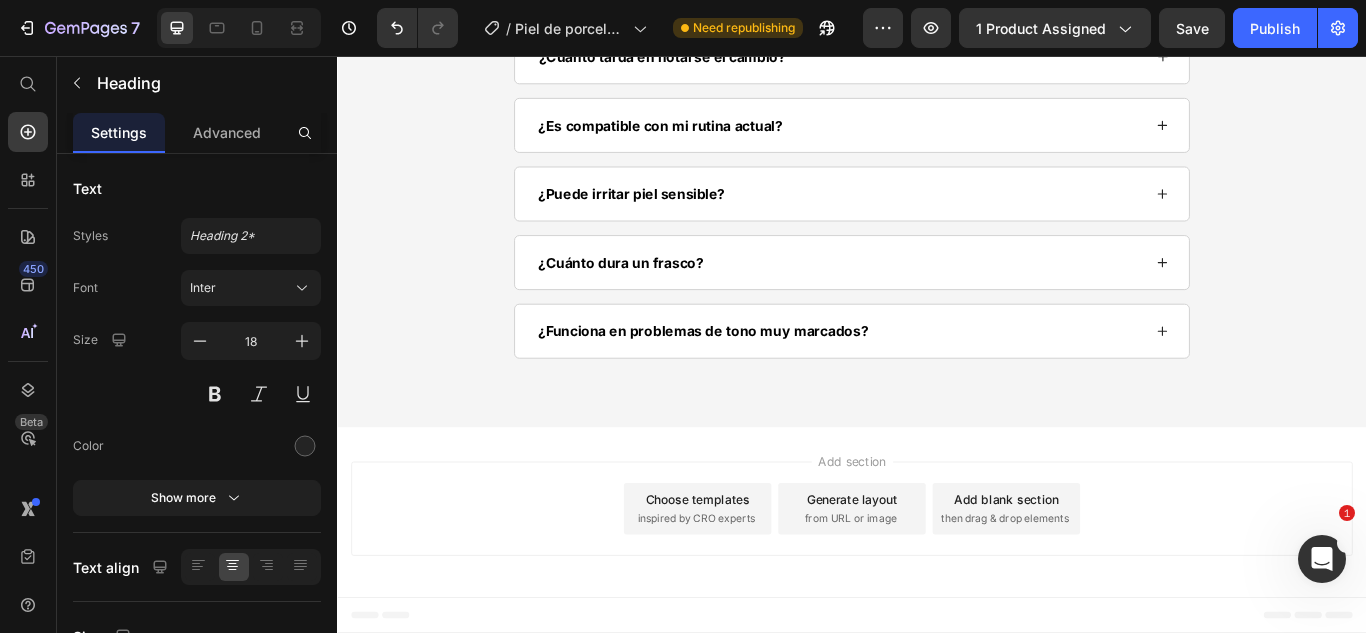 click on "PREGUNTAS FRECUENES" at bounding box center (937, -118) 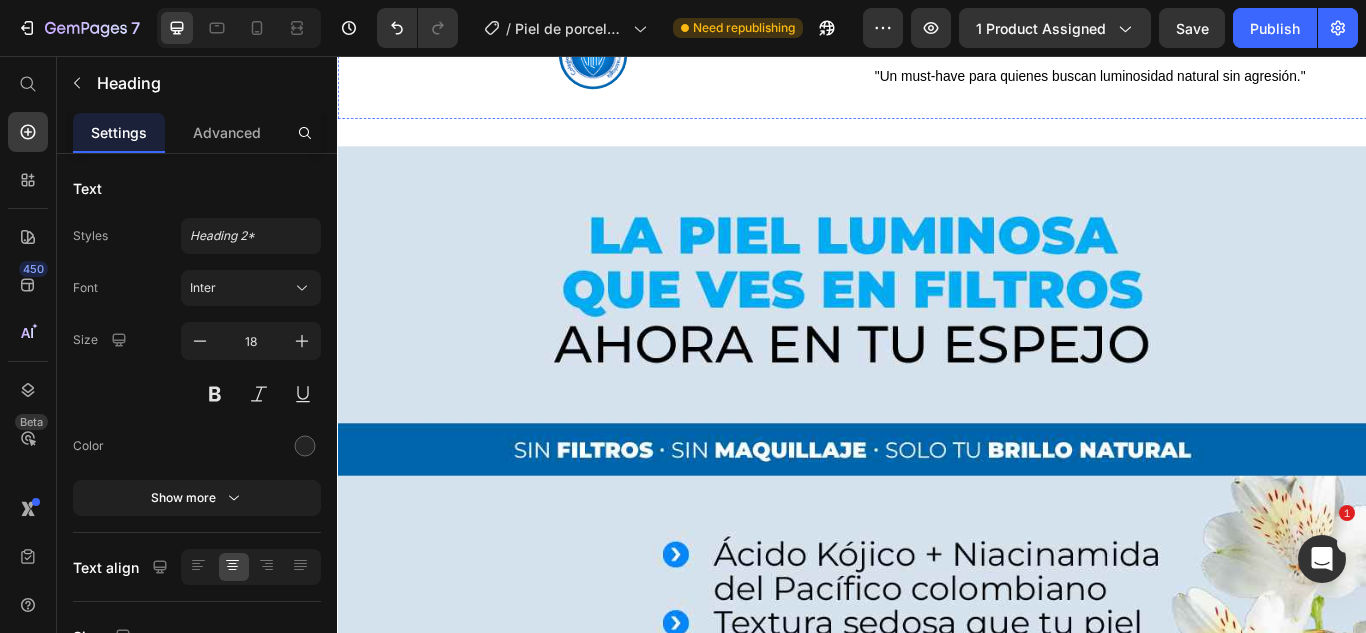 click at bounding box center [937, -266] 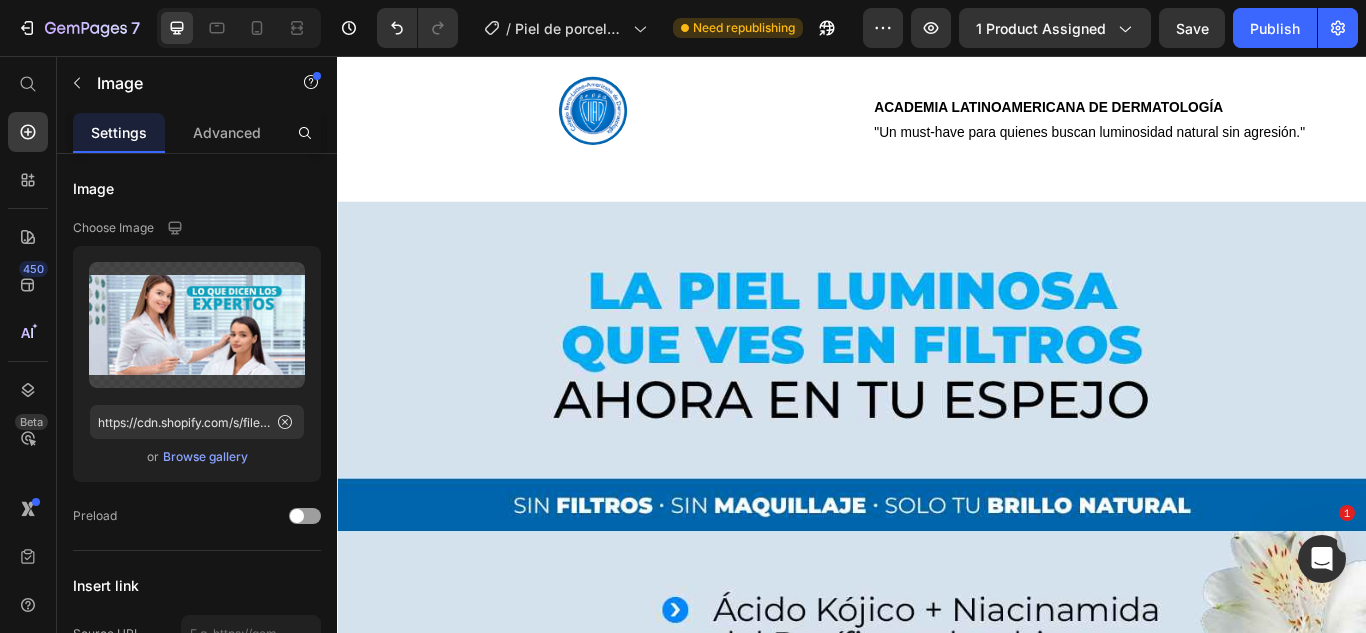 scroll, scrollTop: 9568, scrollLeft: 0, axis: vertical 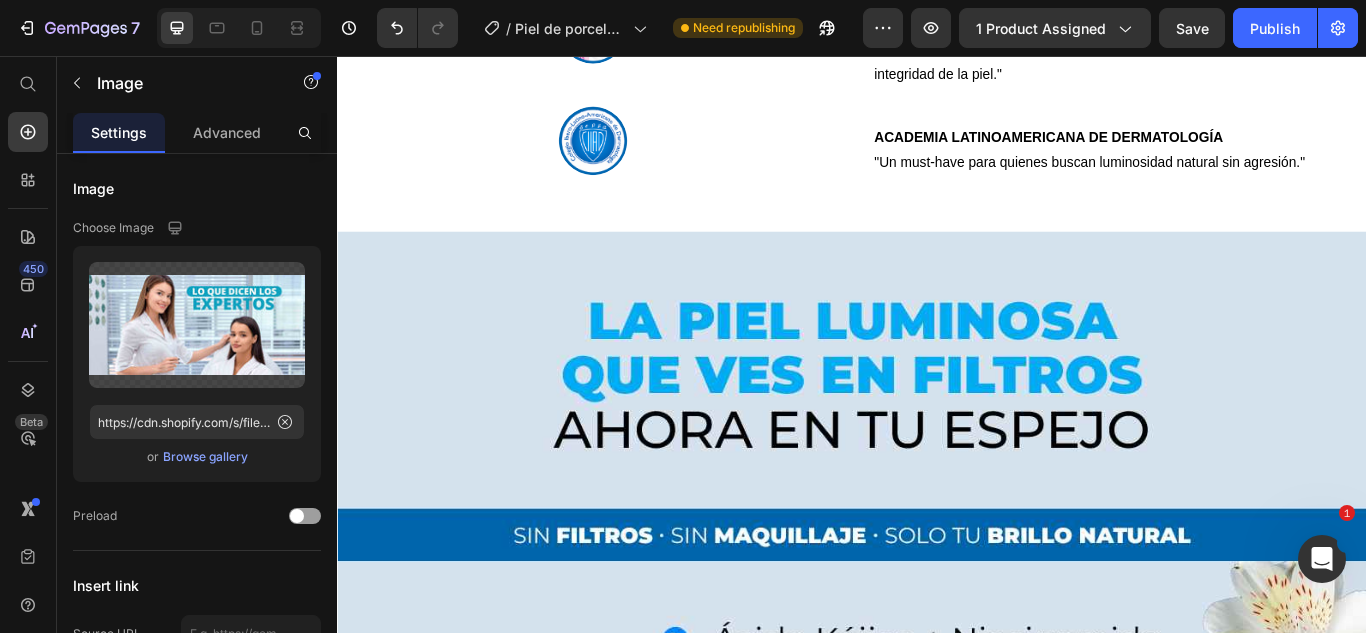 click at bounding box center (937, -166) 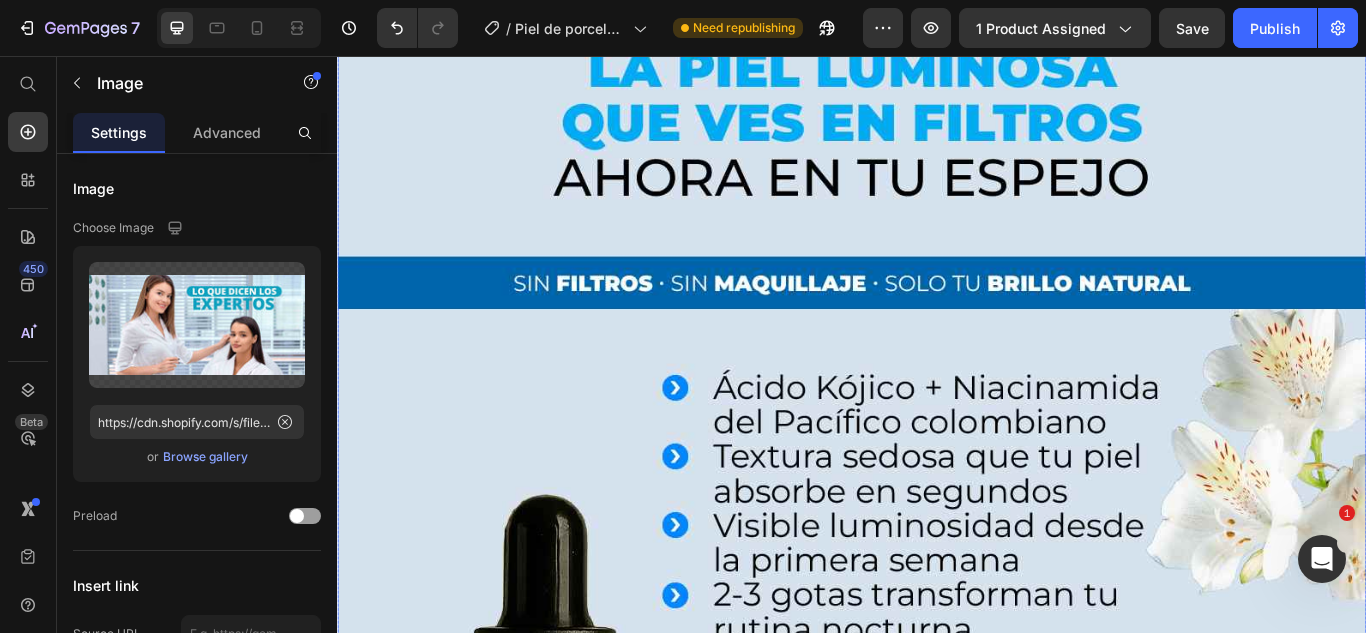 scroll, scrollTop: 9268, scrollLeft: 0, axis: vertical 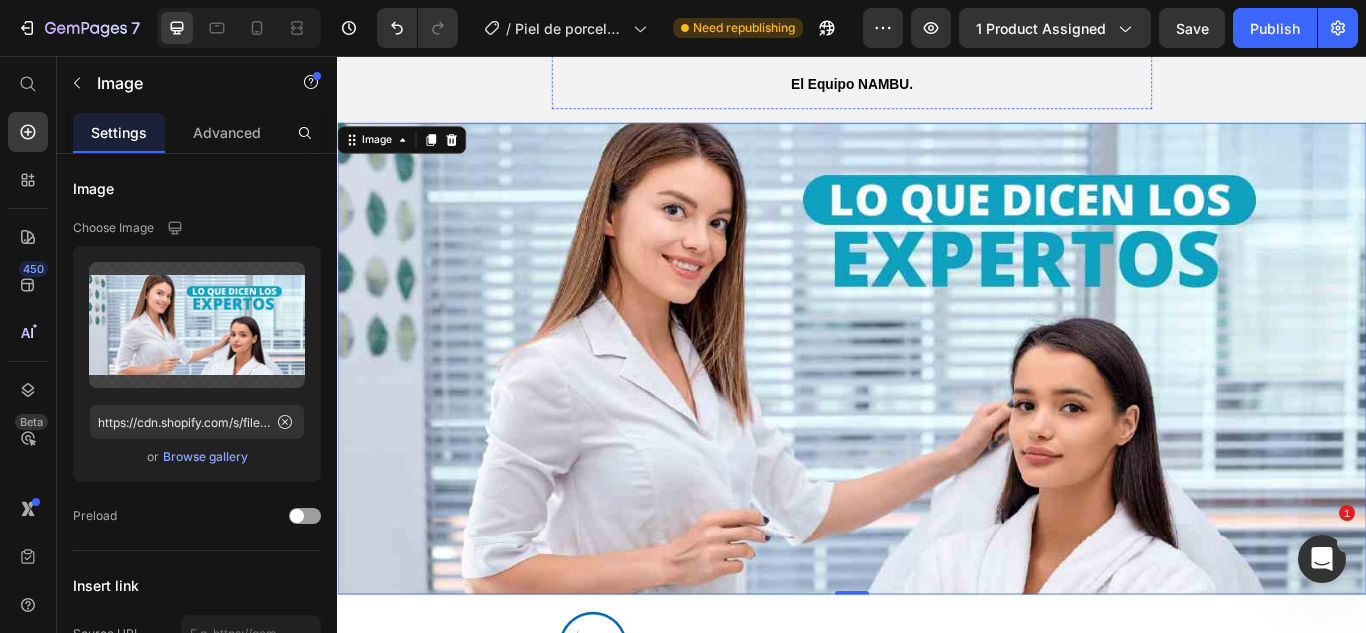 click on "GARANTÍA TOTAL CONTRA MANCHAS SOLARES" at bounding box center [937, -112] 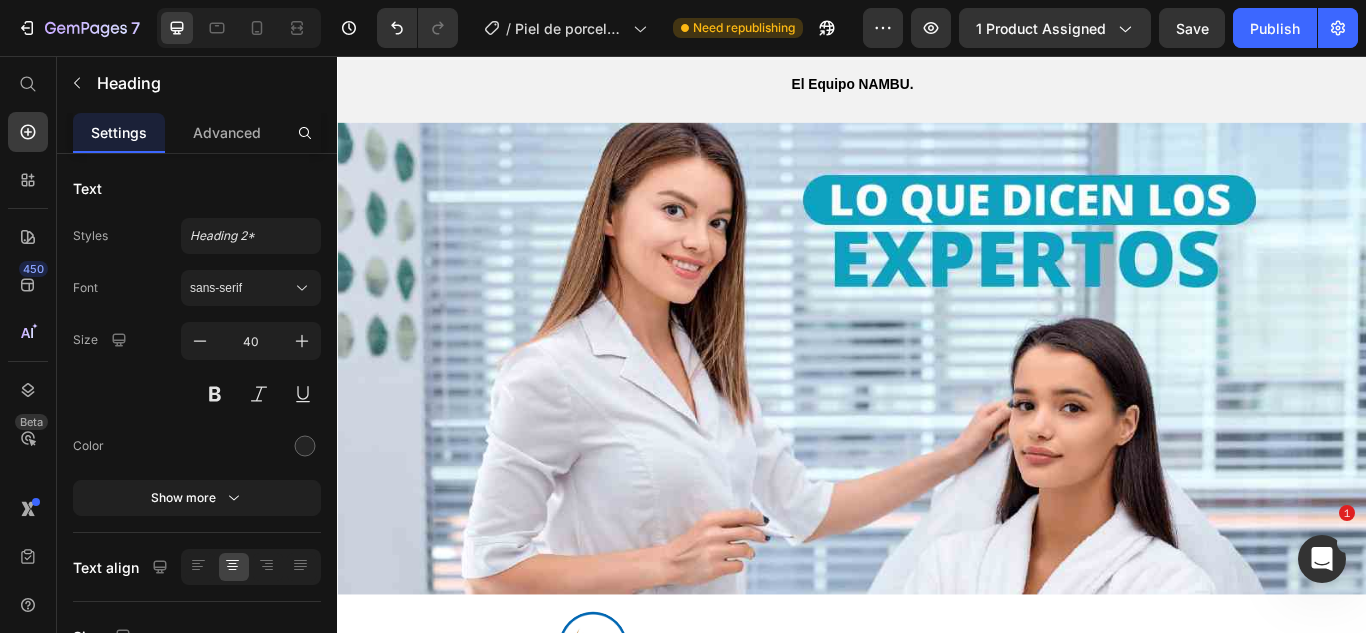 click on "GARANTÍA TOTAL CONTRA MANCHAS SOLARES" at bounding box center (937, -112) 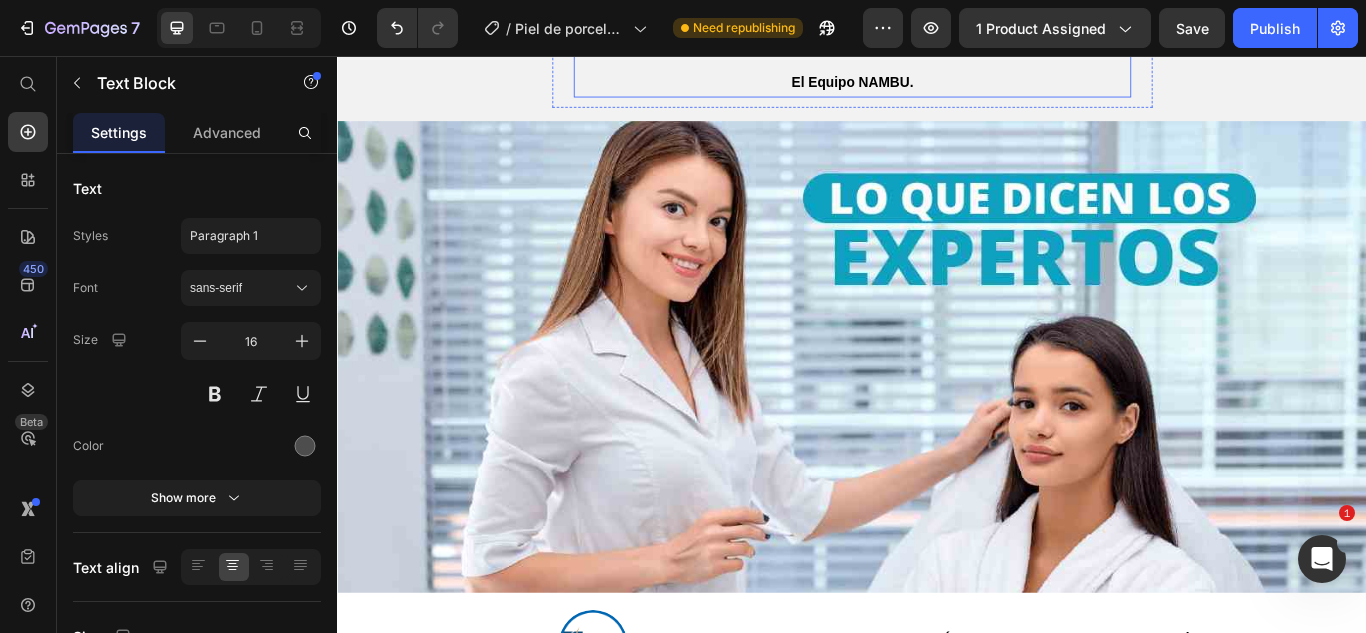 click on "Confiamos tanto en  PIEL DE PORCELANA  que si no amas los resultados en 30 días, te devolvemos cada peso. No arriesgas nada, solo tienes la oportunidad de transformar tu piel." at bounding box center (937, 1) 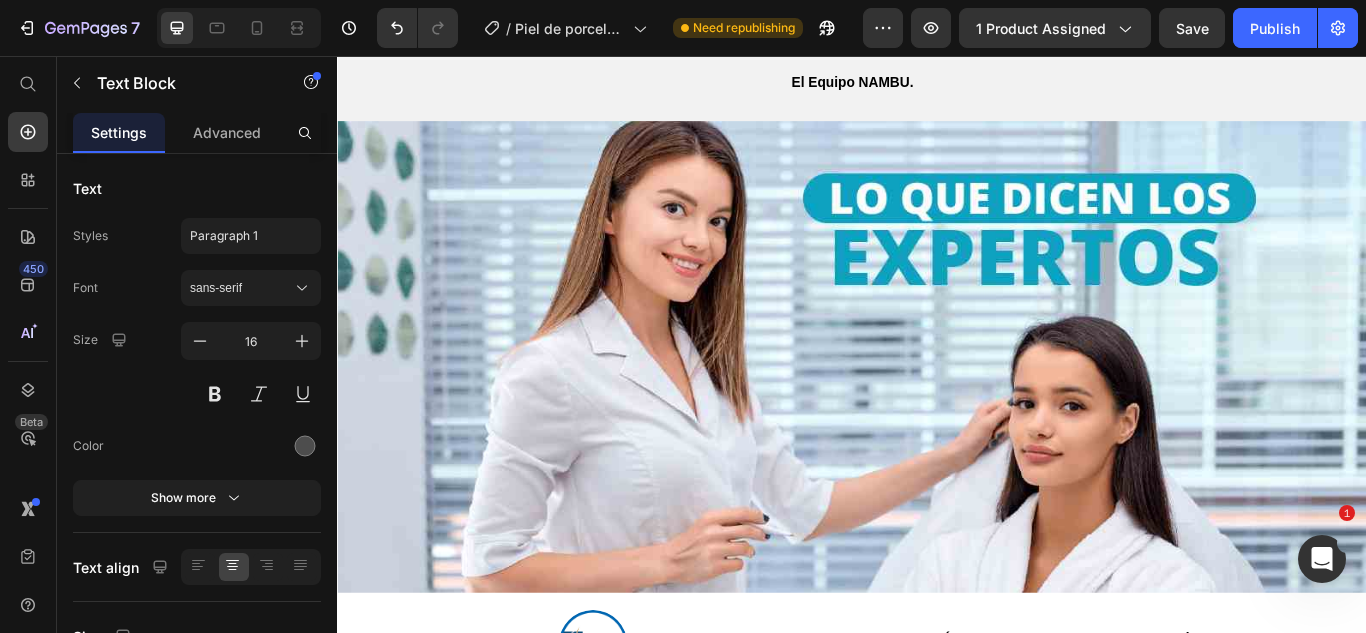 click on "GARANTÍA DE 30 DÍAS - SATISFACCIÓN TOTAL" at bounding box center [936, -113] 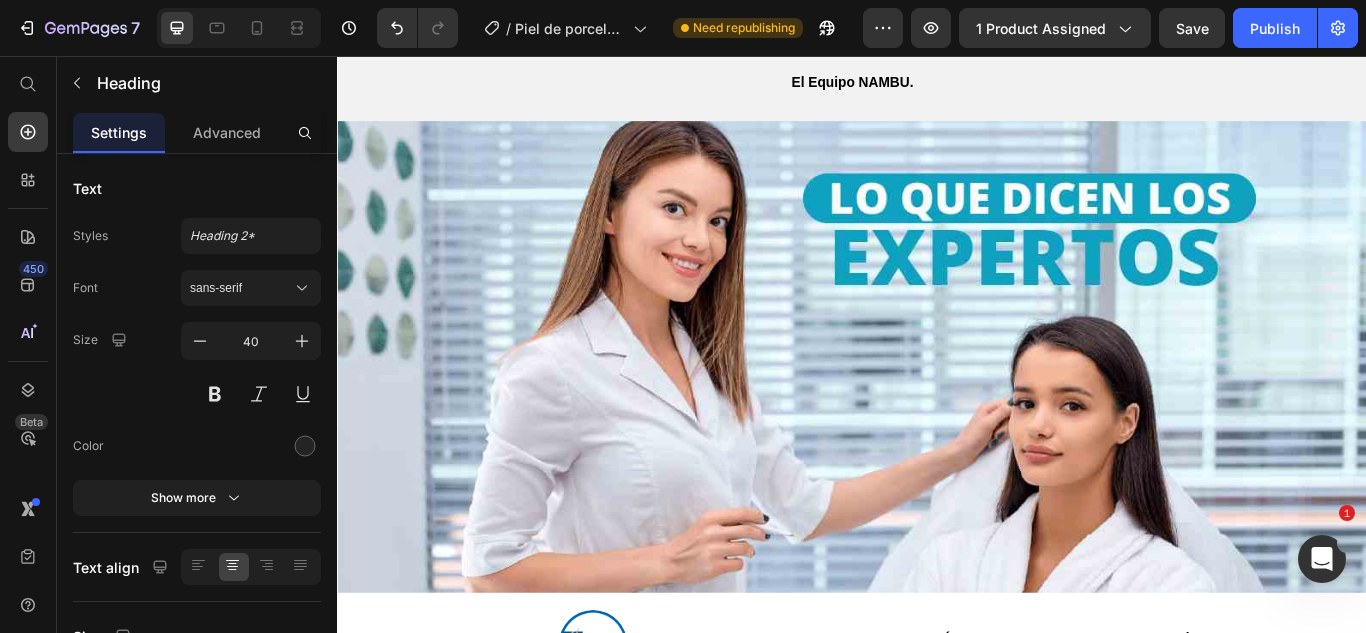 click on "Image GARANTÍA DE 30 DÍAS - SATISFACCIÓN TOTAL Heading   12 Si en 30 días no reduces tu dependencia al maquillaje, te devolvemos tu dinero completo. Confiamos tanto en  PIEL DE PORCELANA  que si no amas los resultados en 30 días, te devolvemos cada peso. No arriesgas nada, solo tienes la oportunidad de transformar tu piel. El Equipo NAMBU. Text Block" at bounding box center (937, 16) 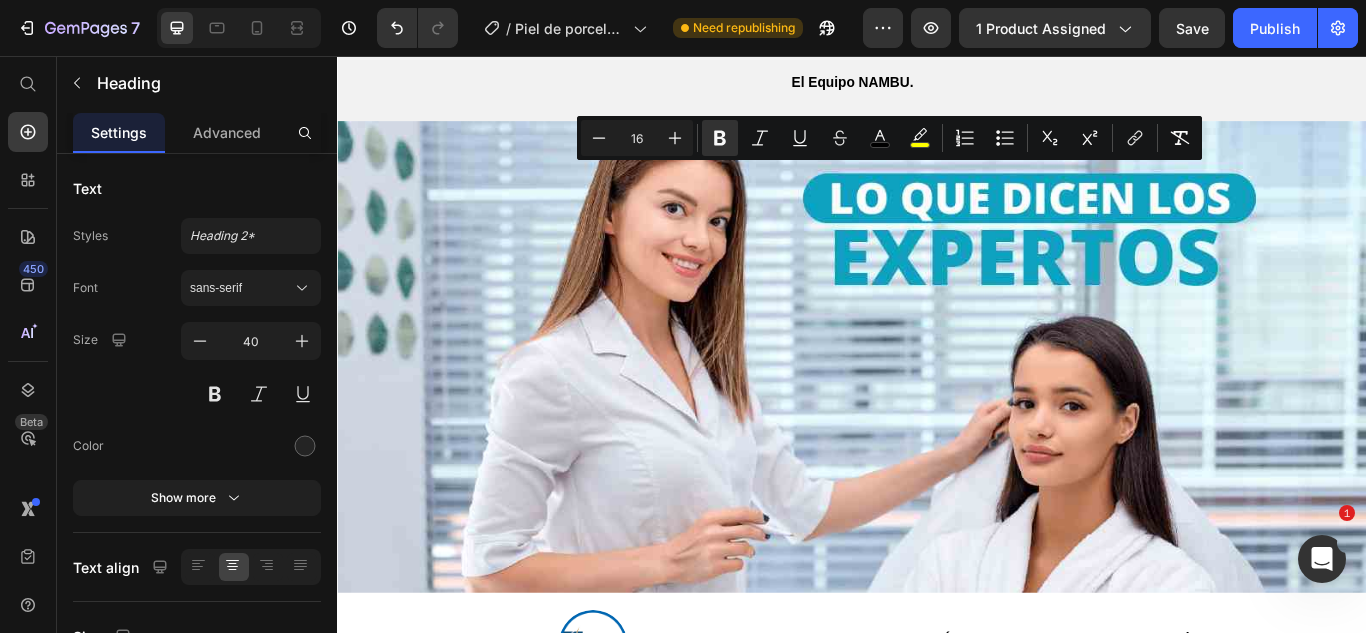 scroll, scrollTop: 9168, scrollLeft: 0, axis: vertical 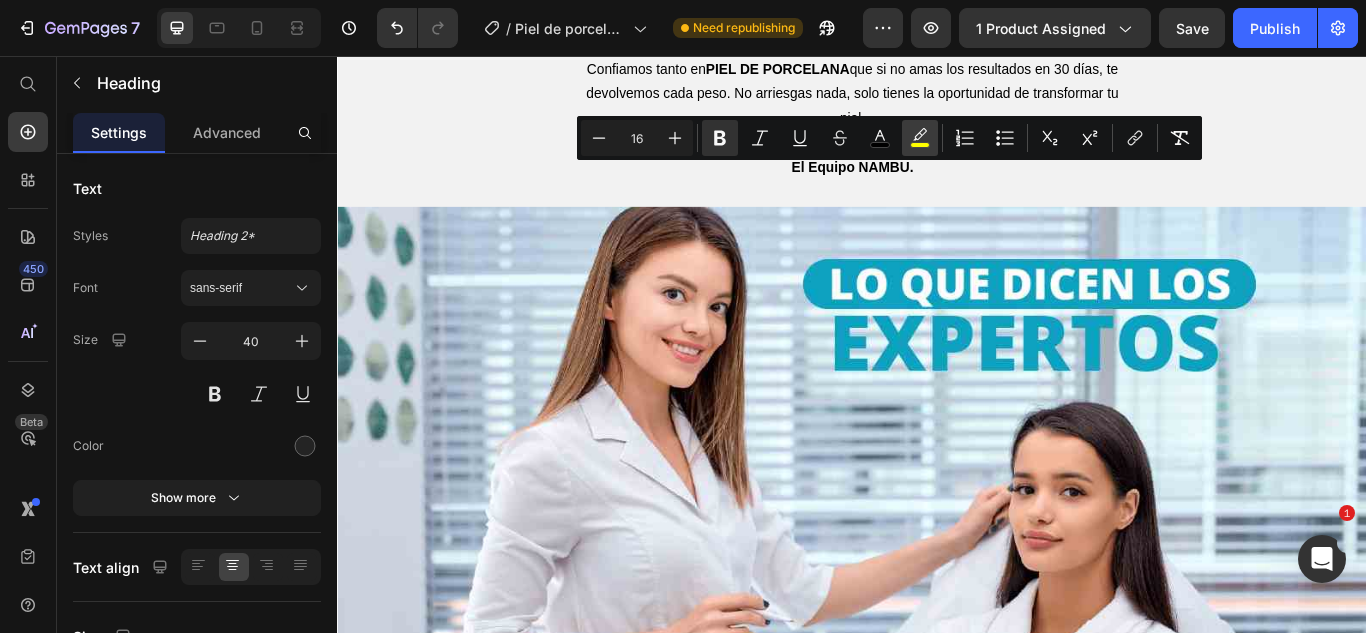 click 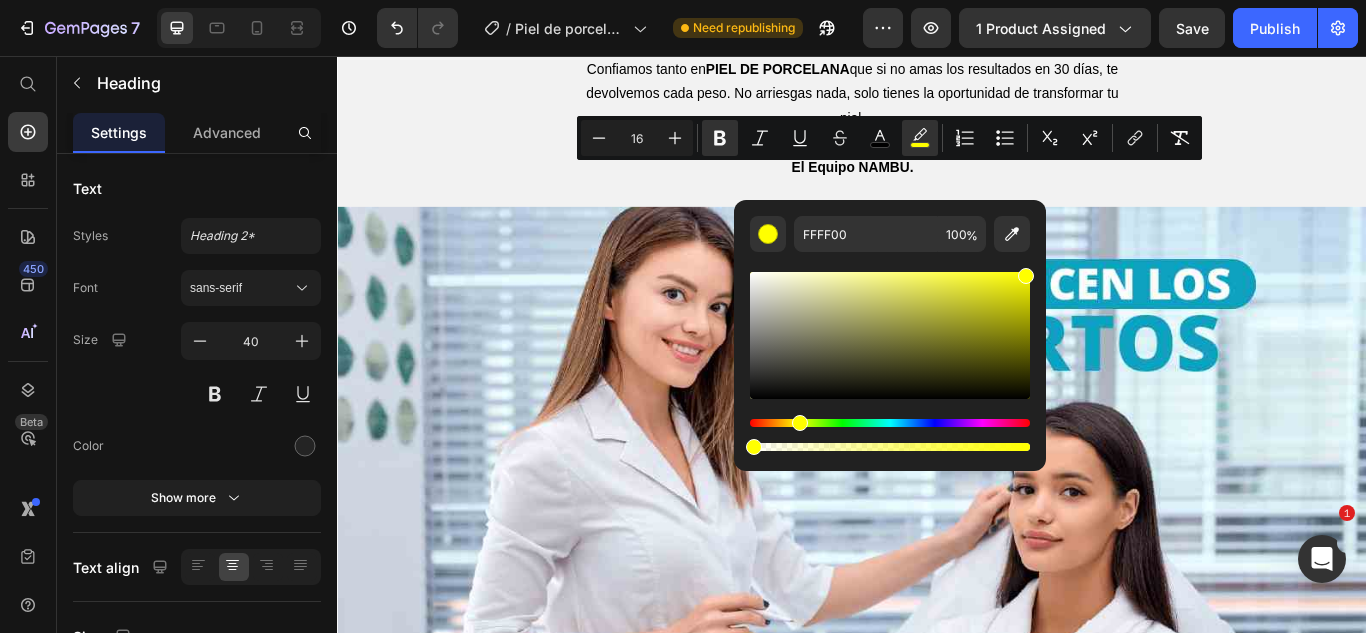 drag, startPoint x: 769, startPoint y: 450, endPoint x: 733, endPoint y: 453, distance: 36.124783 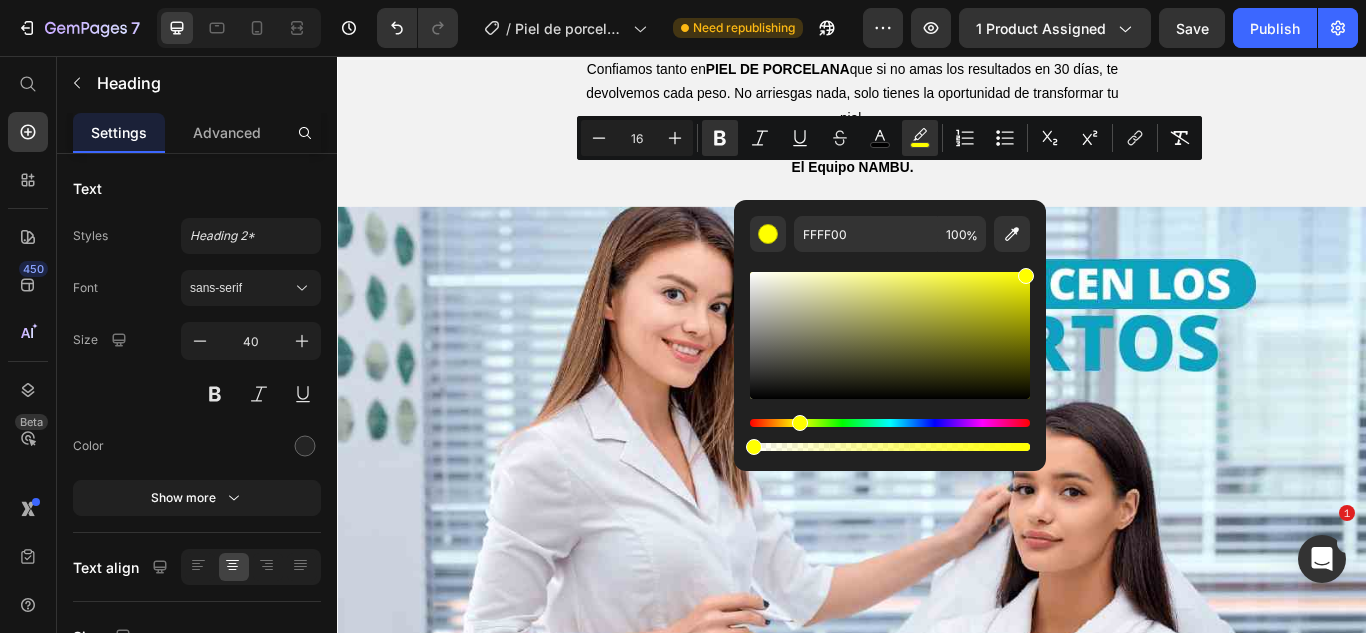 type on "0" 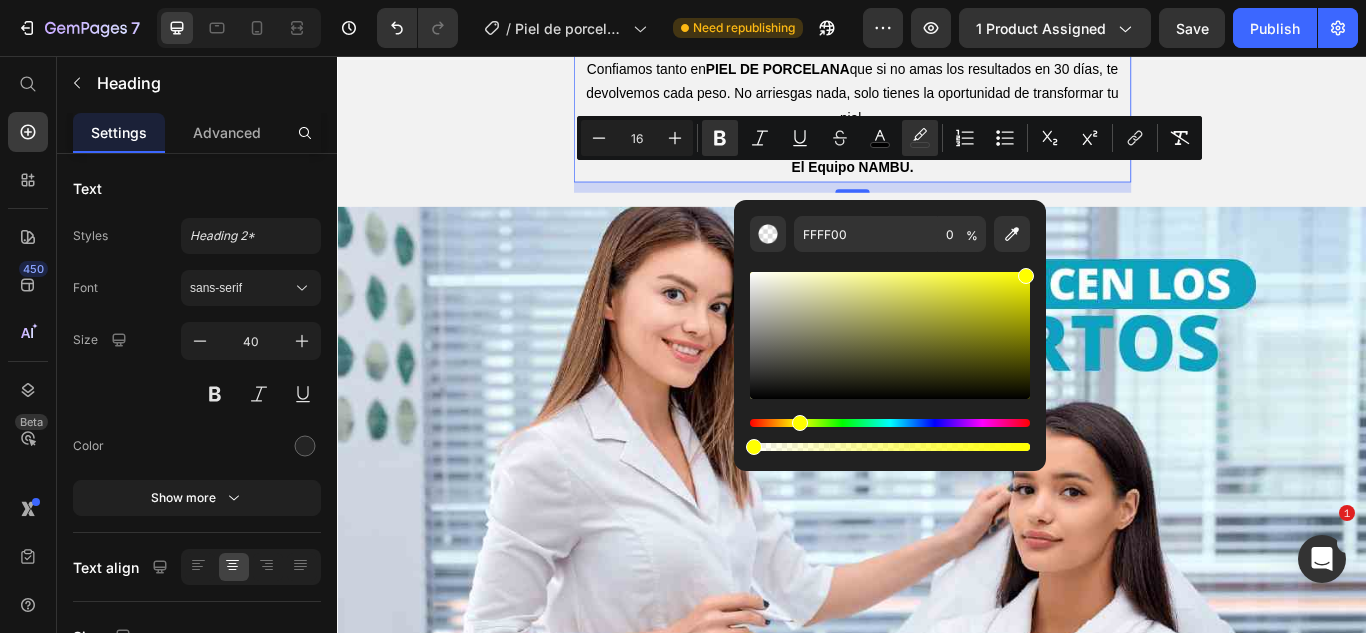 click at bounding box center (937, 159) 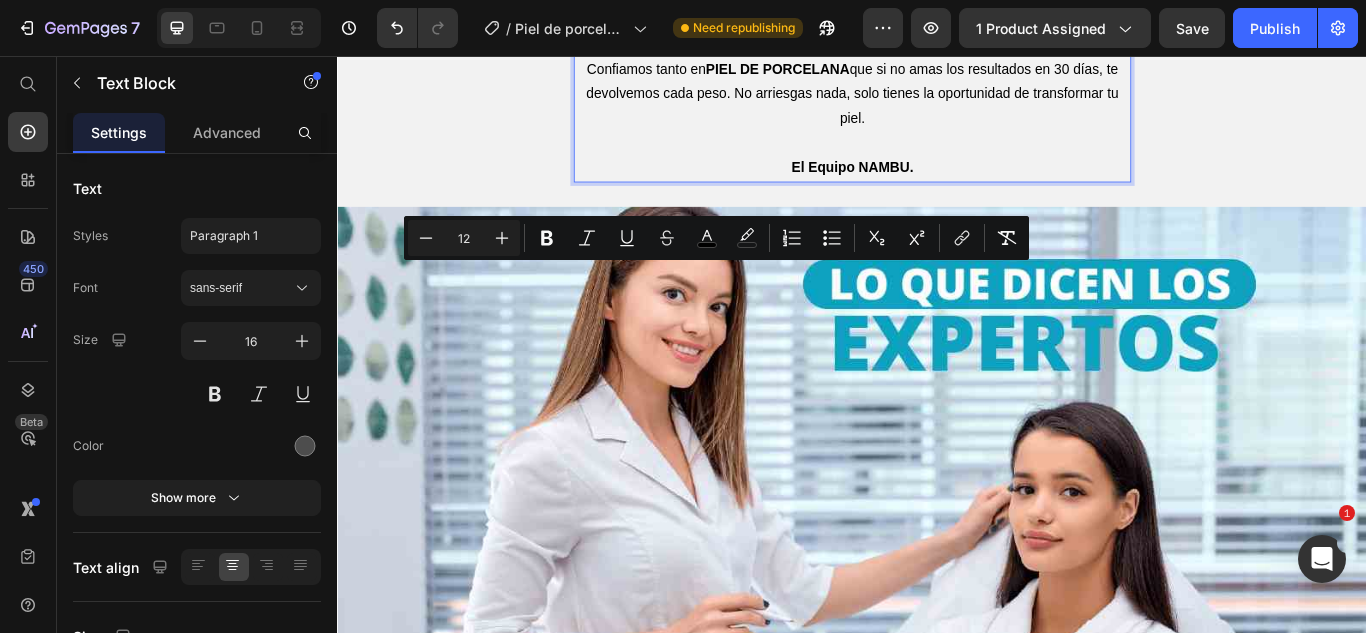 click on "Confiamos tanto en  PIEL DE PORCELANA  que si no amas los resultados en 30 días, te devolvemos cada peso. No arriesgas nada, solo tienes la oportunidad de transformar tu piel." at bounding box center [937, 101] 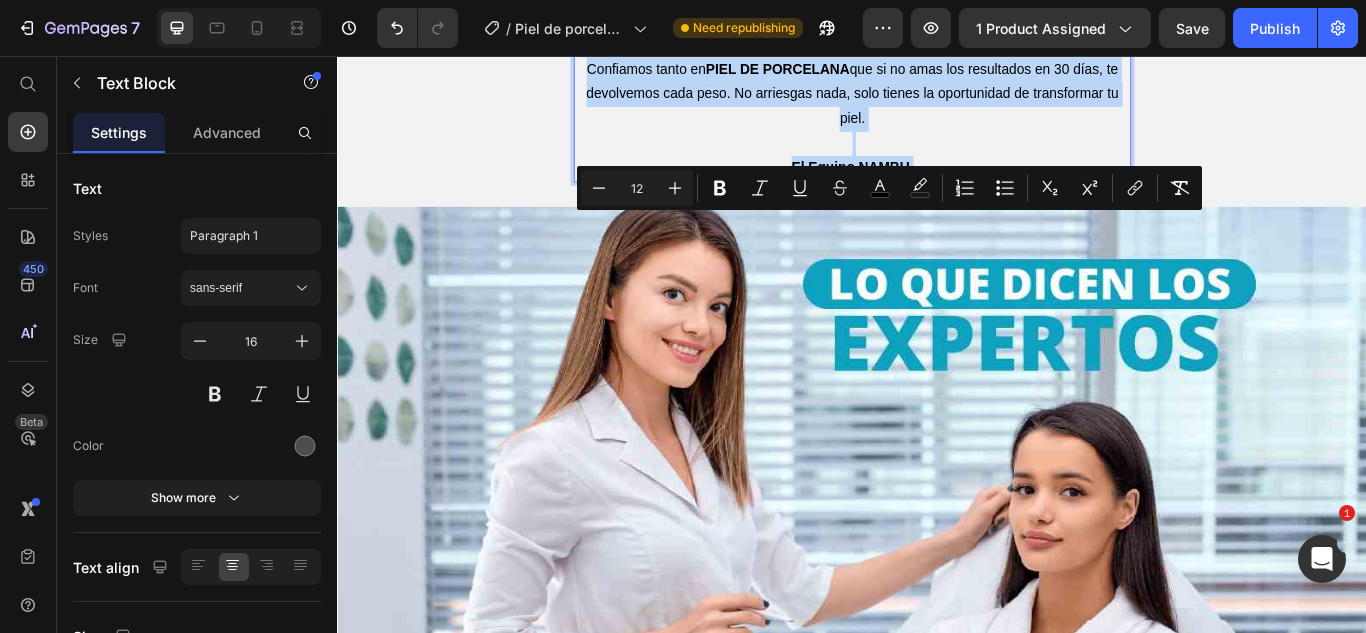 drag, startPoint x: 611, startPoint y: 246, endPoint x: 1026, endPoint y: 393, distance: 440.26584 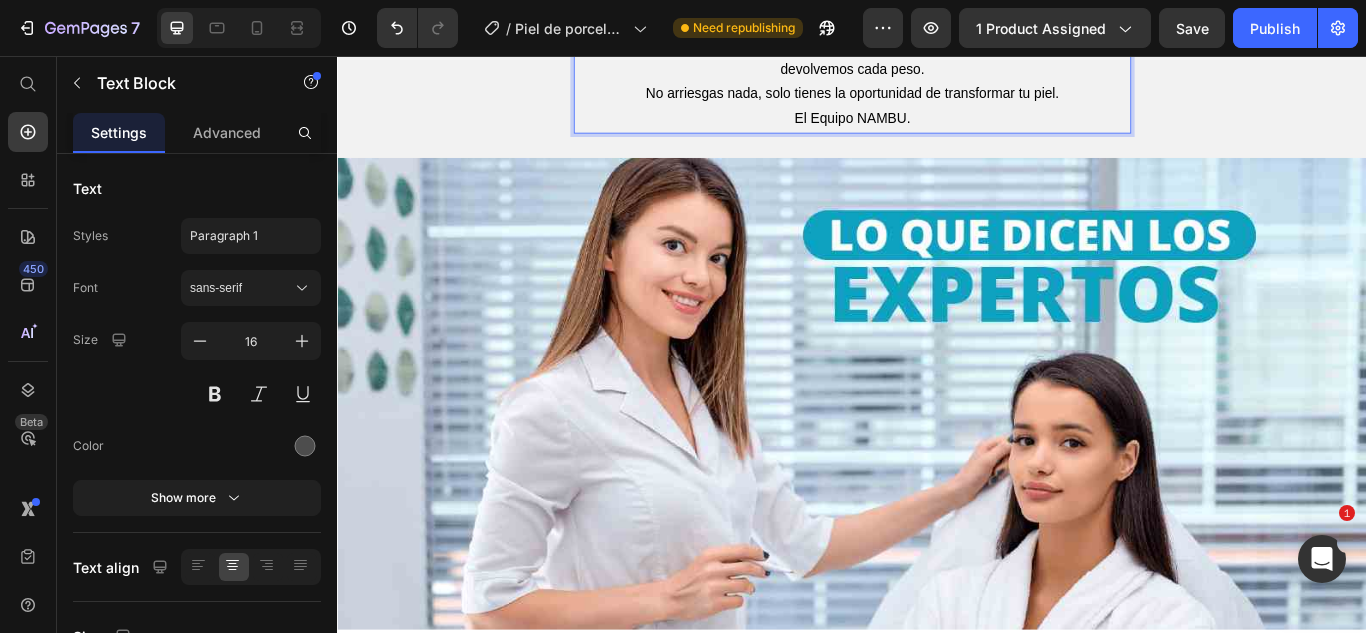 click on "No arriesgas nada, solo tienes la oportunidad de transformar tu piel." at bounding box center (937, 101) 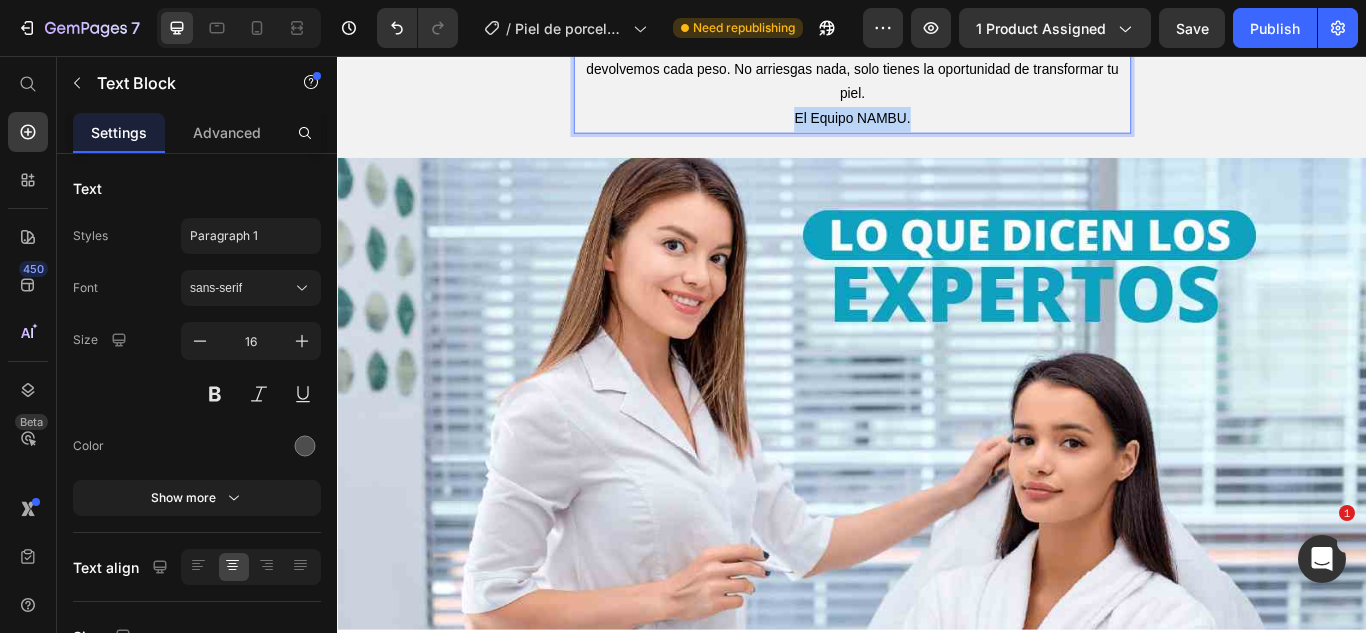 drag, startPoint x: 851, startPoint y: 330, endPoint x: 1007, endPoint y: 345, distance: 156.7195 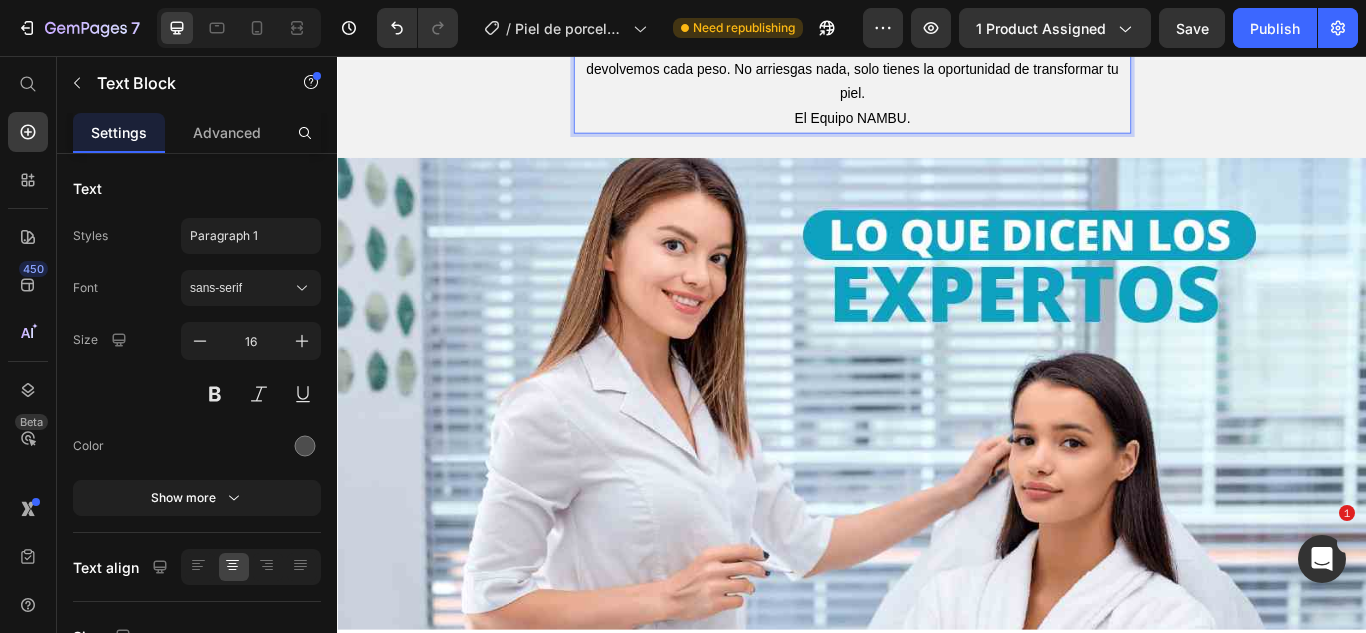 click on "El Equipo NAMBU." at bounding box center [936, 129] 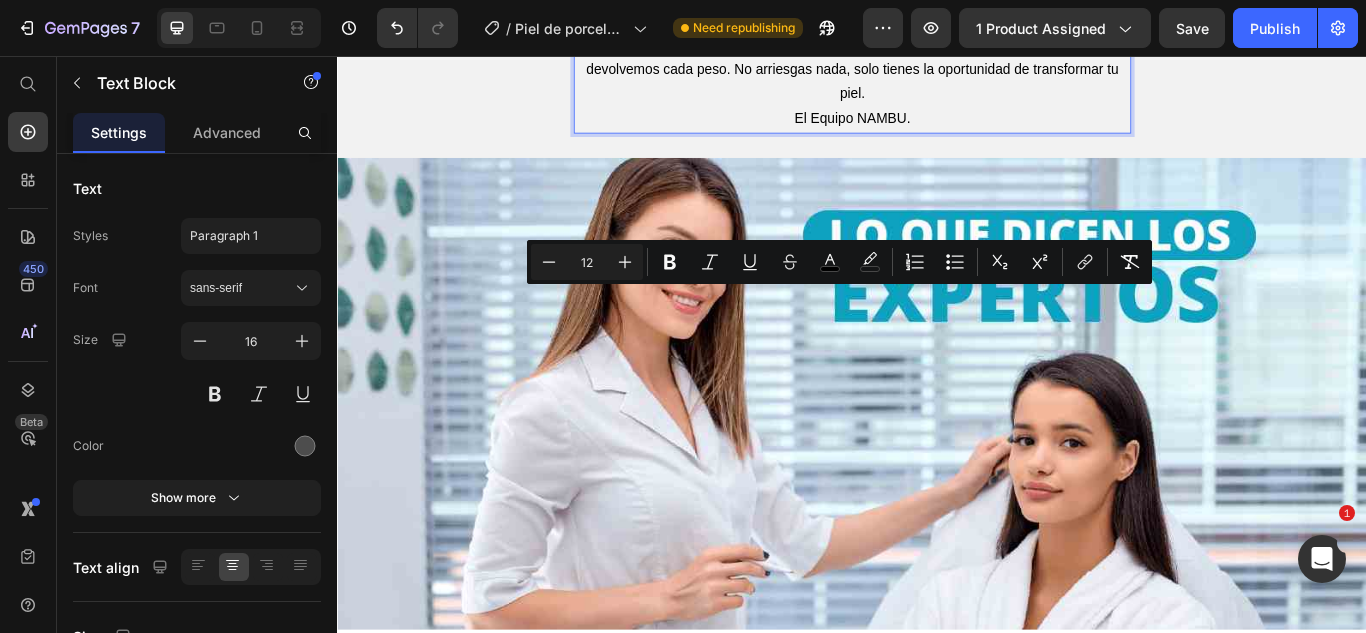 click on "El Equipo NAMBU." at bounding box center (936, 129) 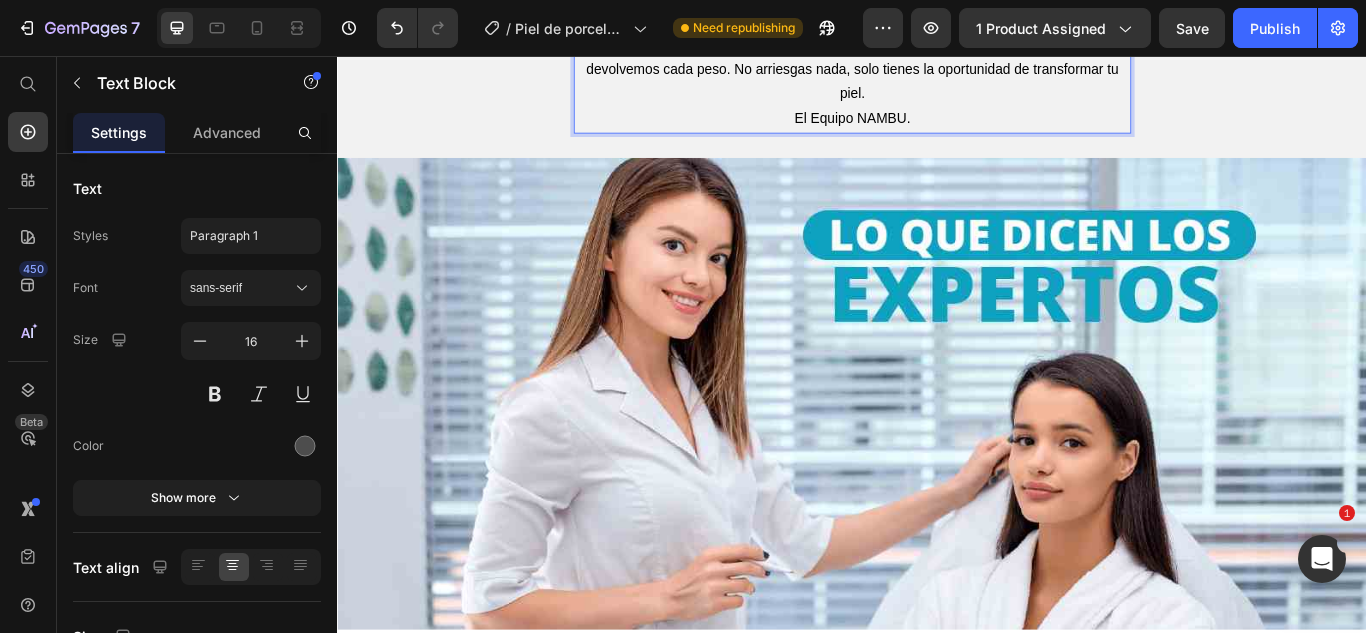 click on "El Equipo NAMBU." at bounding box center (937, 130) 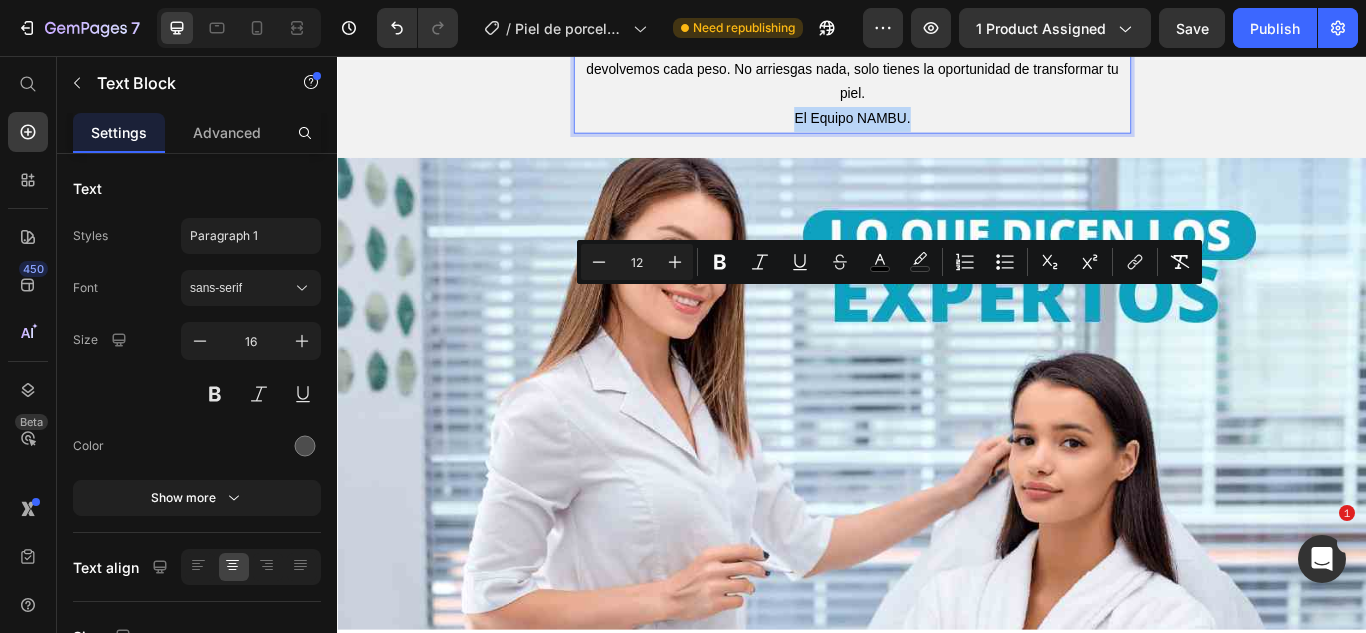 drag, startPoint x: 855, startPoint y: 334, endPoint x: 995, endPoint y: 340, distance: 140.12851 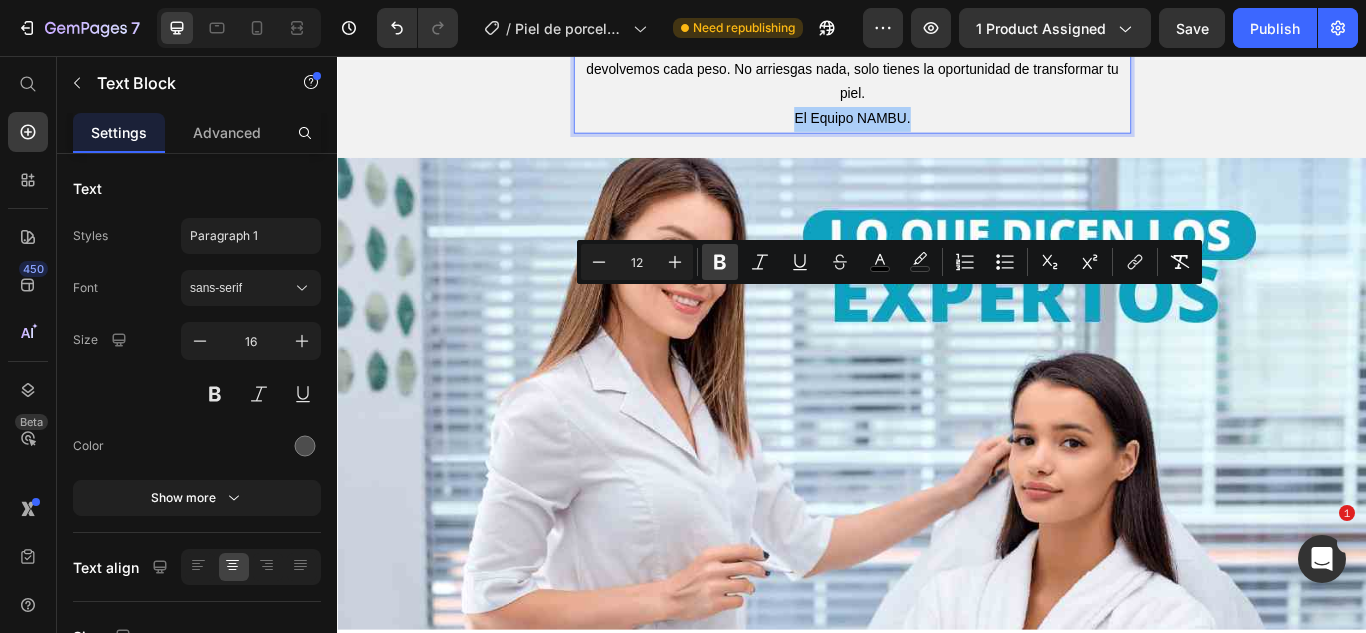 click 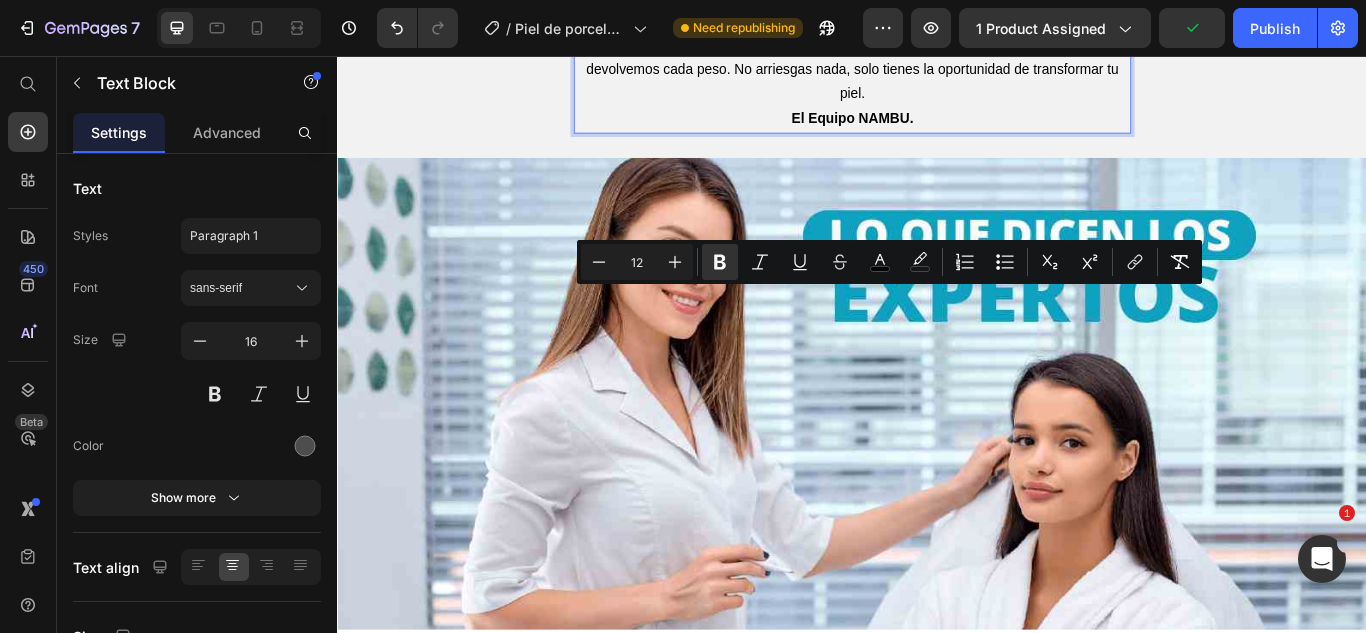 click on "El Equipo NAMBU." at bounding box center (937, 130) 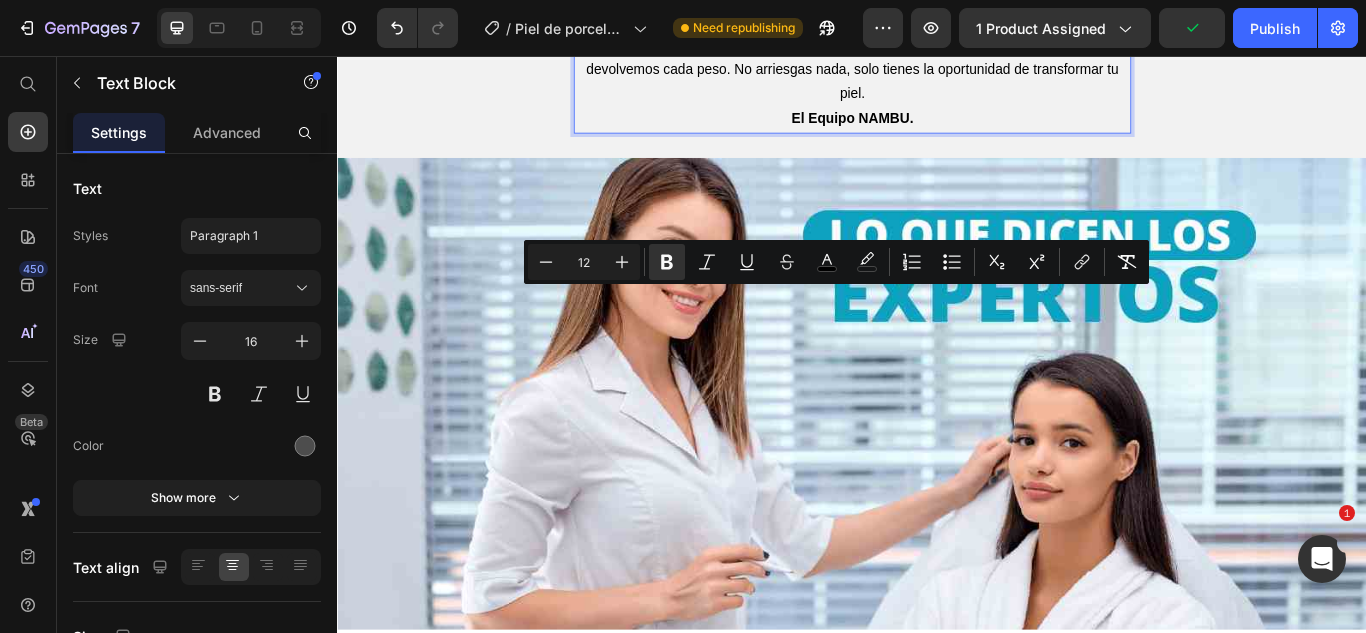 click on "El Equipo NAMBU." at bounding box center (937, 130) 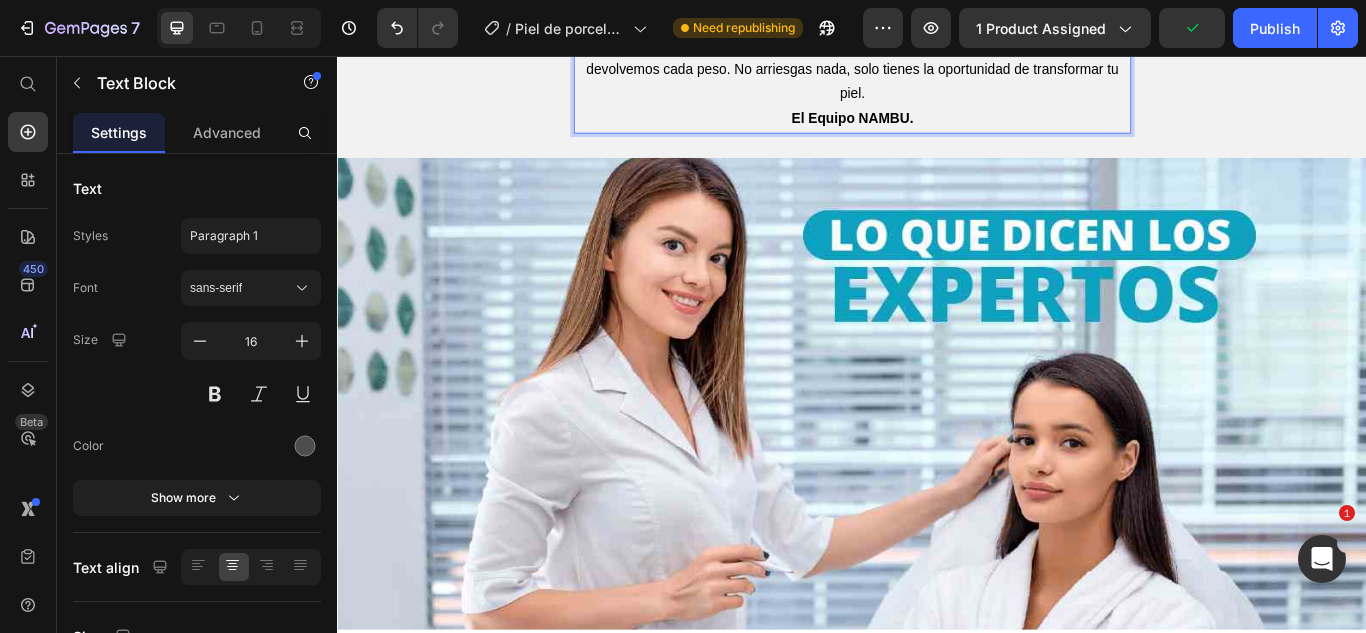 click on "Confiamos tanto en PIEL DE PORCELANA que si no amas los resultados en 30 días, te devolvemos cada peso. No arriesgas nada, solo tienes la oportunidad de transformar tu piel." at bounding box center [937, 72] 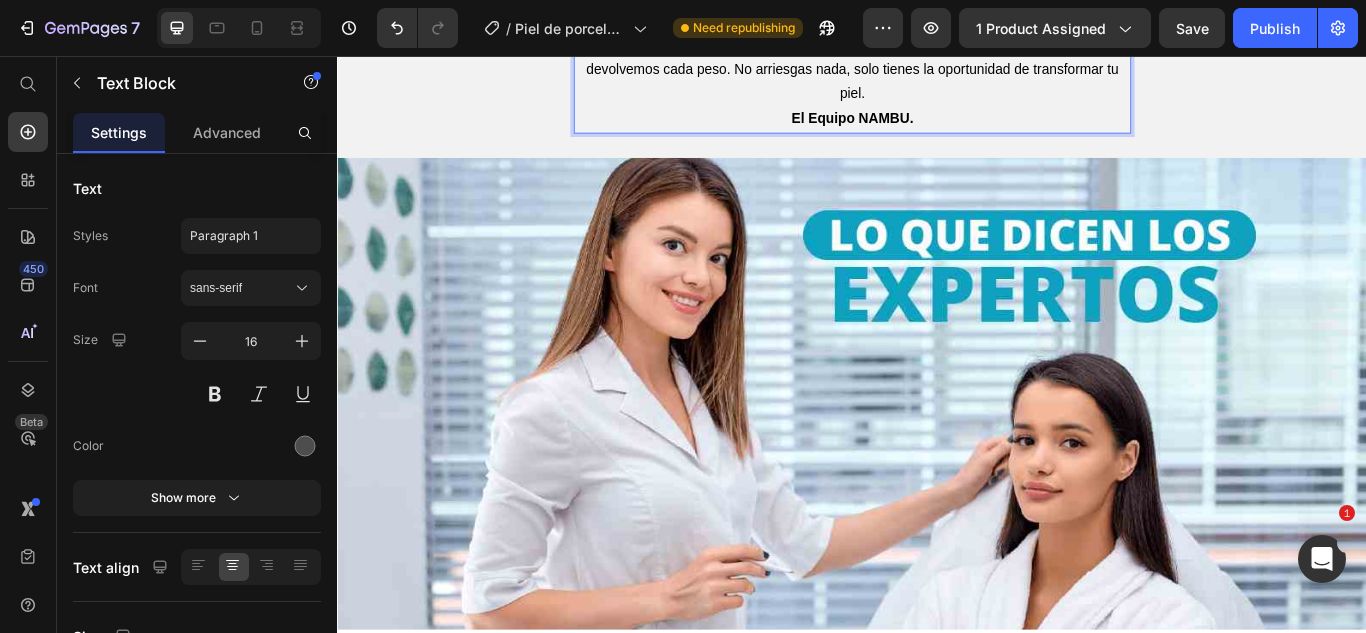 click on "Confiamos tanto en PIEL DE PORCELANA que si no amas los resultados en 30 días, te devolvemos cada peso. No arriesgas nada, solo tienes la oportunidad de transformar tu piel." at bounding box center [937, 72] 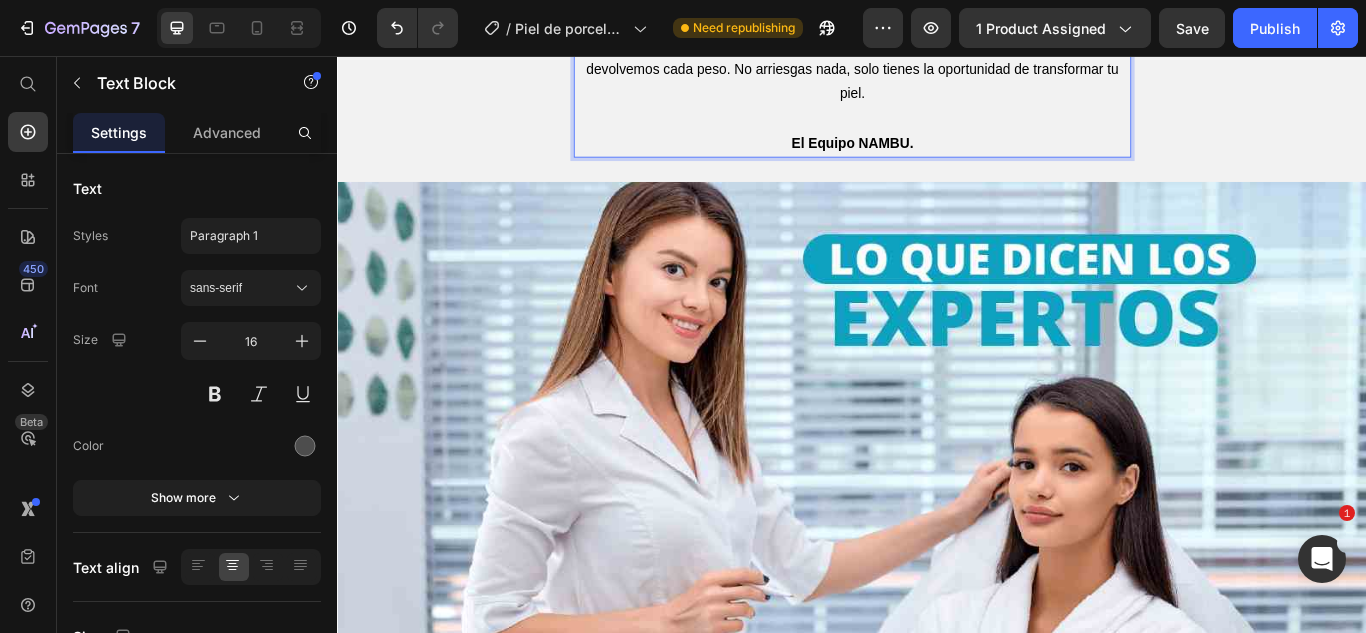 click on "Confiamos tanto en PIEL DE PORCELANA que si no amas los resultados en 30 días, te devolvemos cada peso. No arriesgas nada, solo tienes la oportunidad de transformar tu piel." at bounding box center (937, 71) 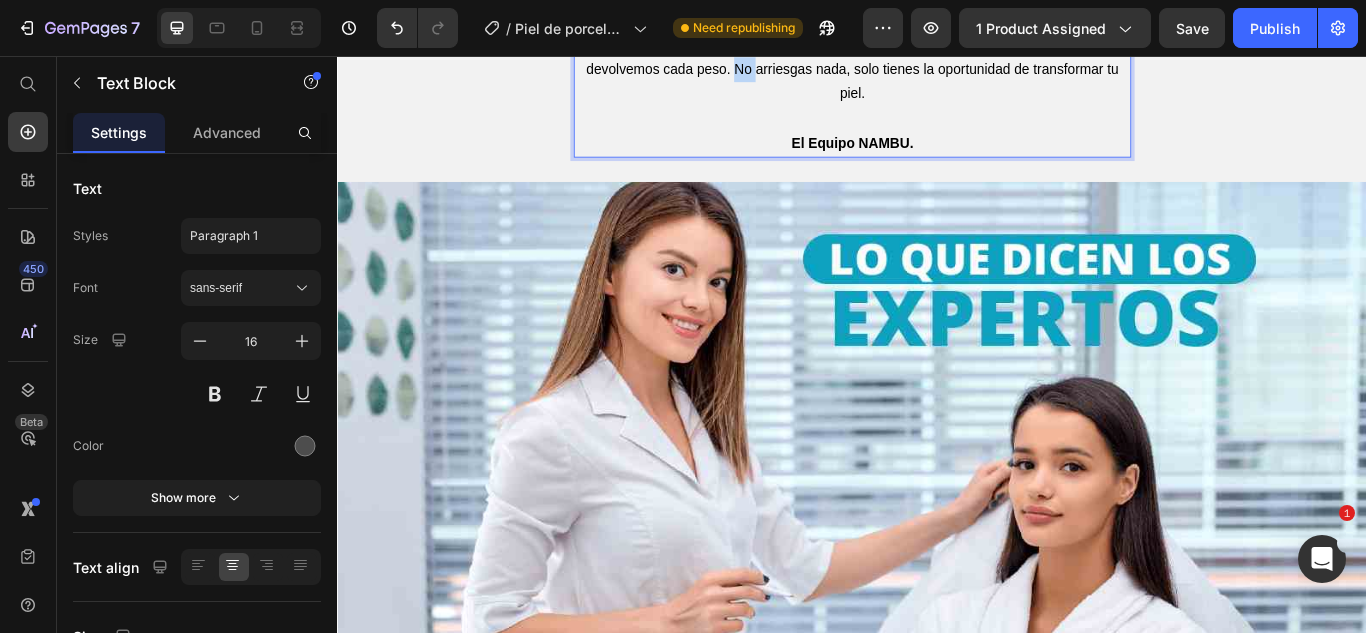click on "Confiamos tanto en PIEL DE PORCELANA que si no amas los resultados en 30 días, te devolvemos cada peso. No arriesgas nada, solo tienes la oportunidad de transformar tu piel." at bounding box center (937, 71) 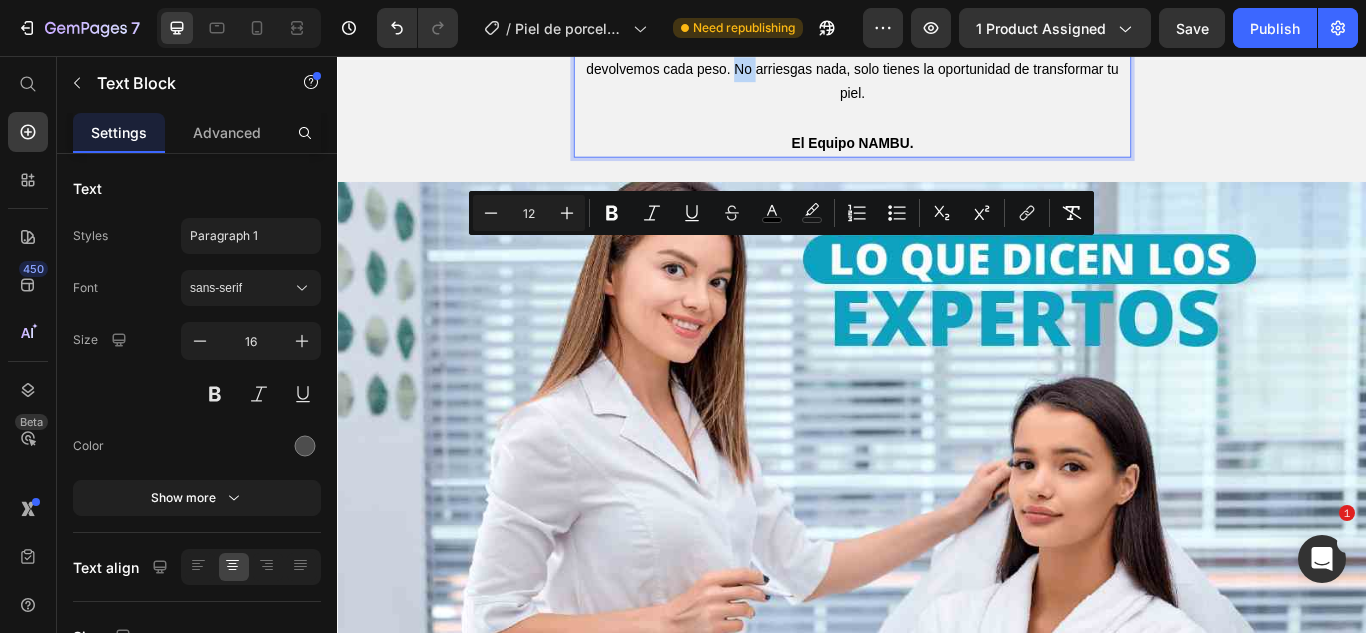 click on "Confiamos tanto en PIEL DE PORCELANA que si no amas los resultados en 30 días, te devolvemos cada peso. No arriesgas nada, solo tienes la oportunidad de transformar tu piel." at bounding box center (937, 71) 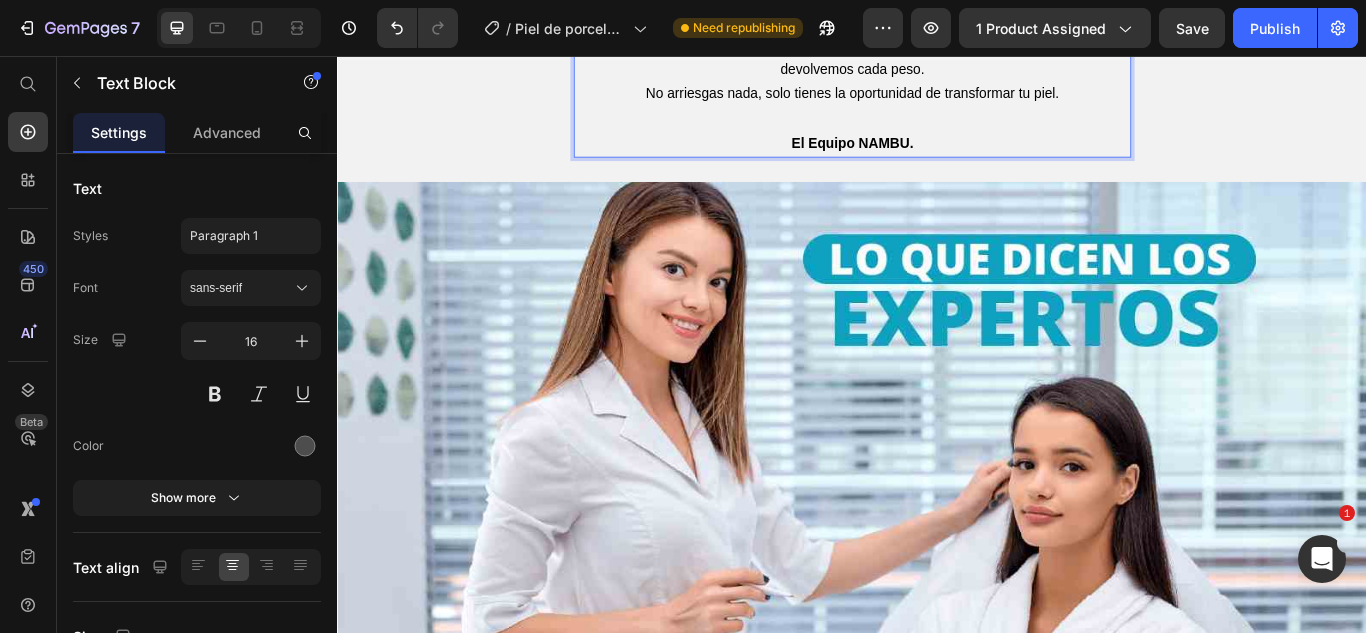 click on "No arriesgas nada, solo tienes la oportunidad de transformar tu piel." at bounding box center [937, 101] 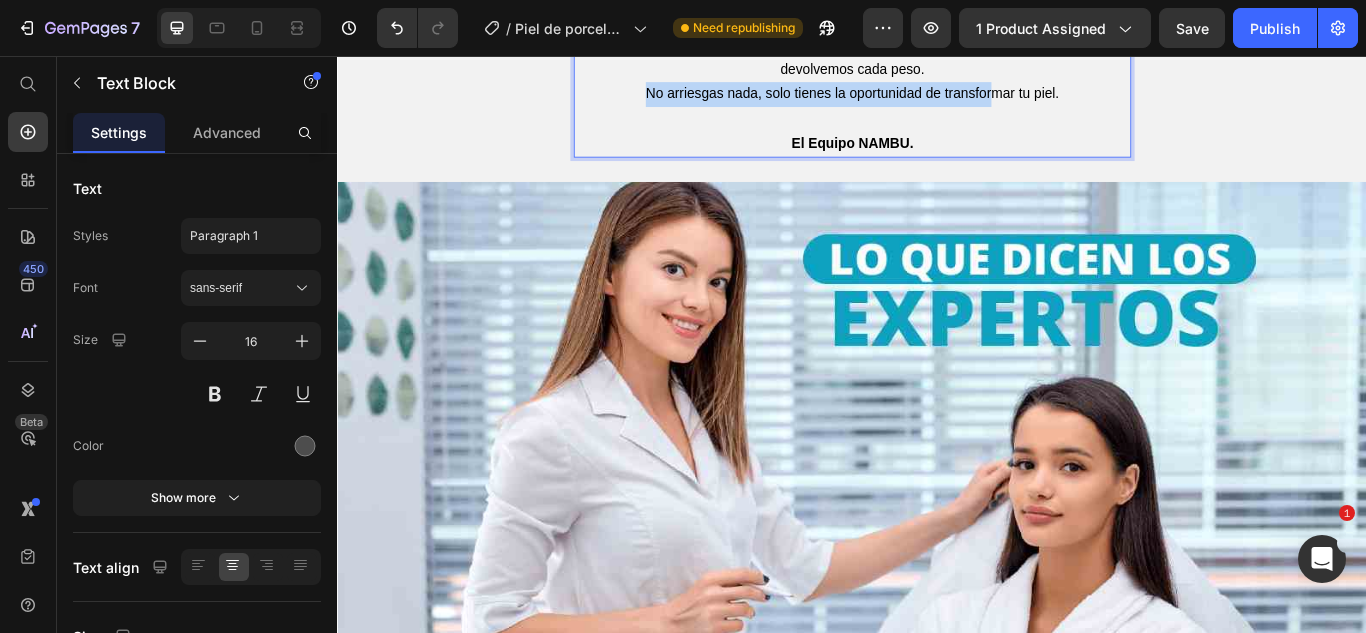 drag, startPoint x: 833, startPoint y: 319, endPoint x: 1120, endPoint y: 306, distance: 287.29428 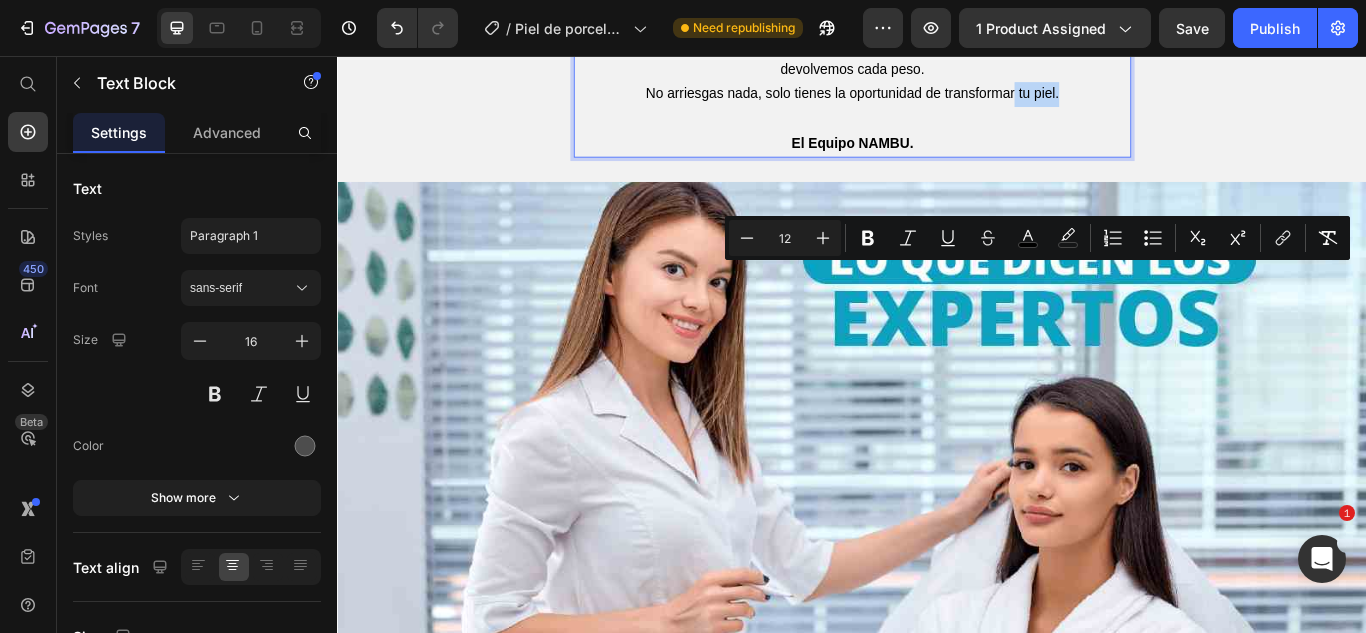 drag, startPoint x: 1120, startPoint y: 306, endPoint x: 1177, endPoint y: 300, distance: 57.31492 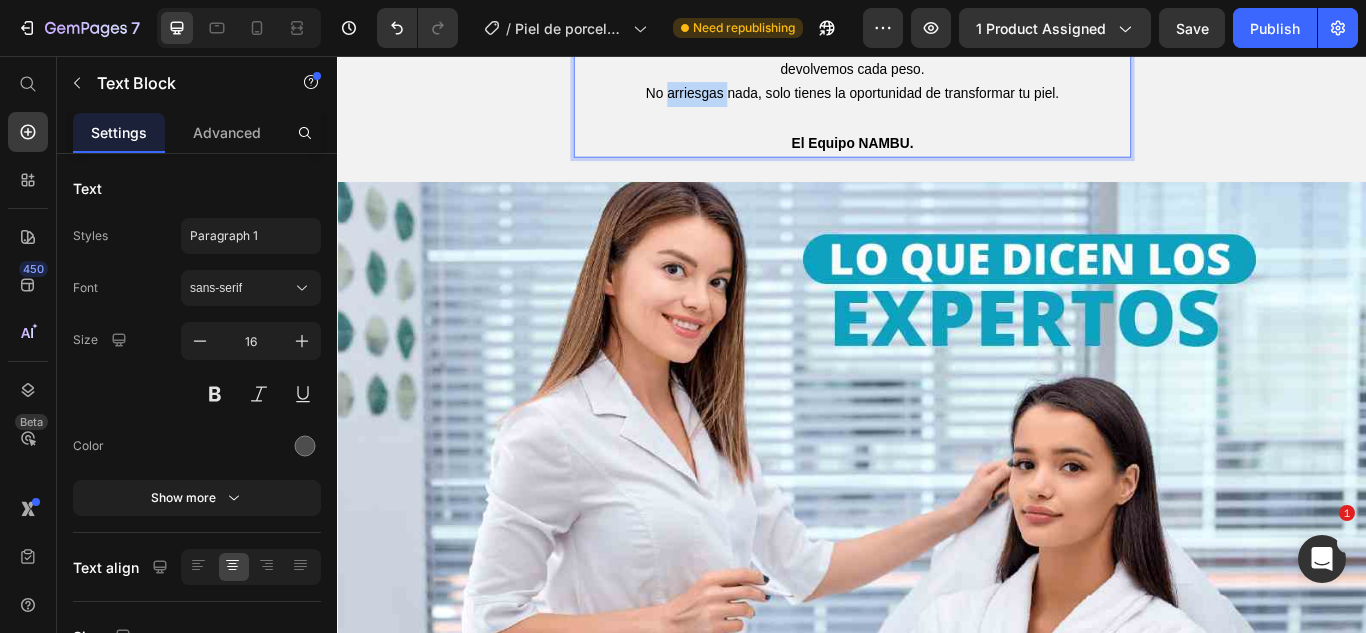 click on "No arriesgas nada, solo tienes la oportunidad de transformar tu piel." at bounding box center [937, 100] 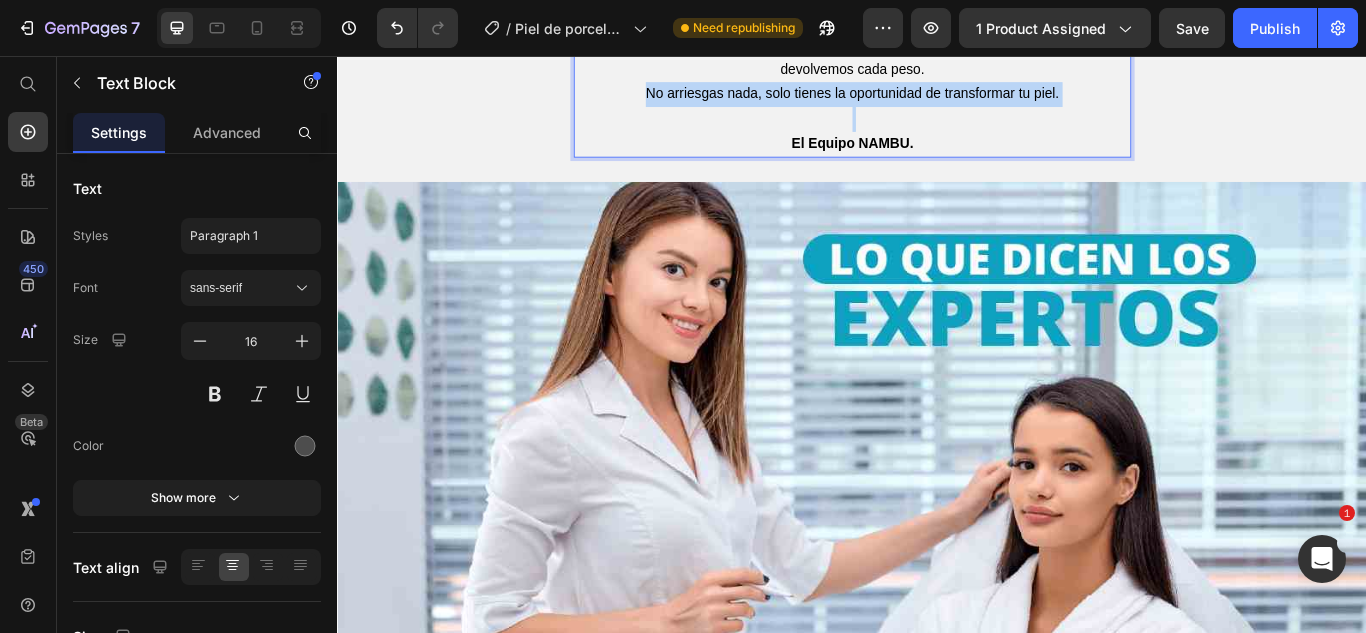 click on "No arriesgas nada, solo tienes la oportunidad de transformar tu piel." at bounding box center [937, 100] 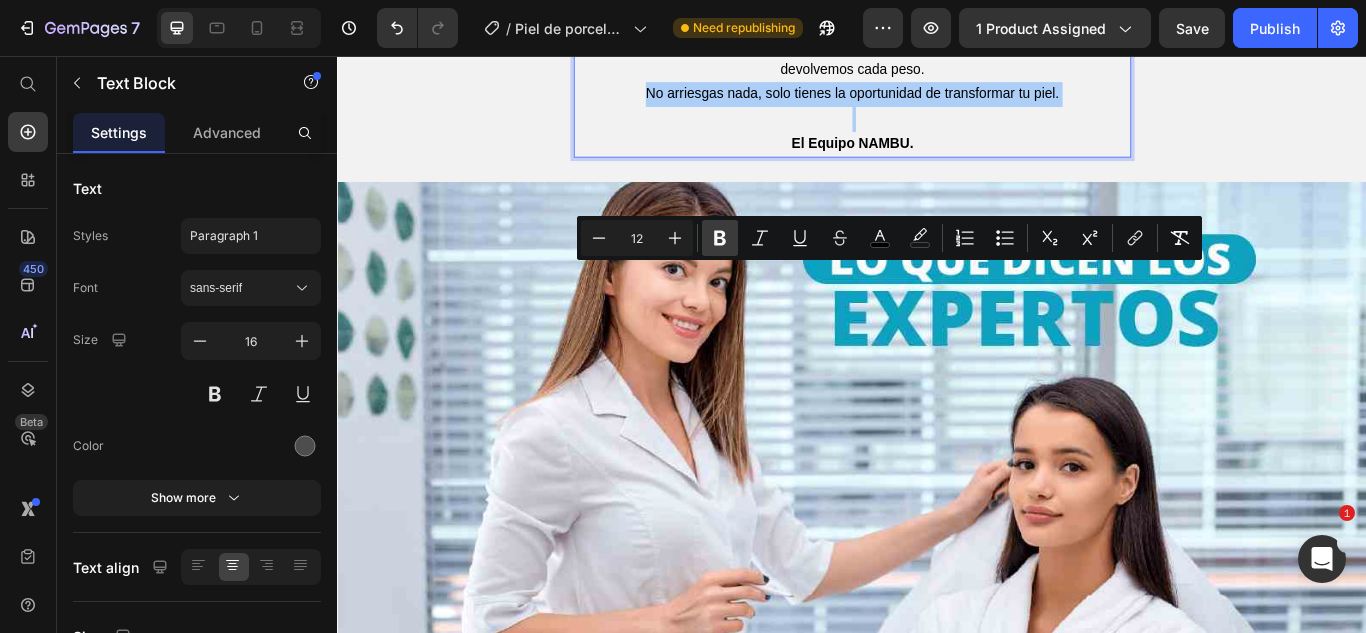 click 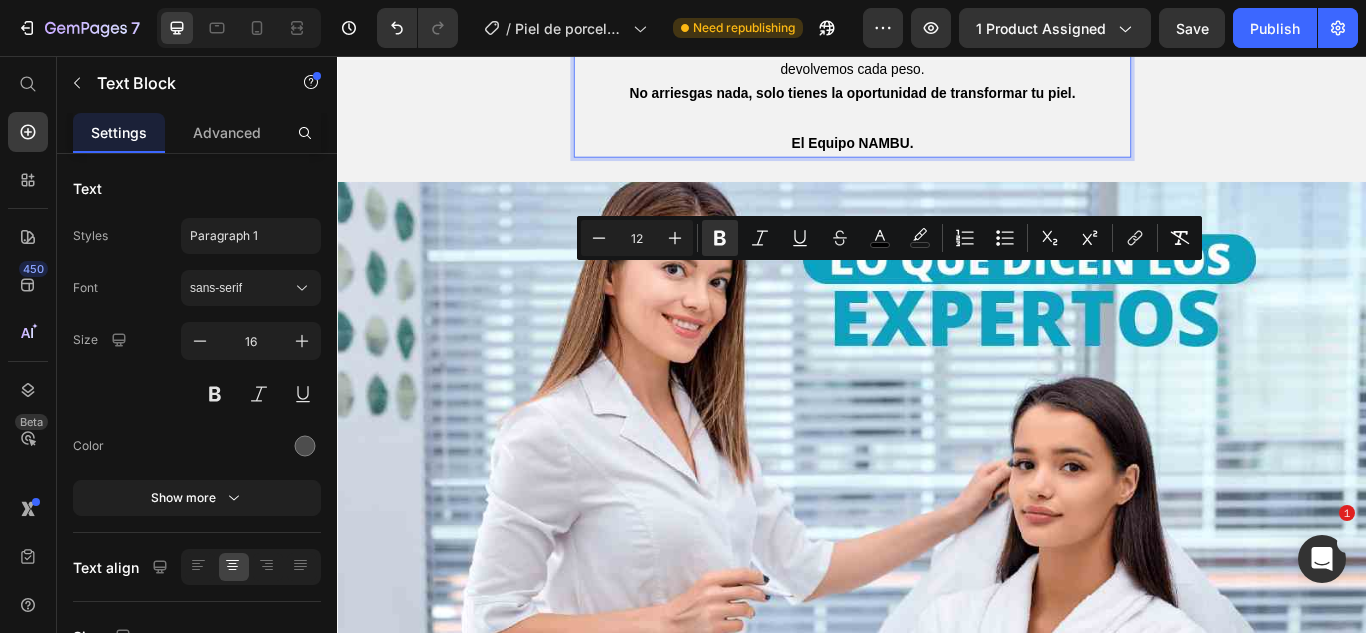 click at bounding box center (937, 130) 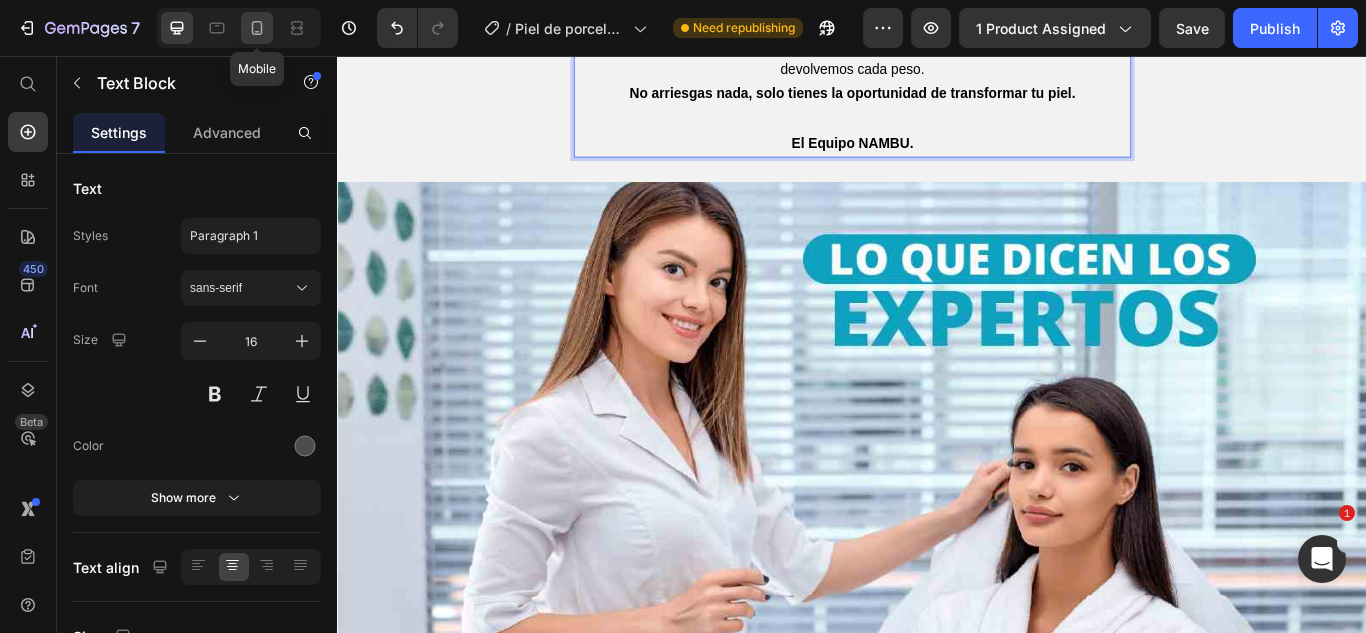 click 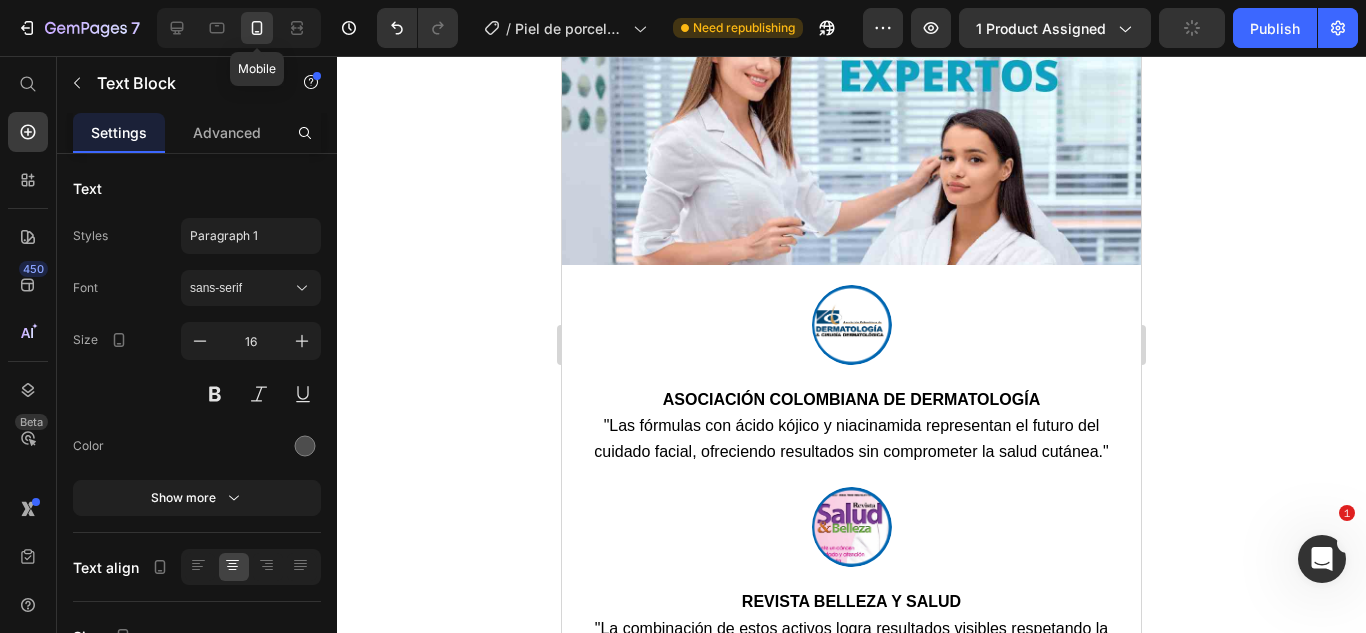 type on "14" 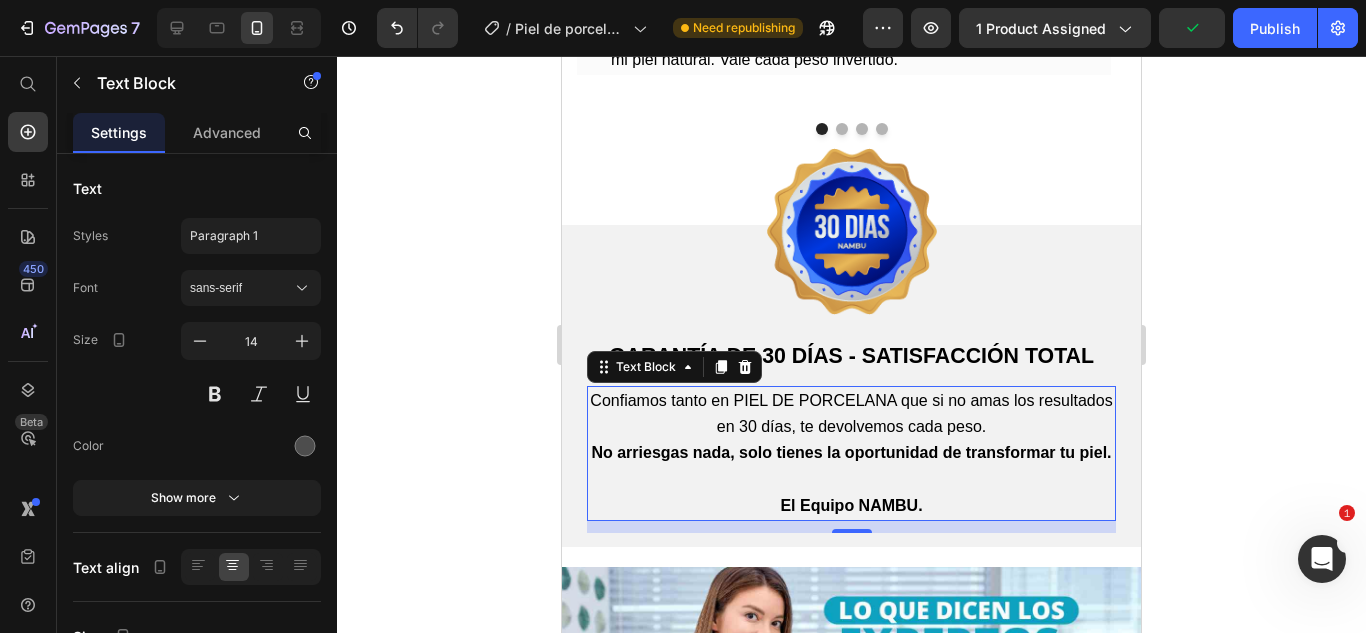 scroll, scrollTop: 8654, scrollLeft: 0, axis: vertical 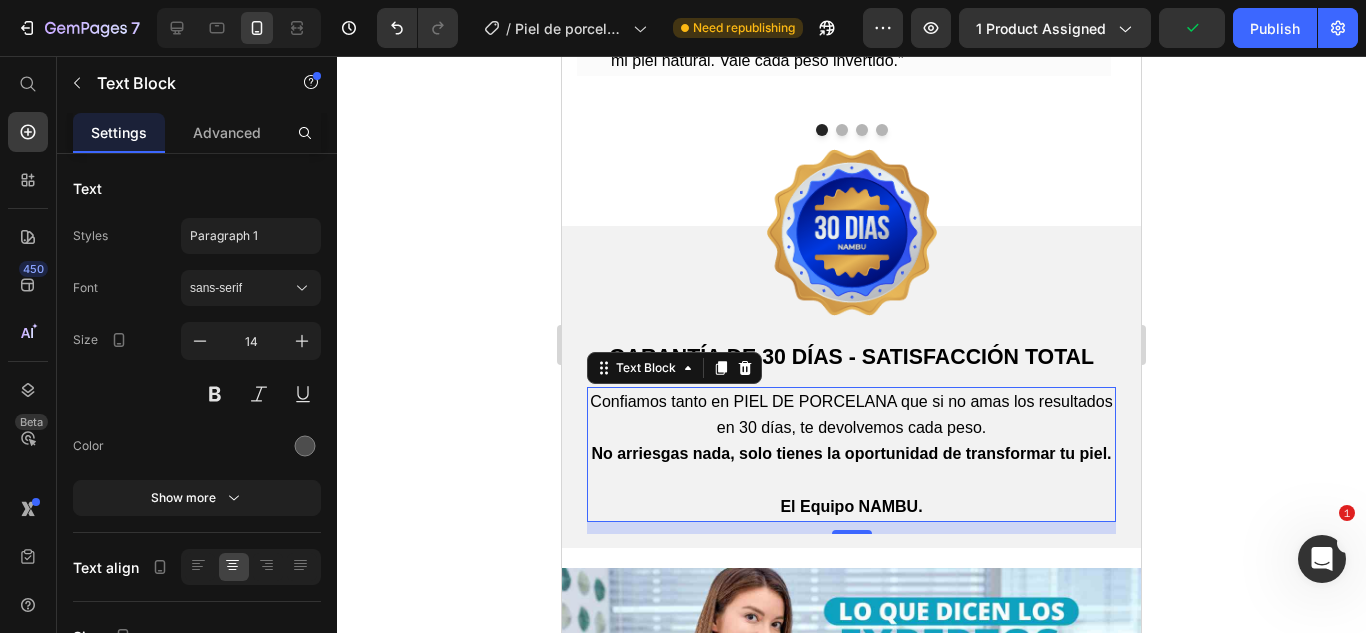 click 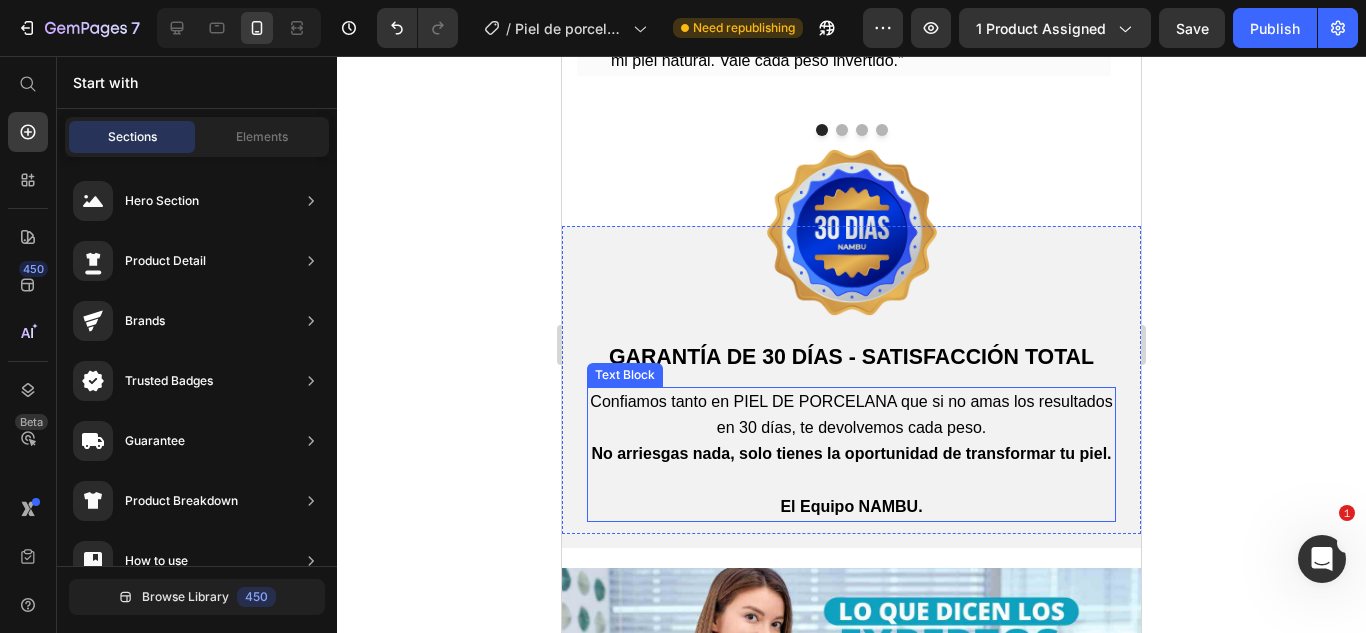click on "Confiamos tanto en PIEL DE PORCELANA que si no amas los resultados en 30 días, te devolvemos cada peso." at bounding box center (851, 415) 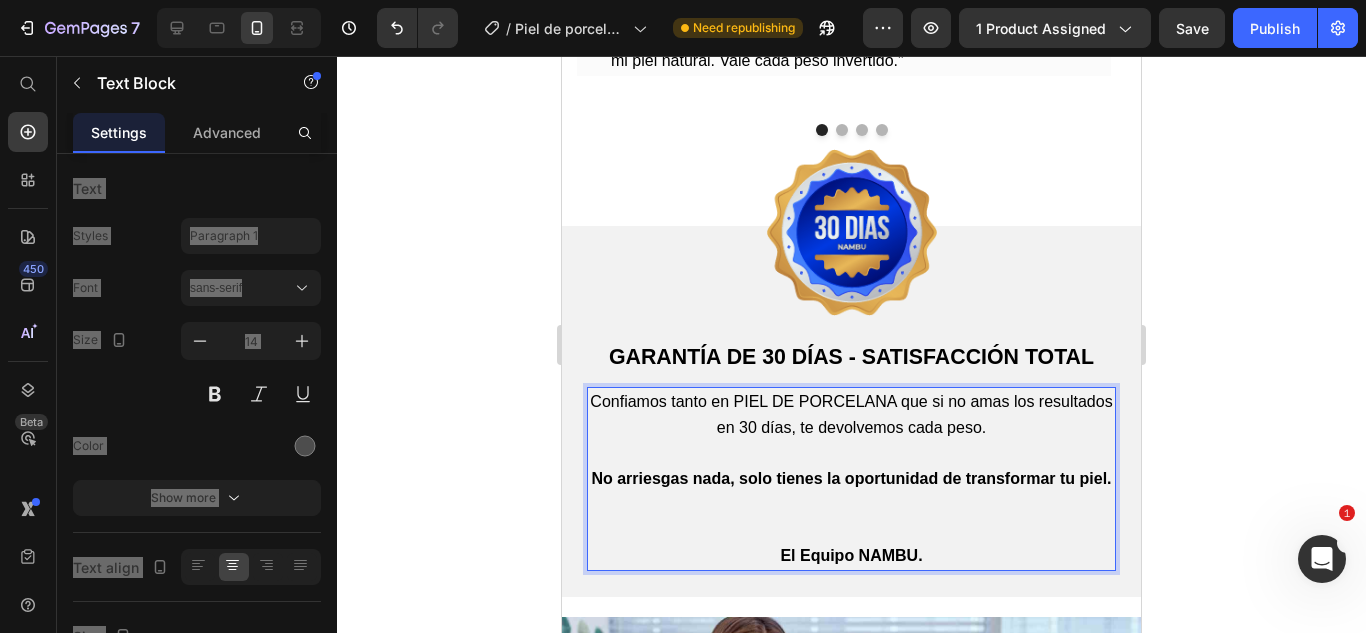 click at bounding box center (851, 518) 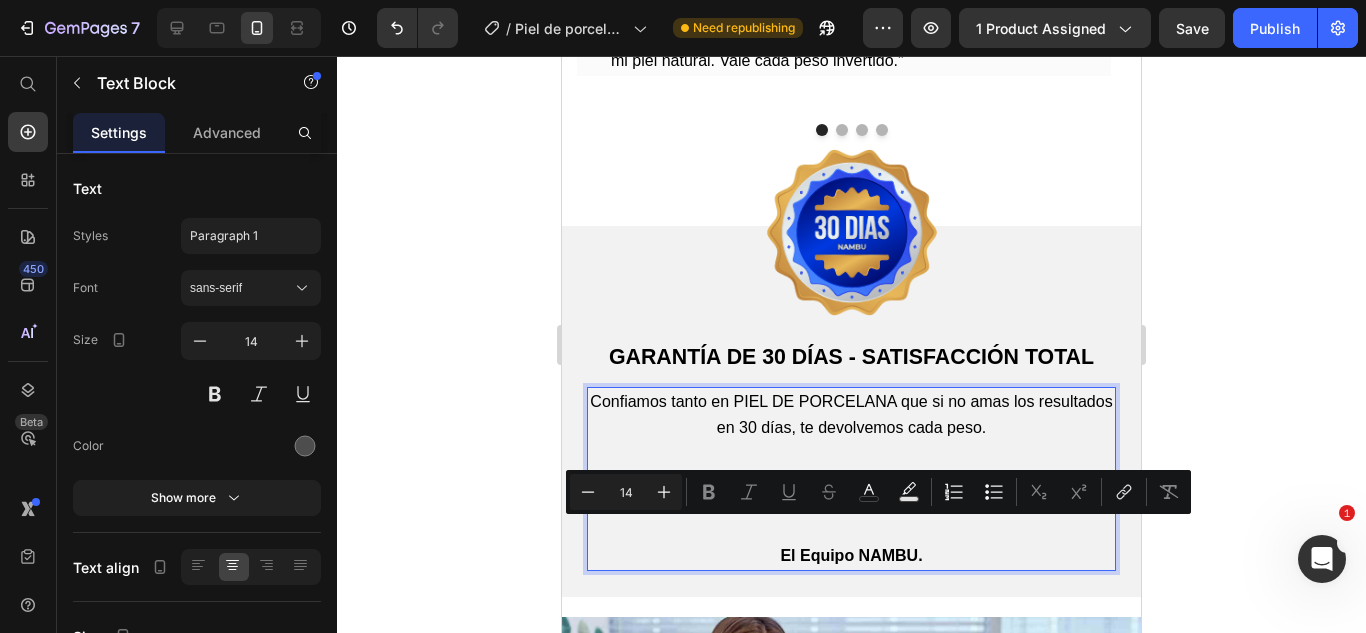 click at bounding box center (851, 518) 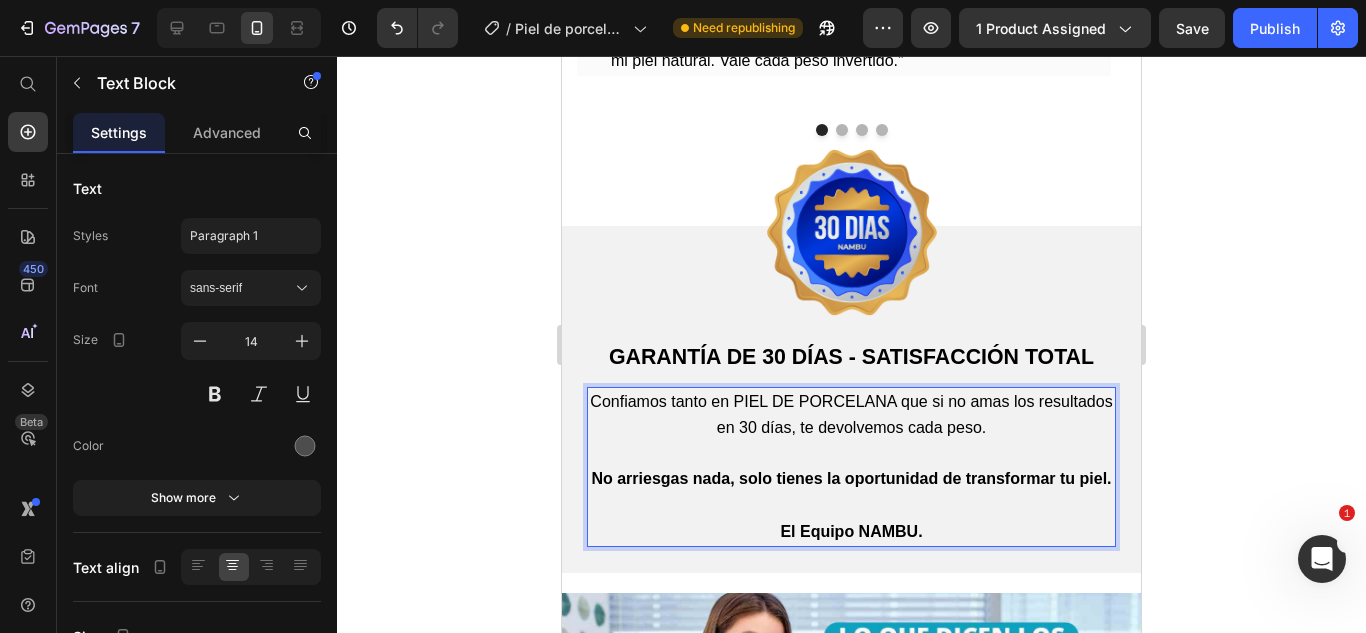 click 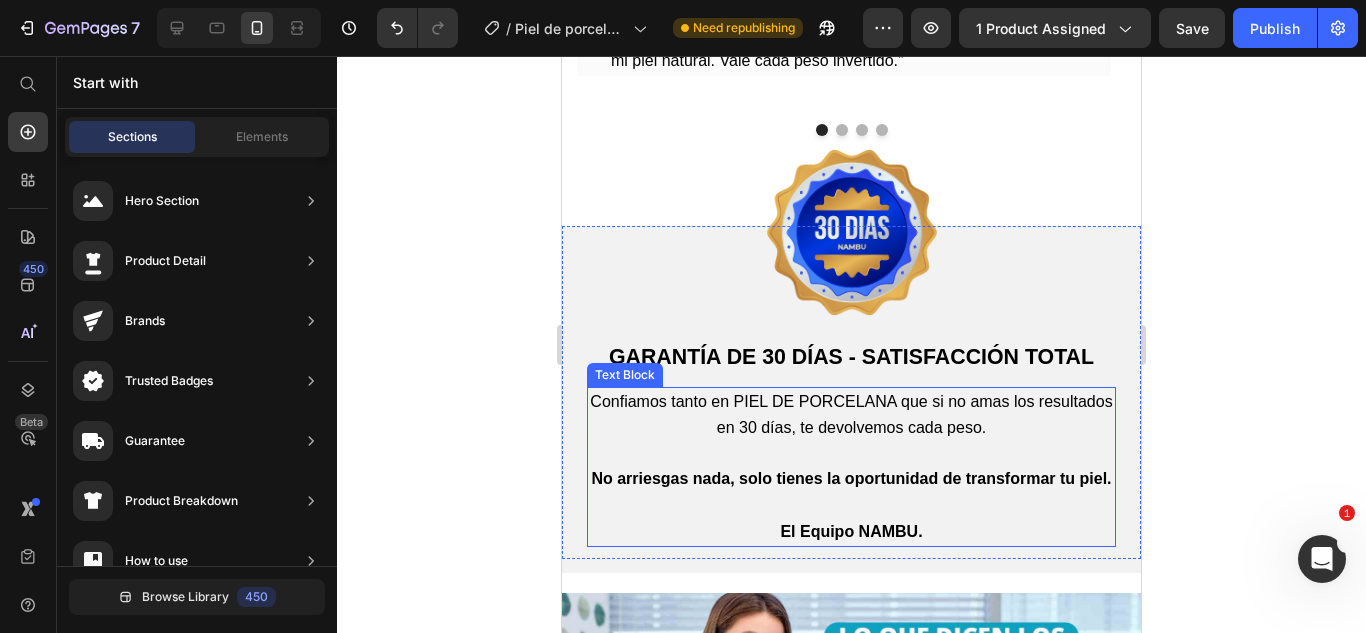 click on "No arriesgas nada, solo tienes la oportunidad de transformar tu piel." at bounding box center (851, 478) 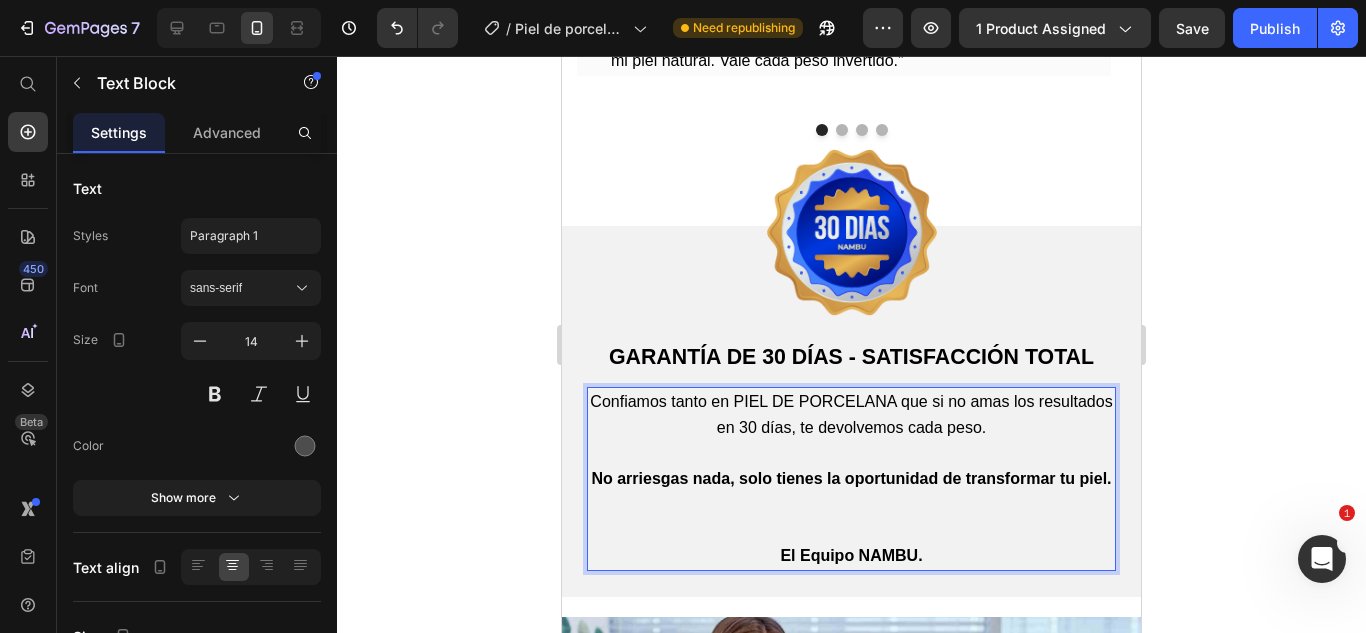 click on "No arriesgas nada, solo tienes la oportunidad de transformar tu piel." at bounding box center [851, 478] 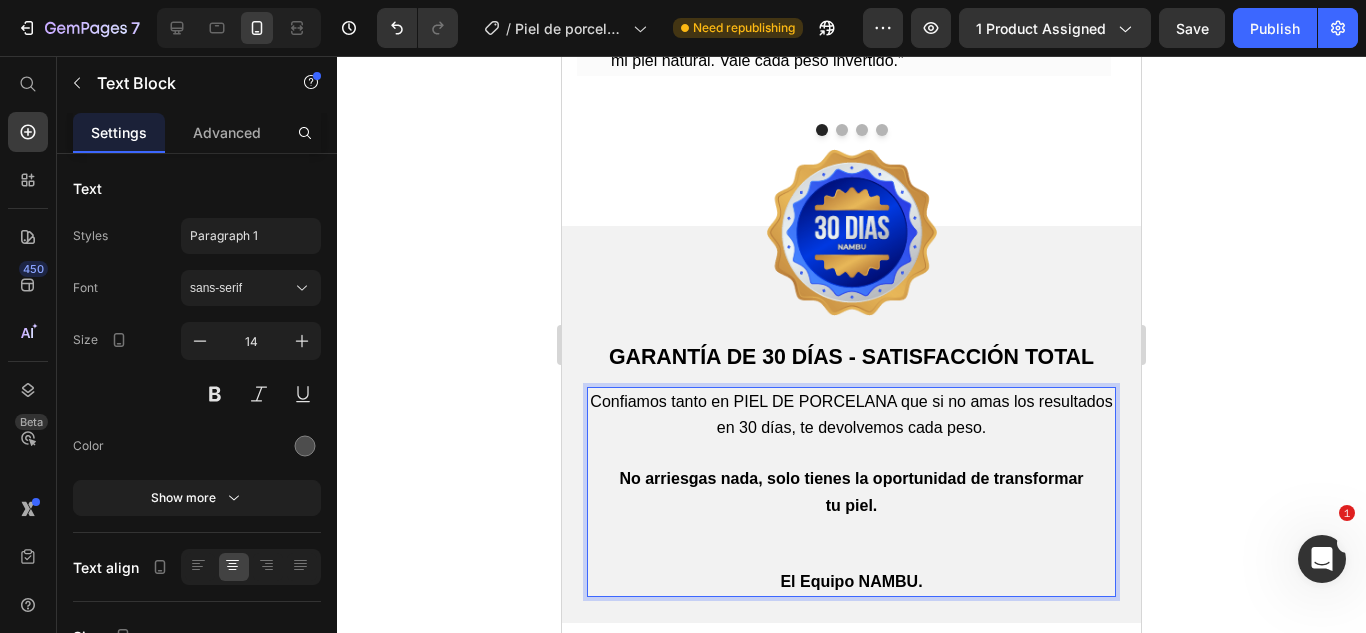 click at bounding box center [851, 544] 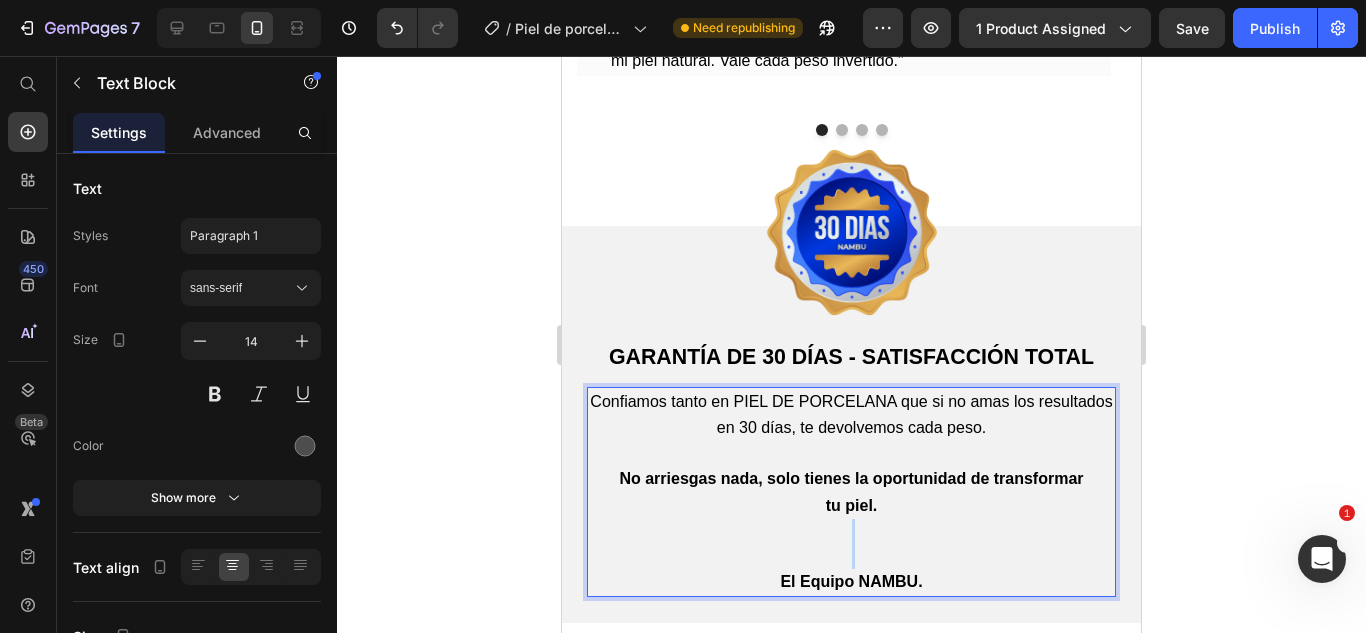 click at bounding box center [851, 544] 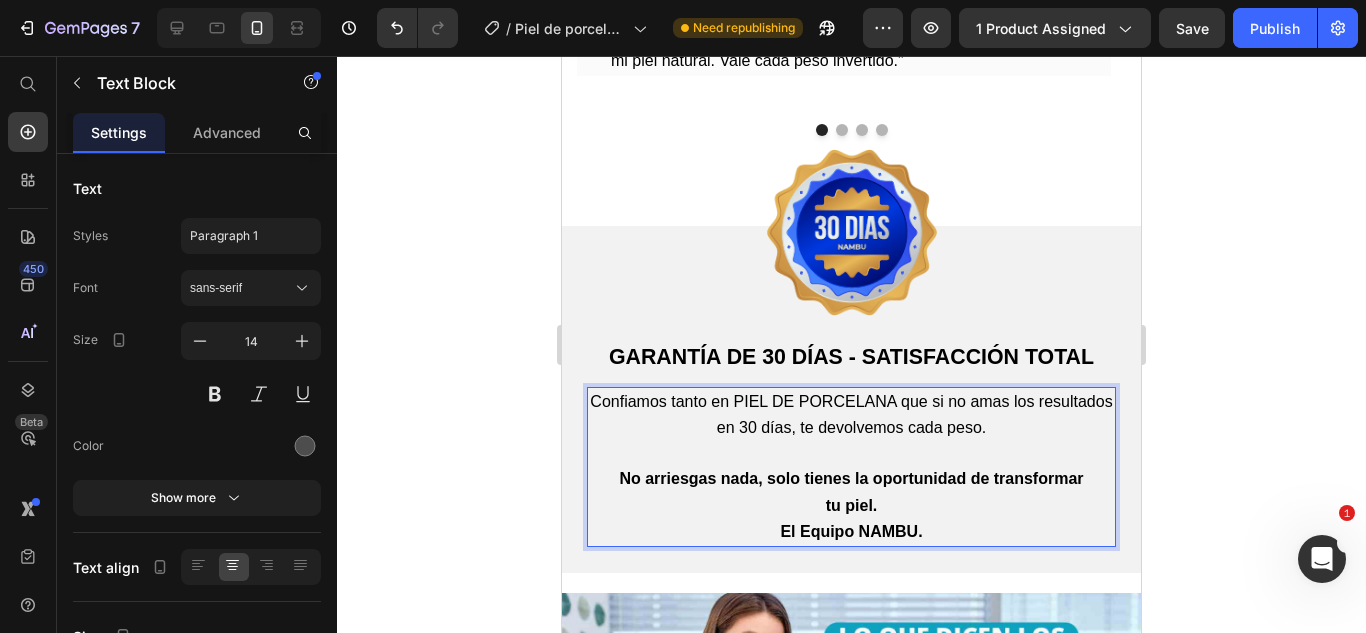 click on "tu piel." at bounding box center [851, 506] 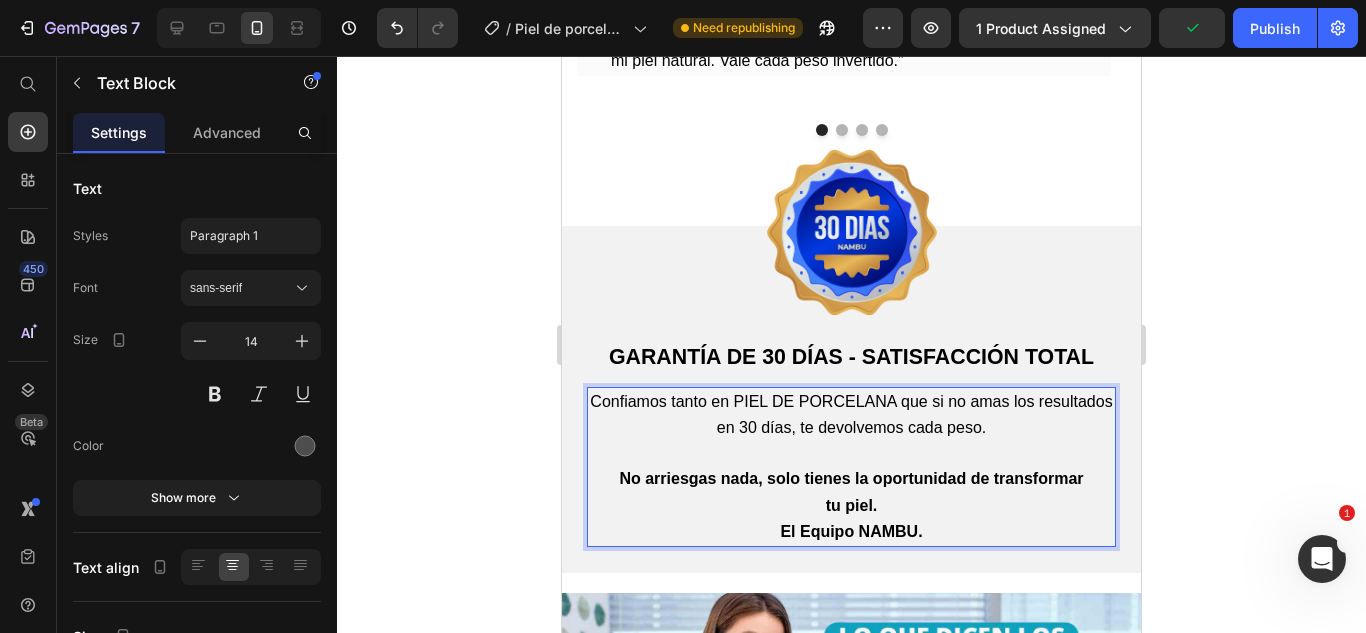 click on "tu piel." at bounding box center (851, 506) 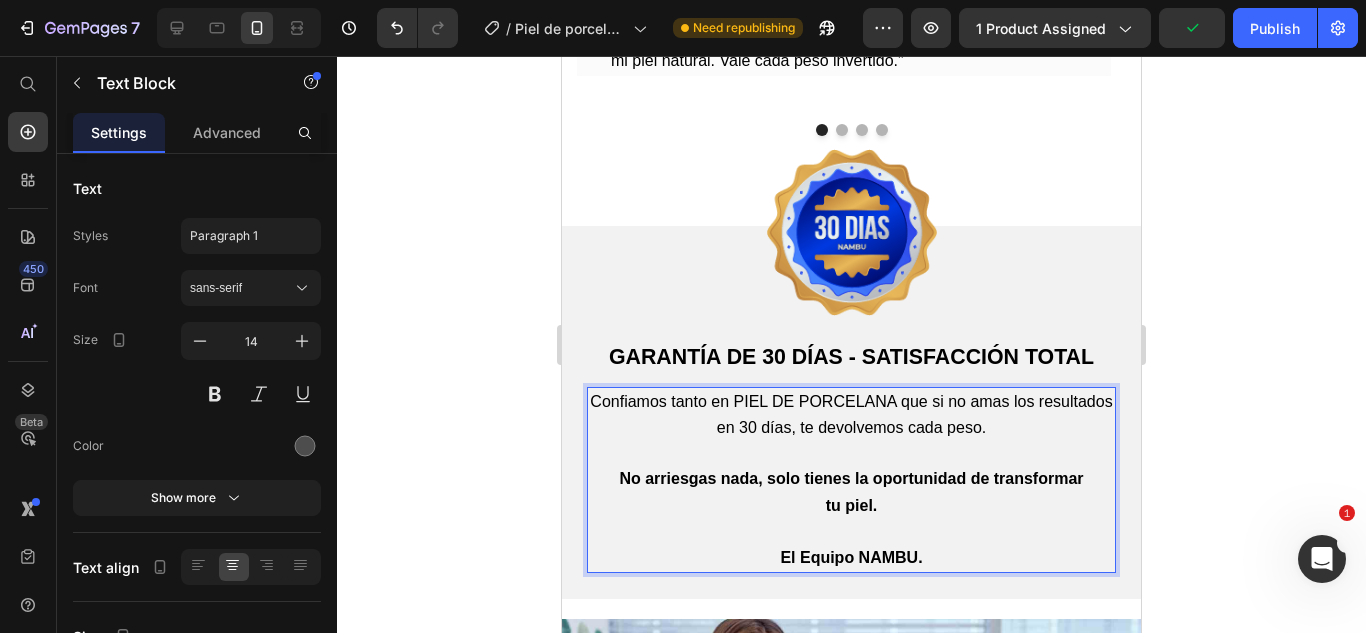 click 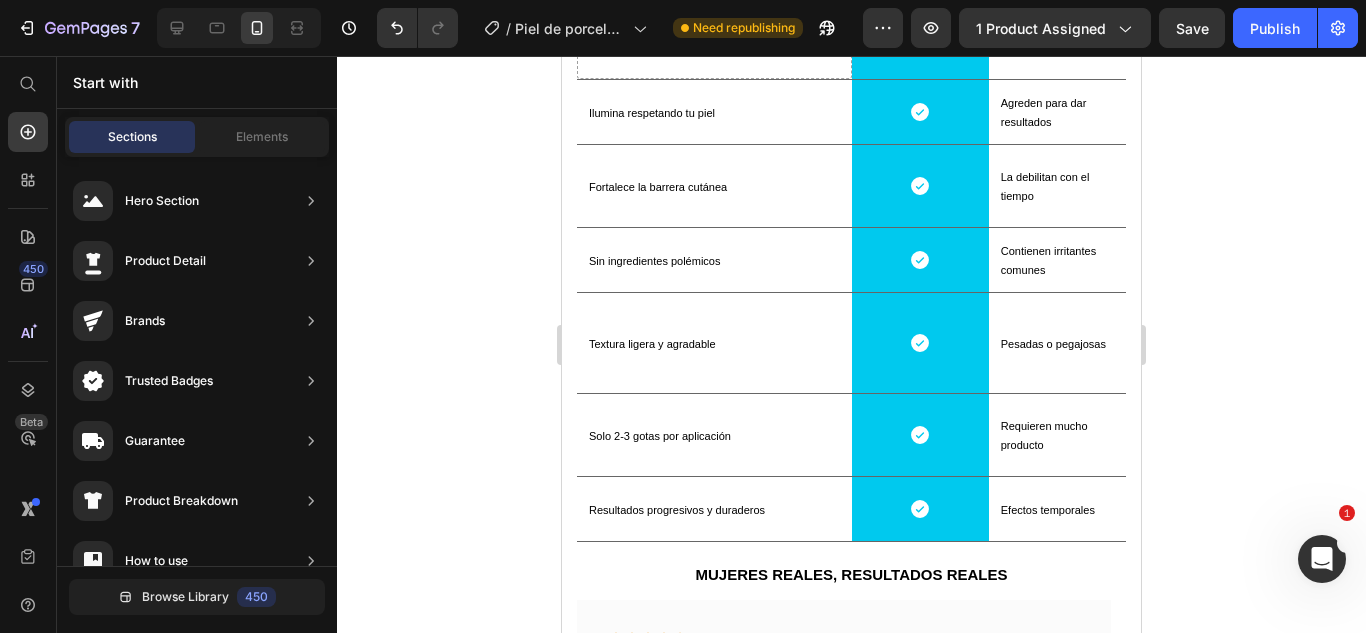 scroll, scrollTop: 7384, scrollLeft: 0, axis: vertical 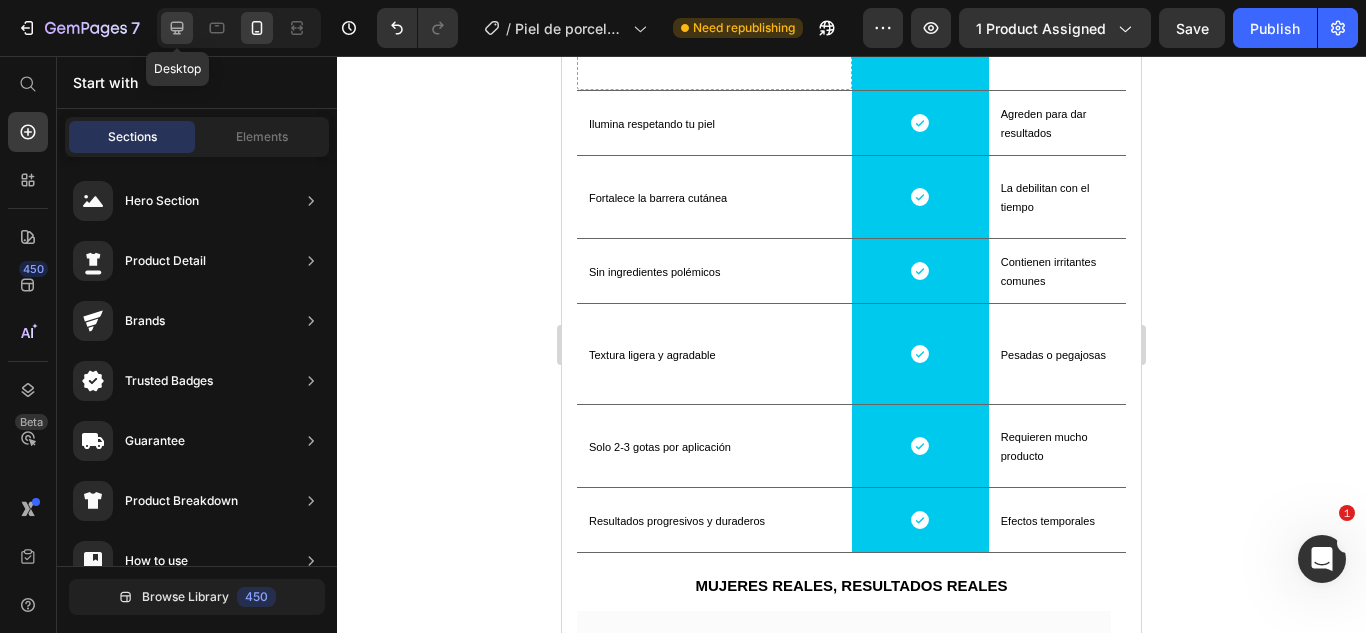 click 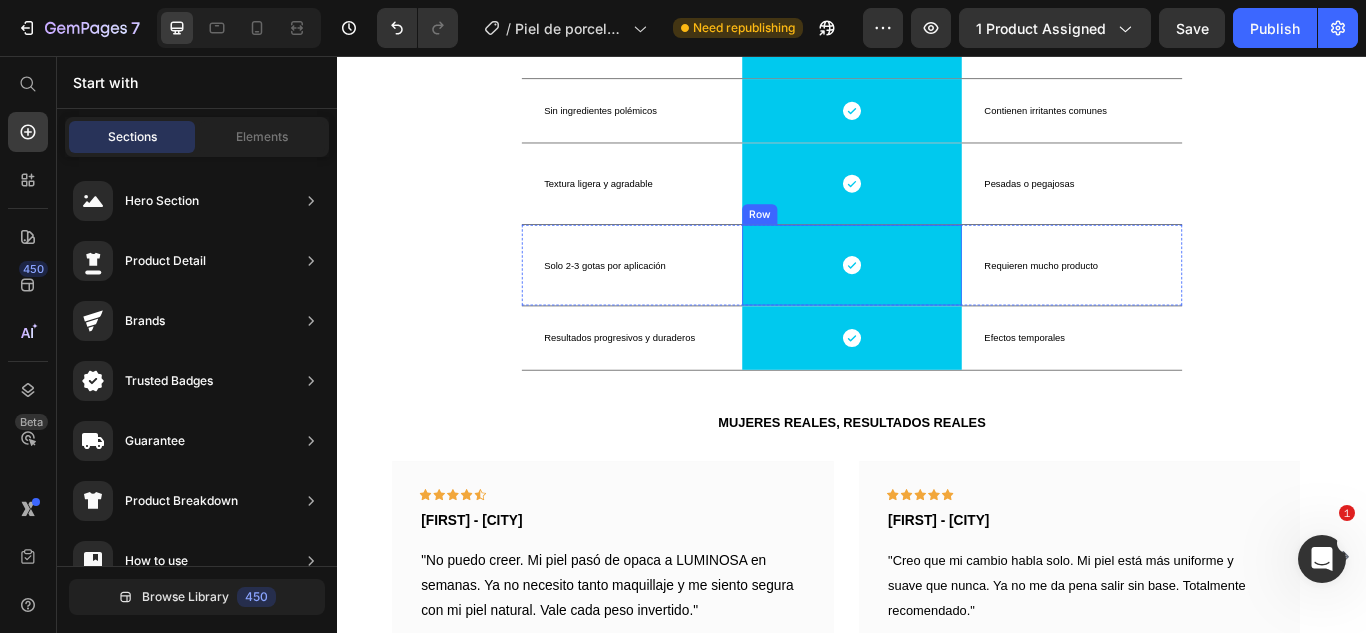 scroll, scrollTop: 8225, scrollLeft: 0, axis: vertical 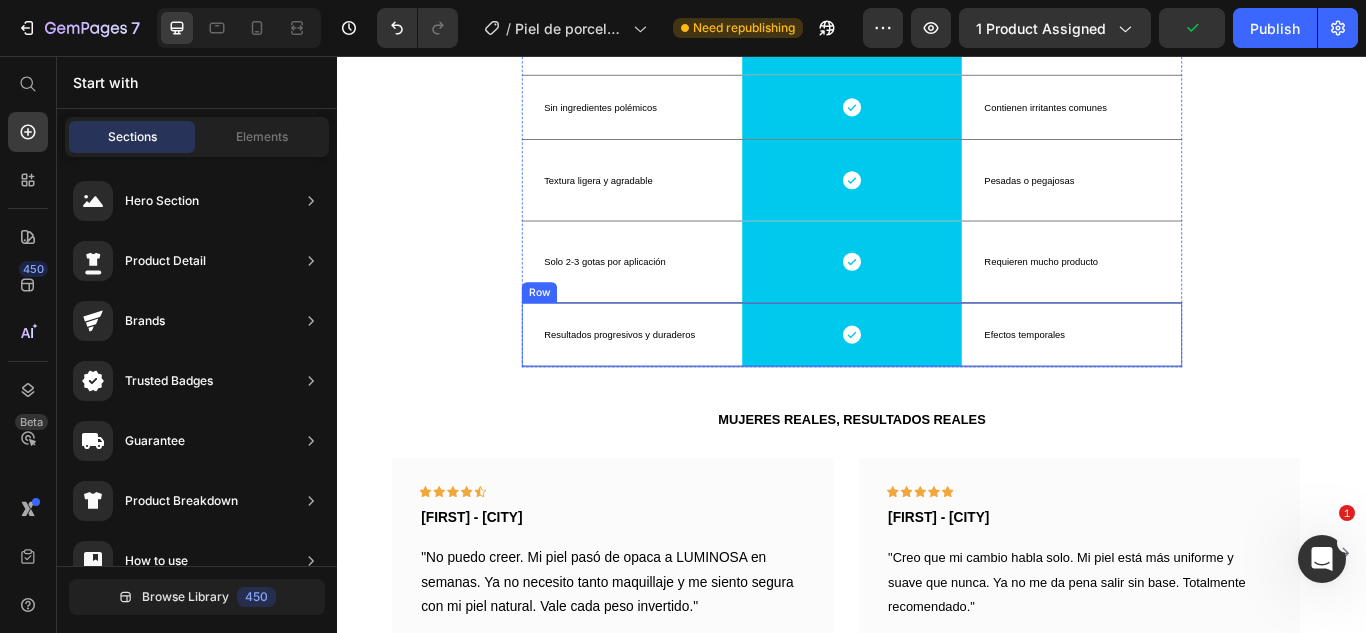 click on "Efectos temporales Text Block" at bounding box center [1193, 381] 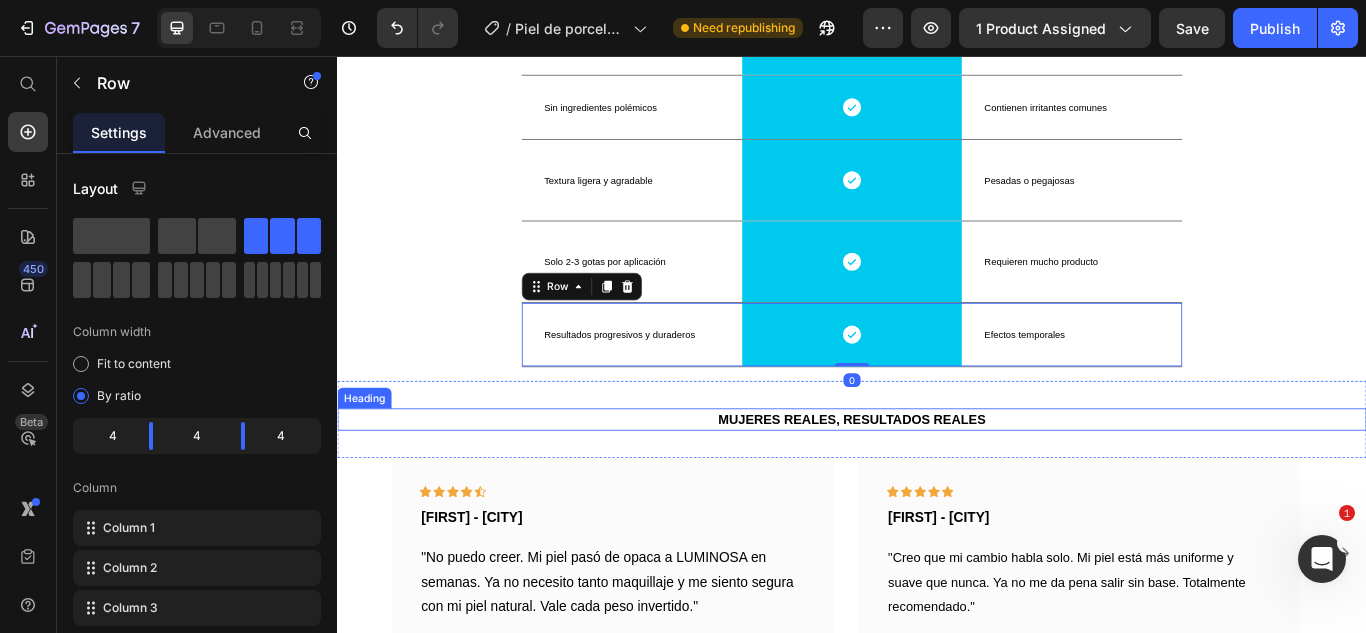 click on "MUJERES REALES, RESULTADOS REALES" at bounding box center [937, 480] 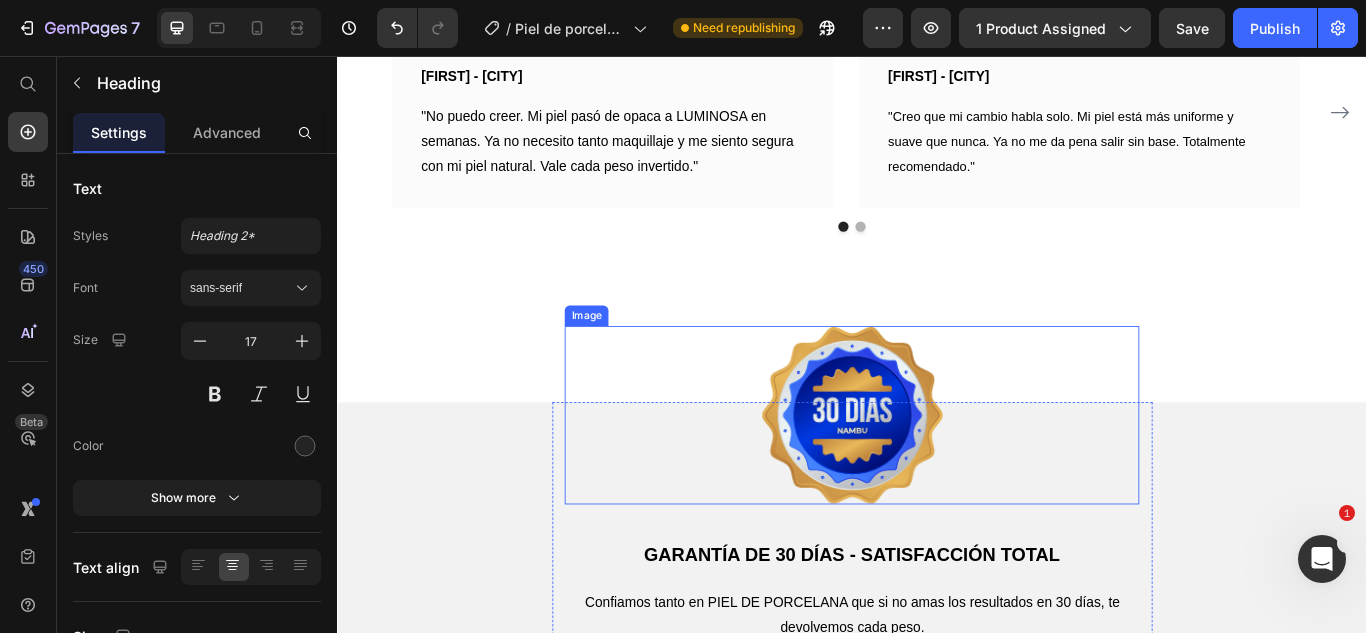 scroll, scrollTop: 9125, scrollLeft: 0, axis: vertical 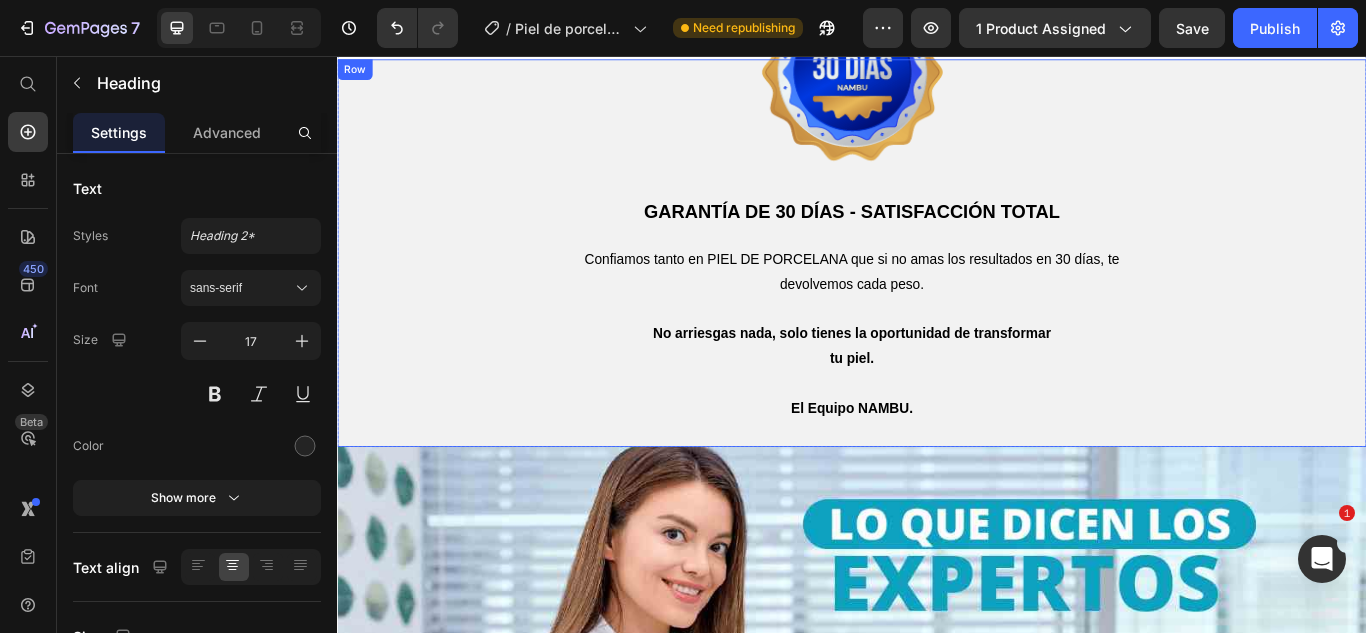 click on "Image GARANTÍA DE 30 DÍAS - SATISFACCIÓN TOTAL Heading Confiamos tanto en PIEL DE PORCELANA que si no amas los resultados en 30 días, te devolvemos cada peso.    No arriesgas nada, solo tienes la oportunidad de transformar tu piel.   El Equipo NAMBU. Text Block Row" at bounding box center [937, 285] 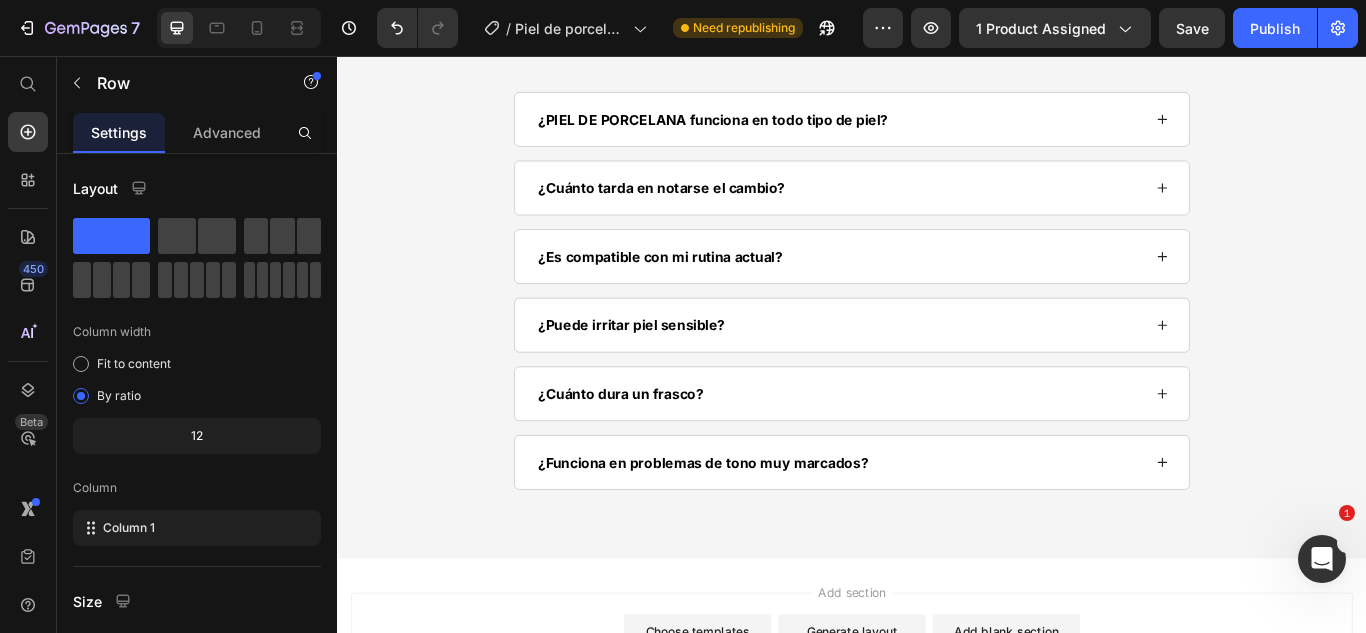 scroll, scrollTop: 13071, scrollLeft: 0, axis: vertical 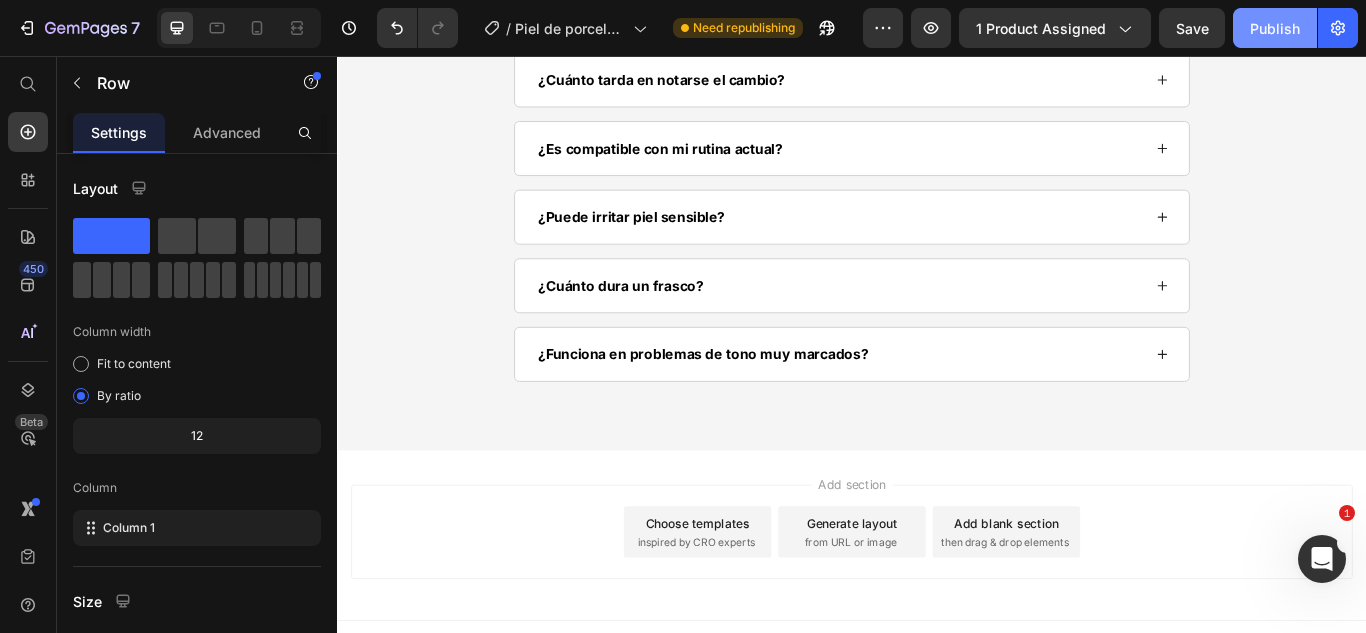 click on "Publish" at bounding box center [1275, 28] 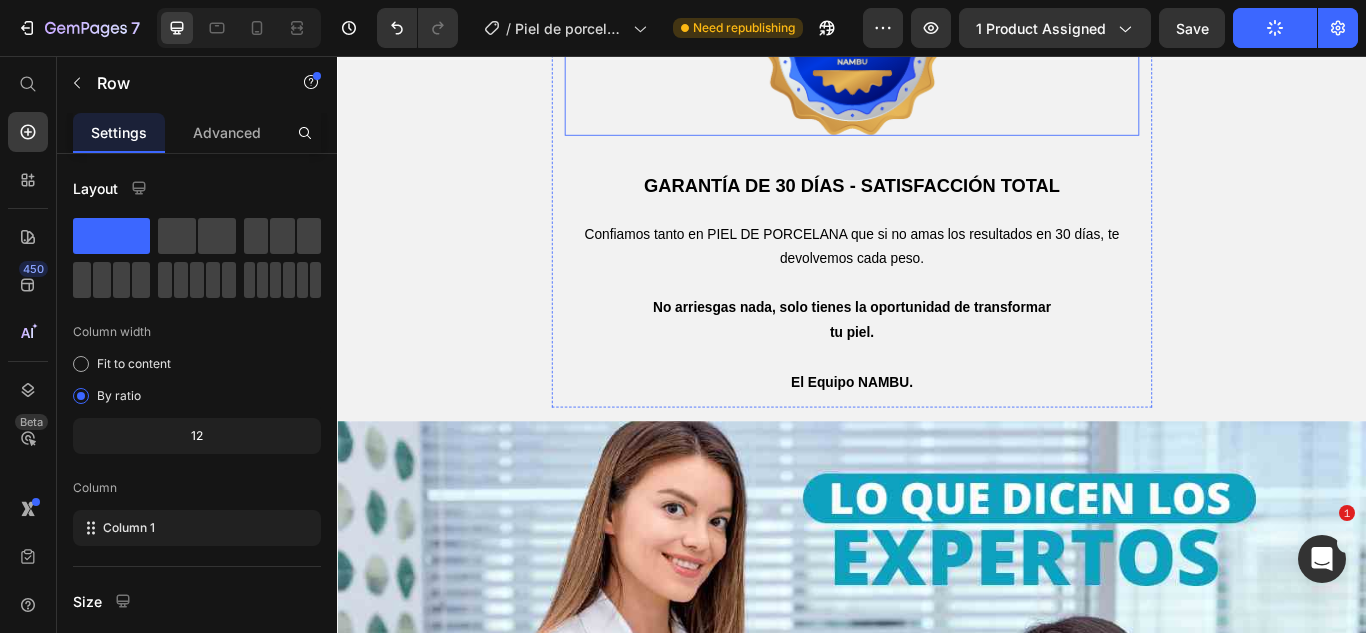 scroll, scrollTop: 9171, scrollLeft: 0, axis: vertical 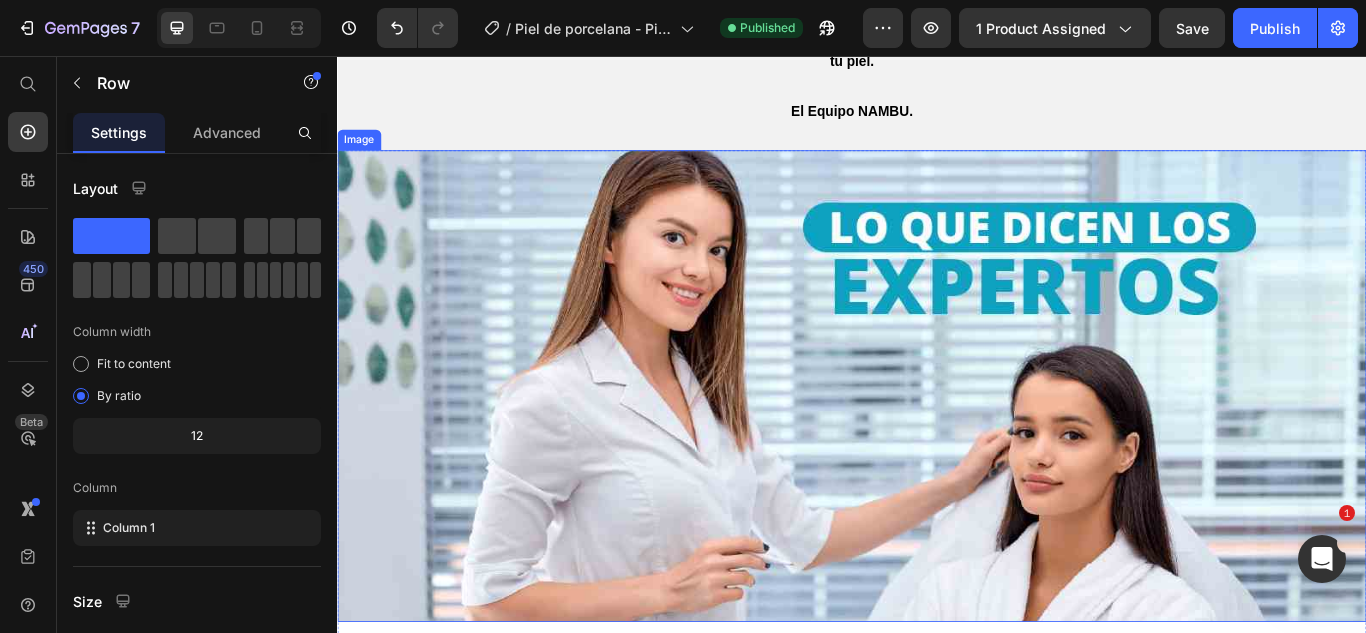 click at bounding box center (937, 441) 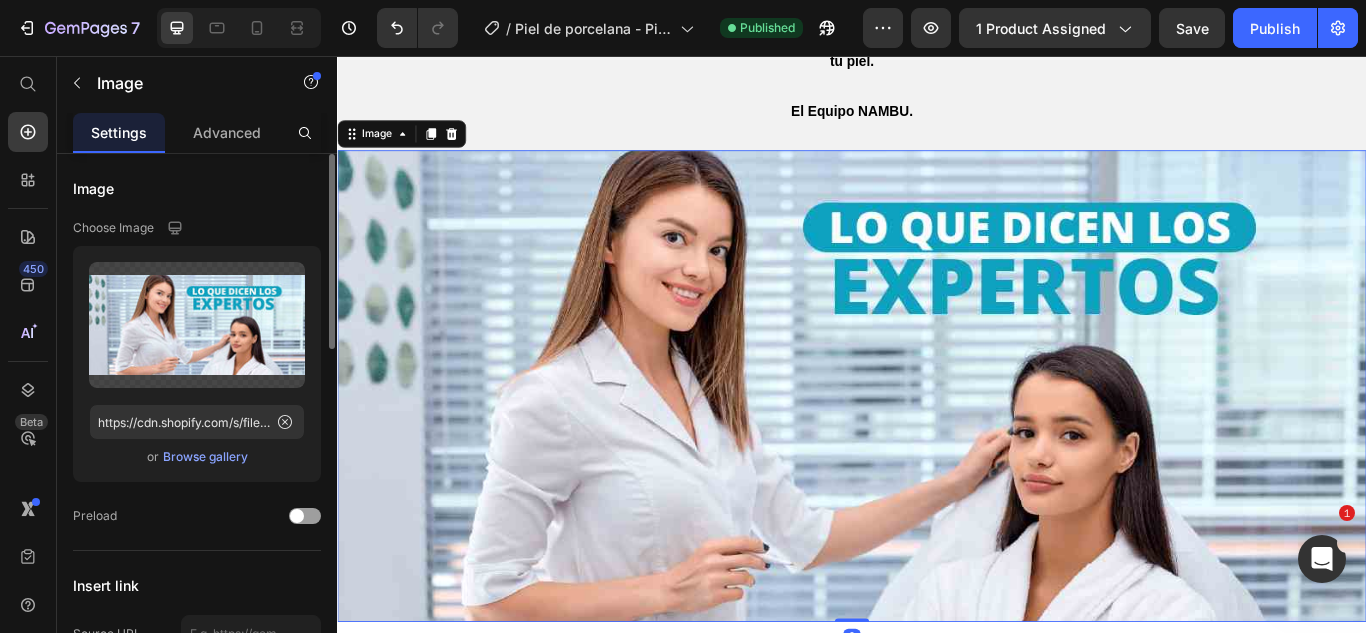 click on "Browse gallery" at bounding box center (205, 457) 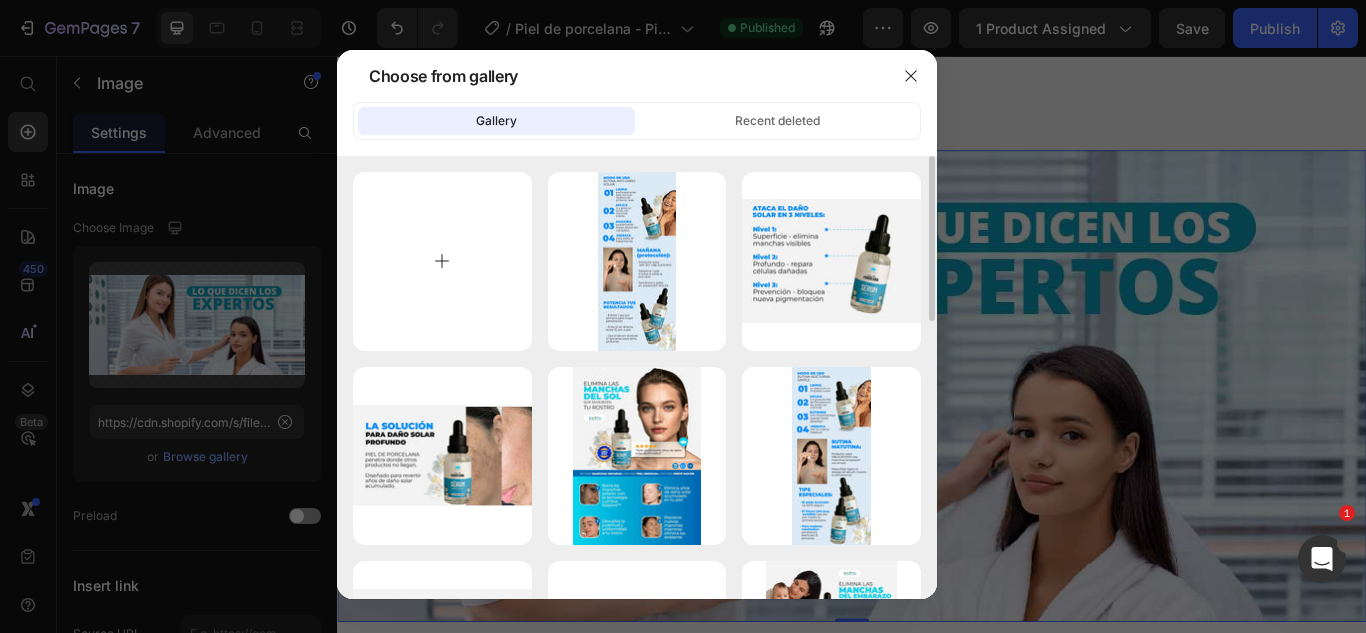 click at bounding box center [442, 261] 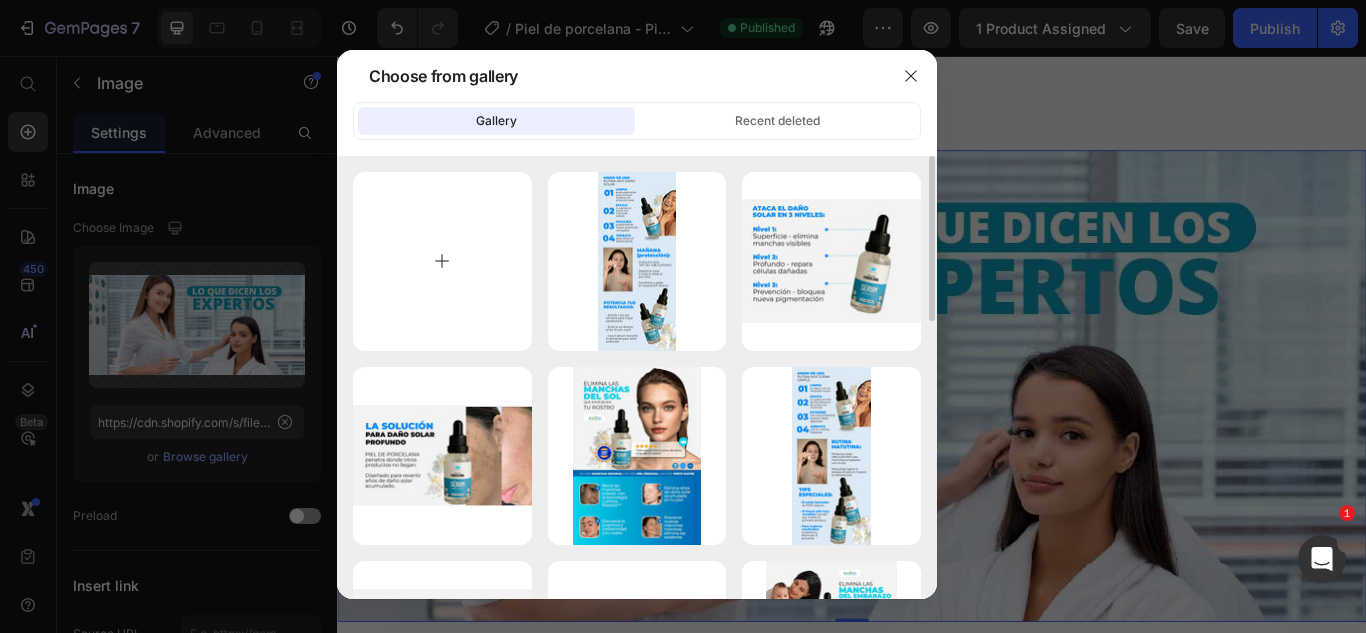 type on "C:\fakepath\Recurso 77-8-min_11zon.jpg" 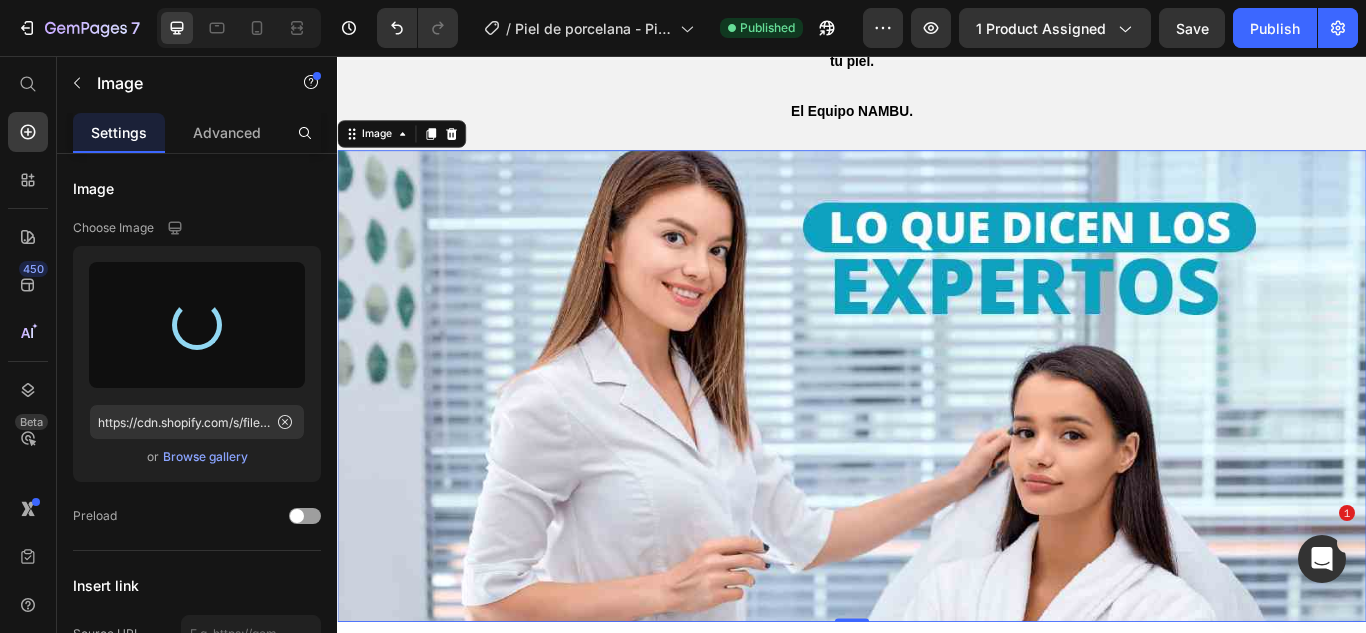 type on "https://cdn.shopify.com/s/files/1/0661/2670/8896/files/gempages_557582480312370309-28a0aff1-2fa3-40f2-ad1a-8f69cef27aa8.jpg" 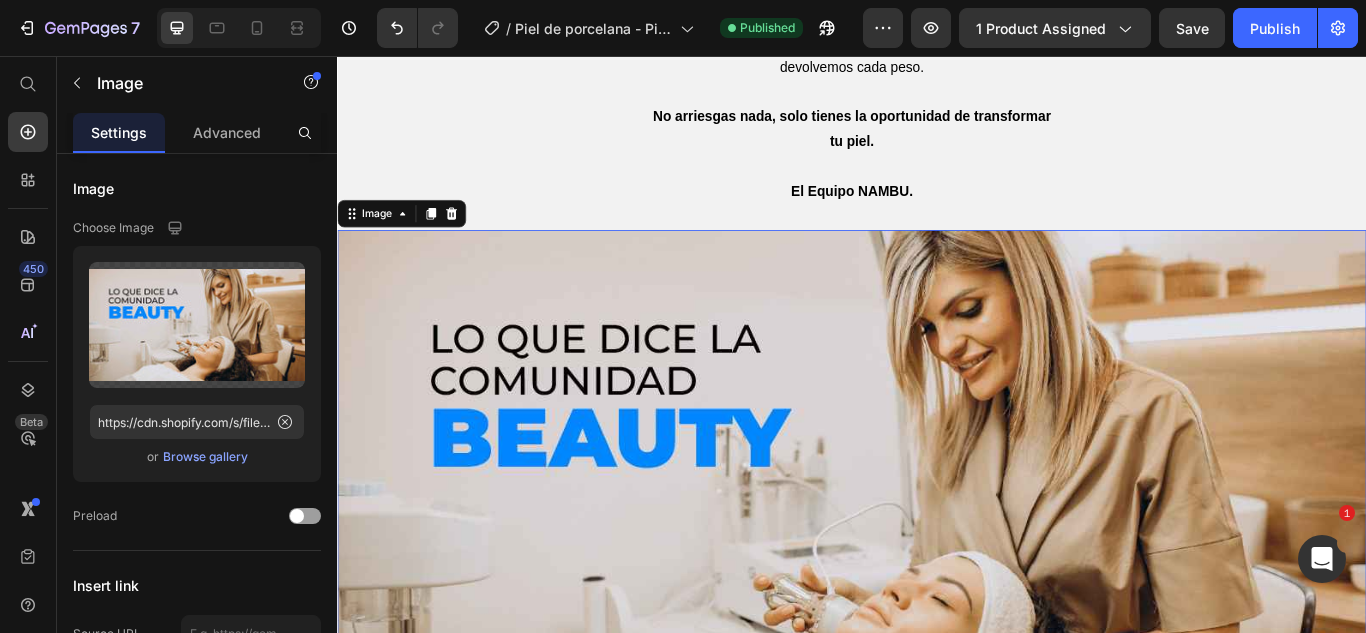 scroll, scrollTop: 9271, scrollLeft: 0, axis: vertical 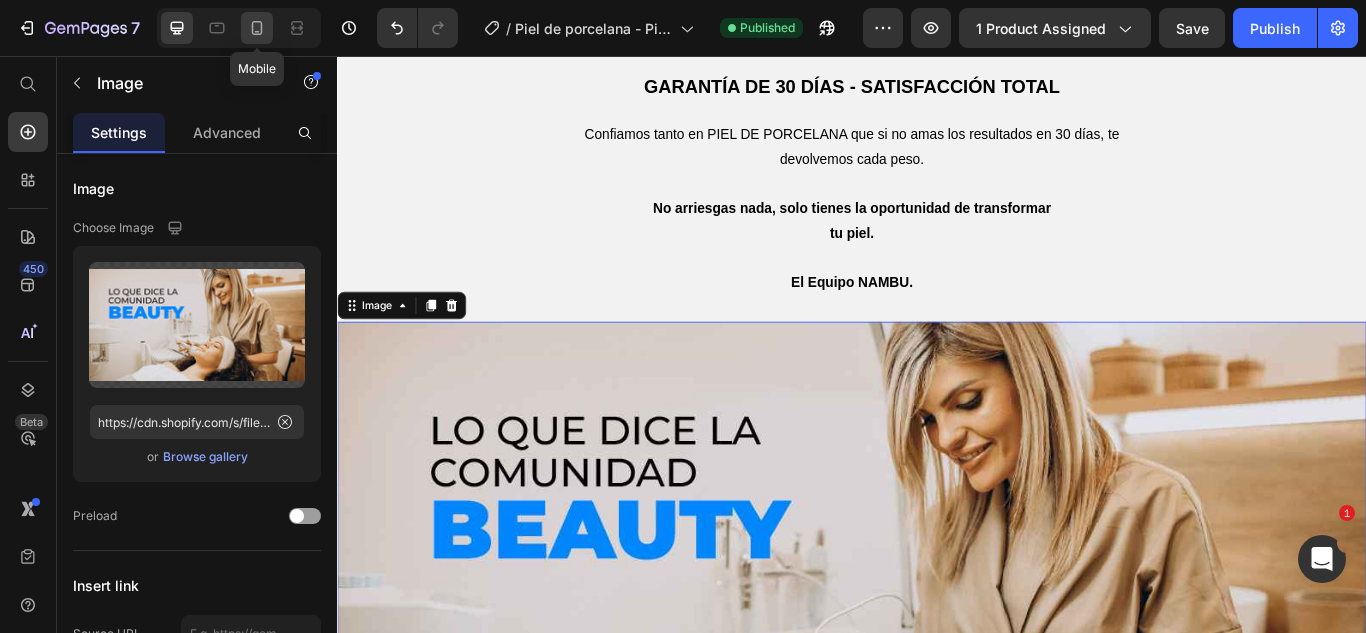 click 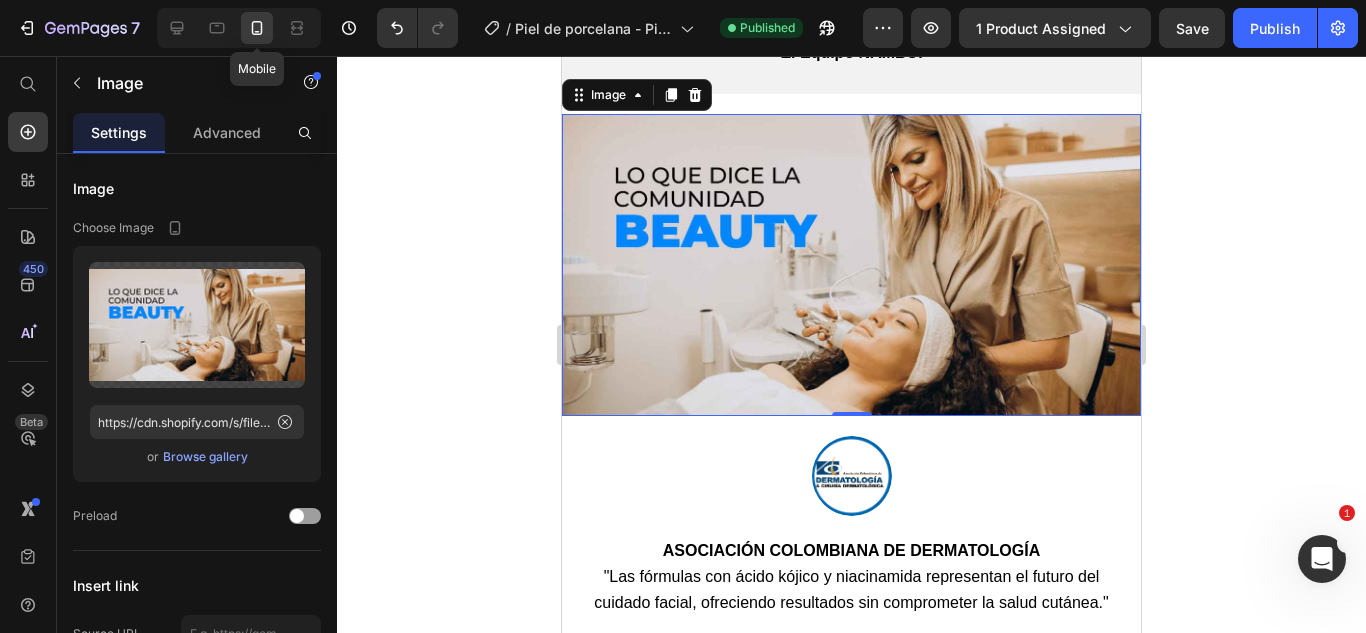 scroll, scrollTop: 9259, scrollLeft: 0, axis: vertical 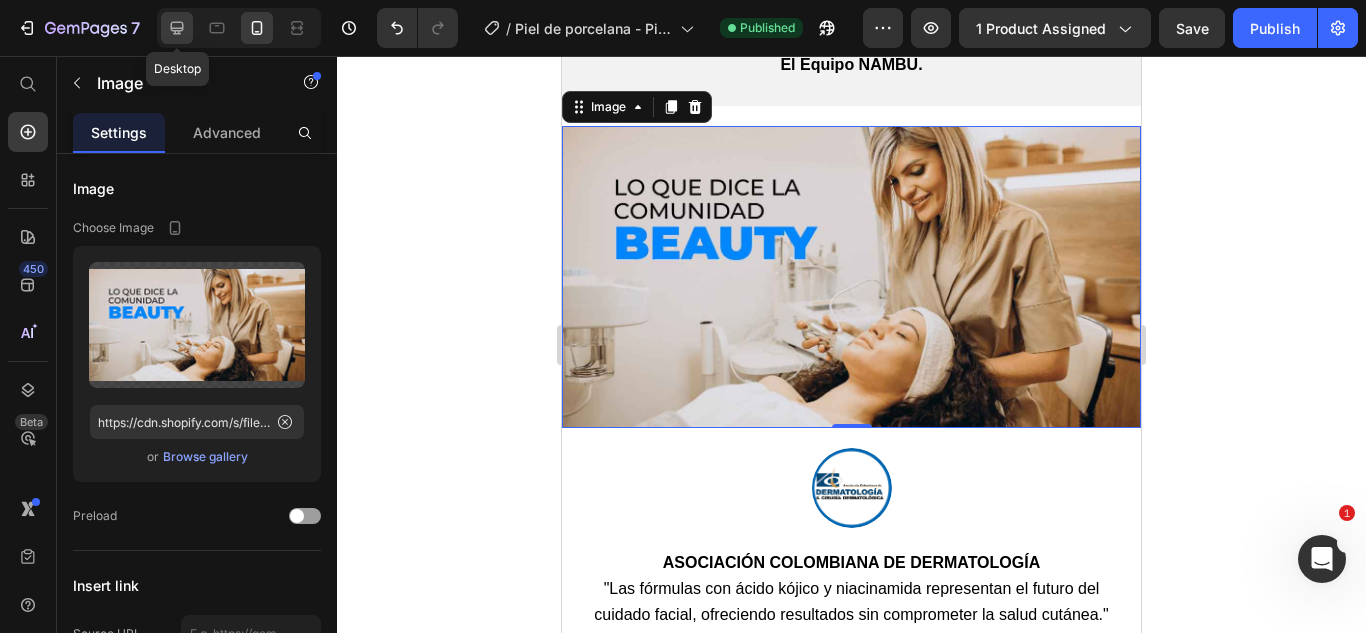 click 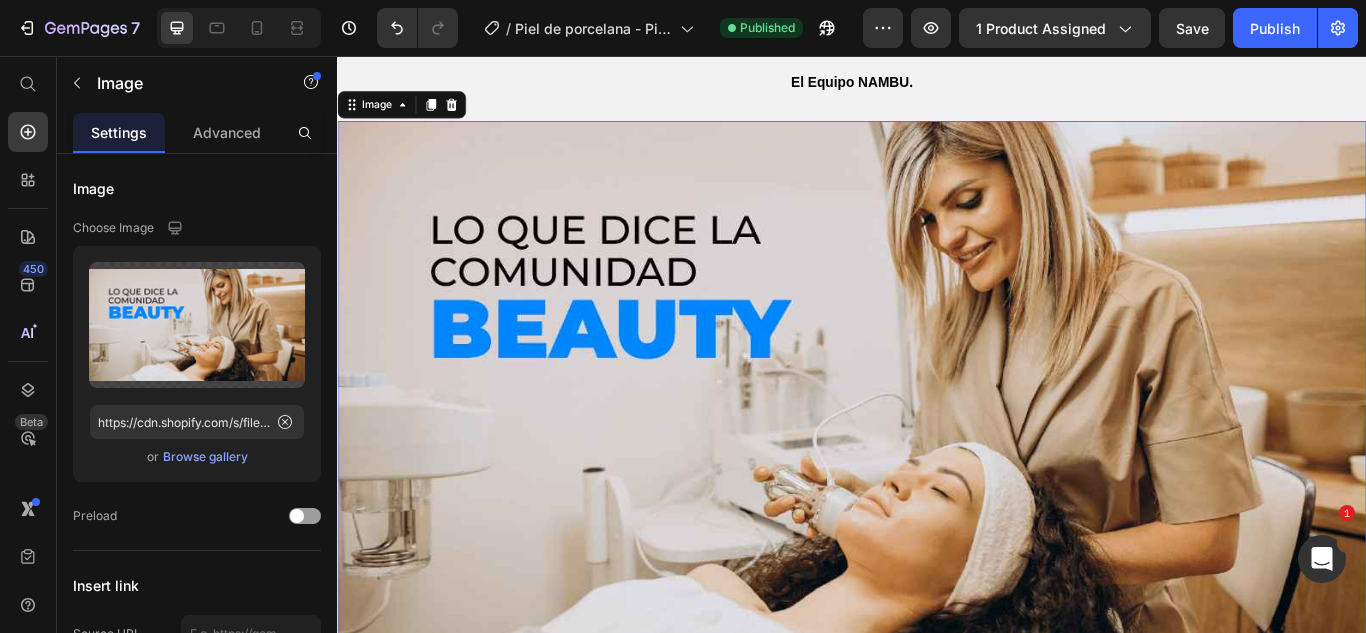scroll, scrollTop: 9511, scrollLeft: 0, axis: vertical 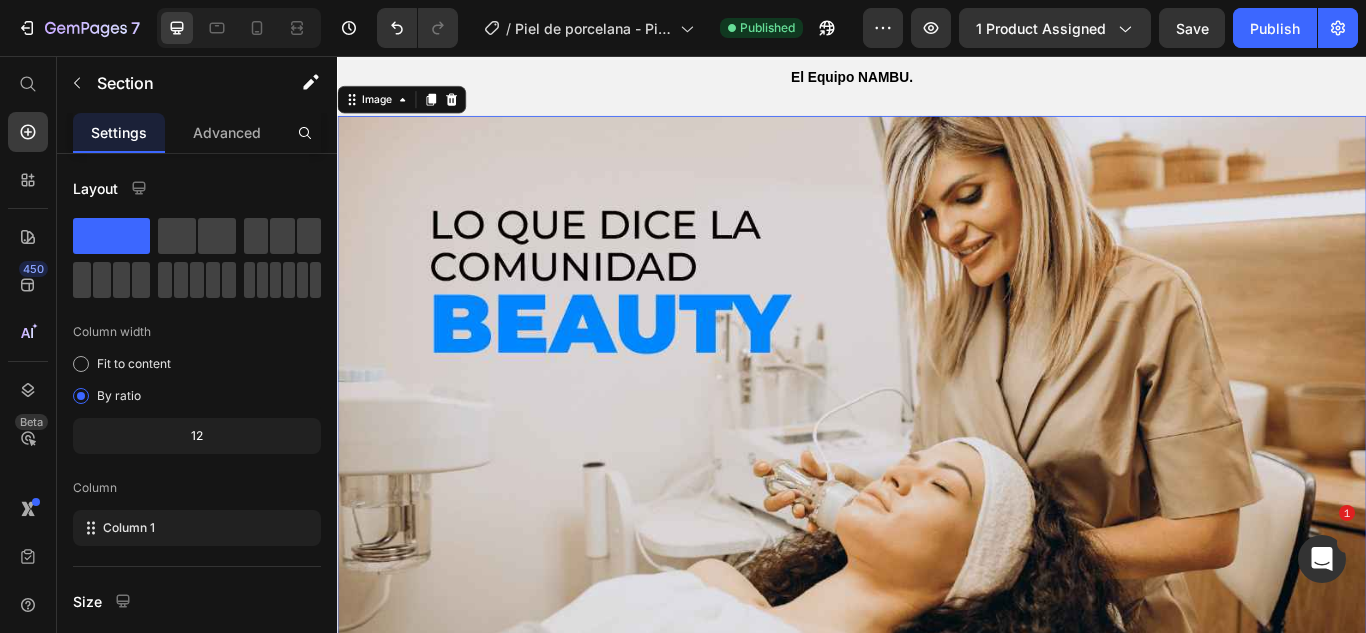 click at bounding box center [937, -2268] 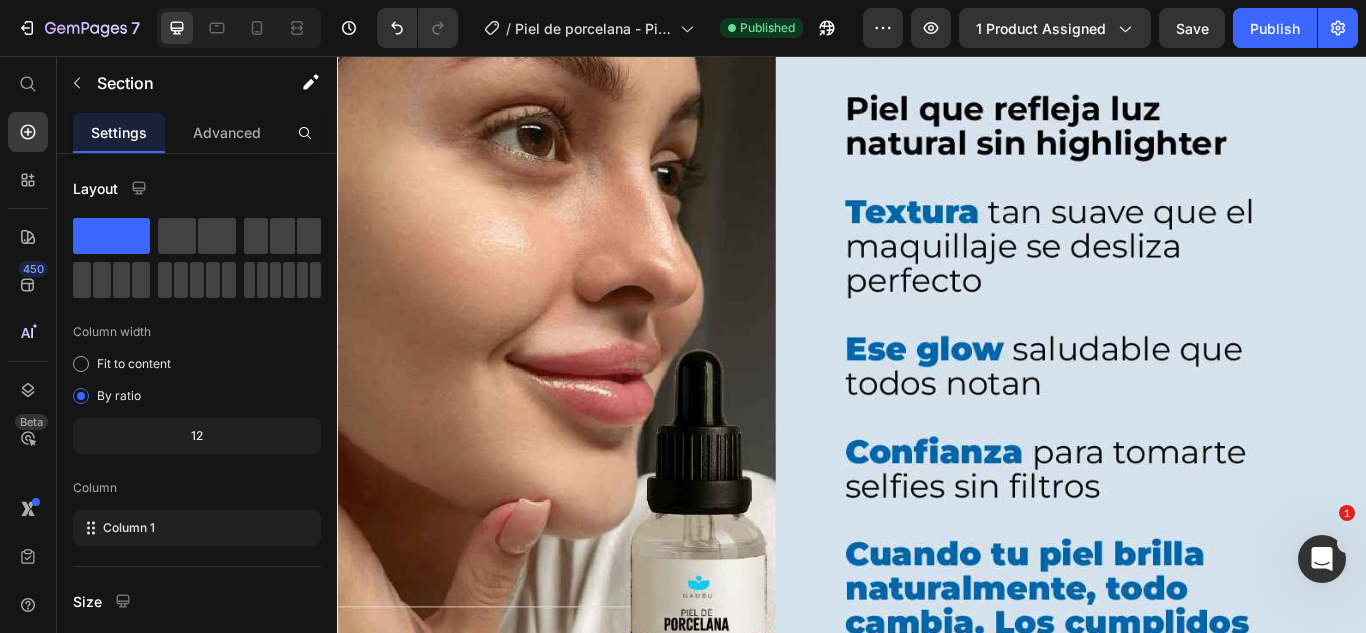 drag, startPoint x: 1521, startPoint y: 97, endPoint x: 1532, endPoint y: 65, distance: 33.83785 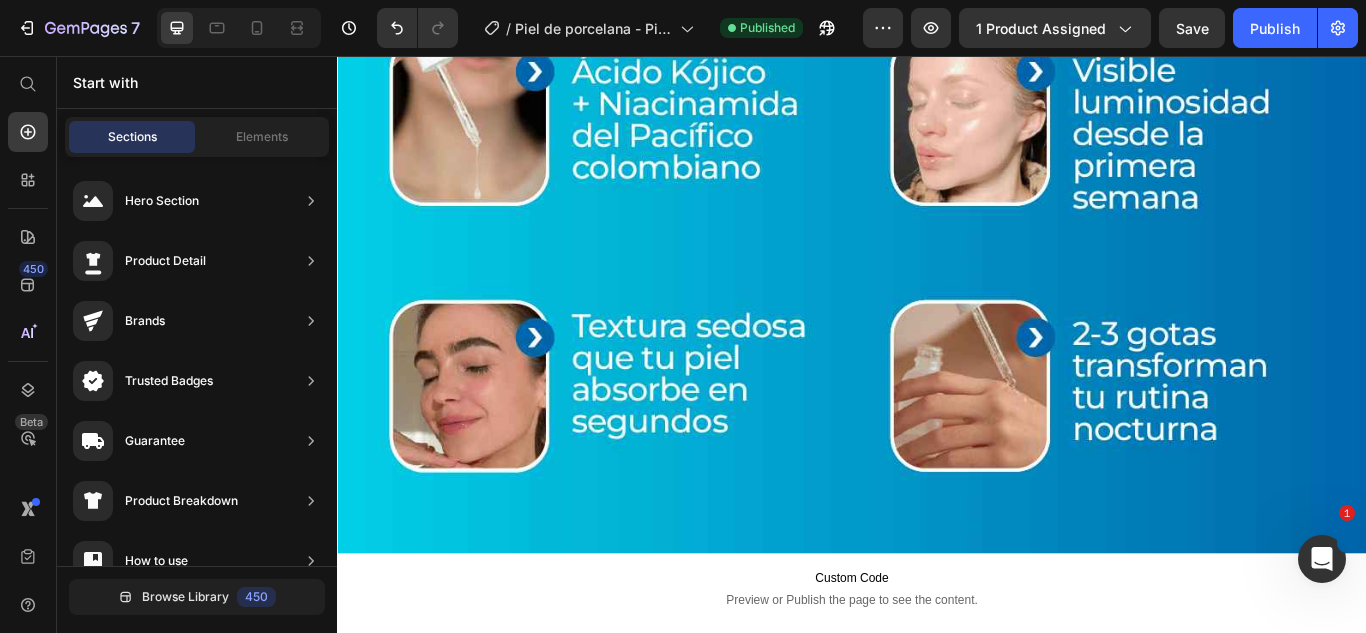 scroll, scrollTop: 371, scrollLeft: 0, axis: vertical 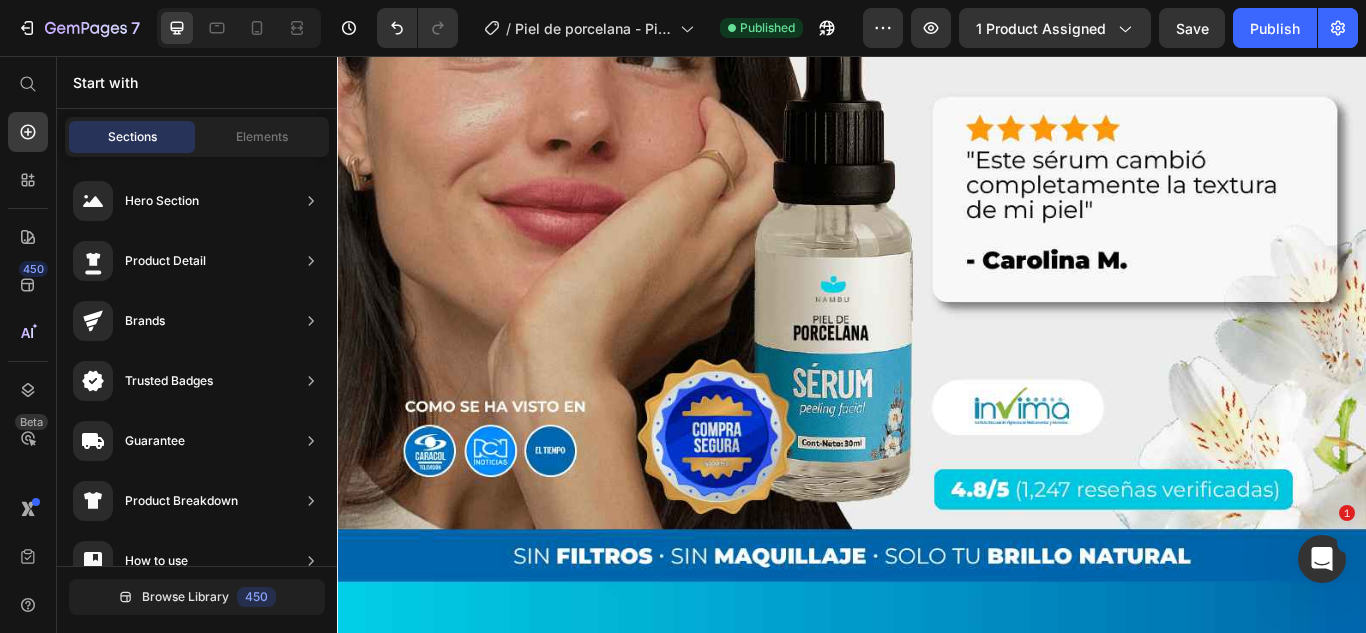 drag, startPoint x: 1702, startPoint y: 91, endPoint x: 1702, endPoint y: 79, distance: 12 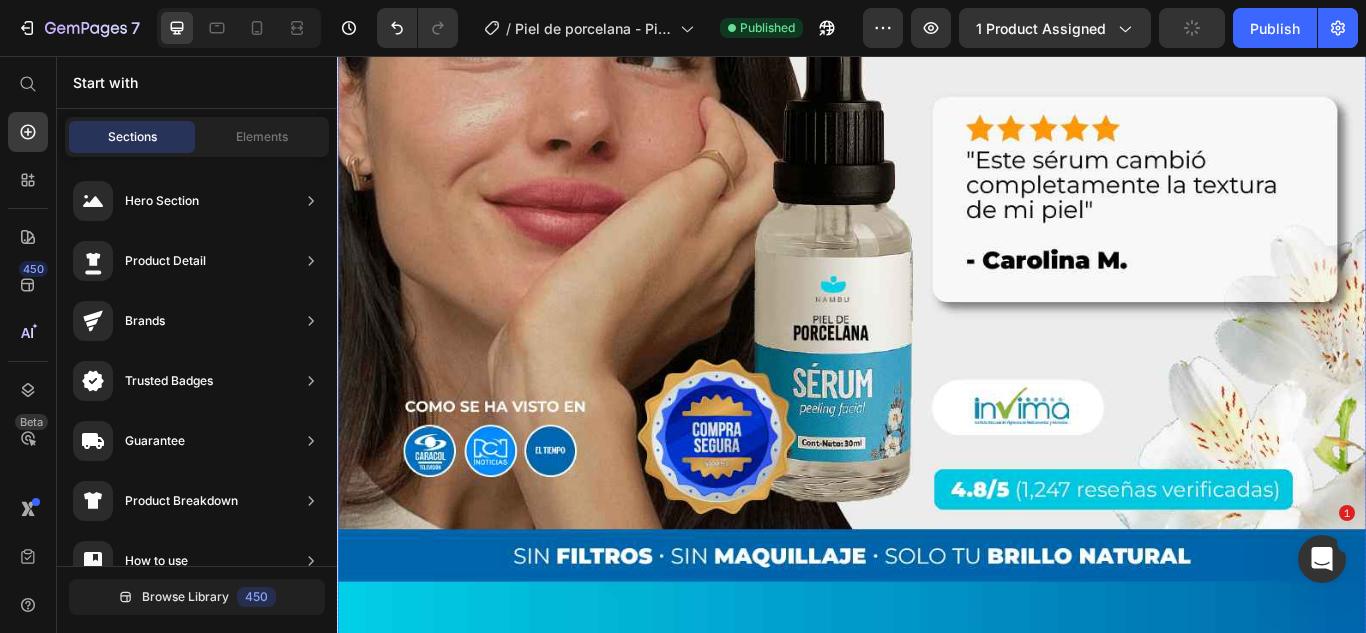 click at bounding box center (937, 545) 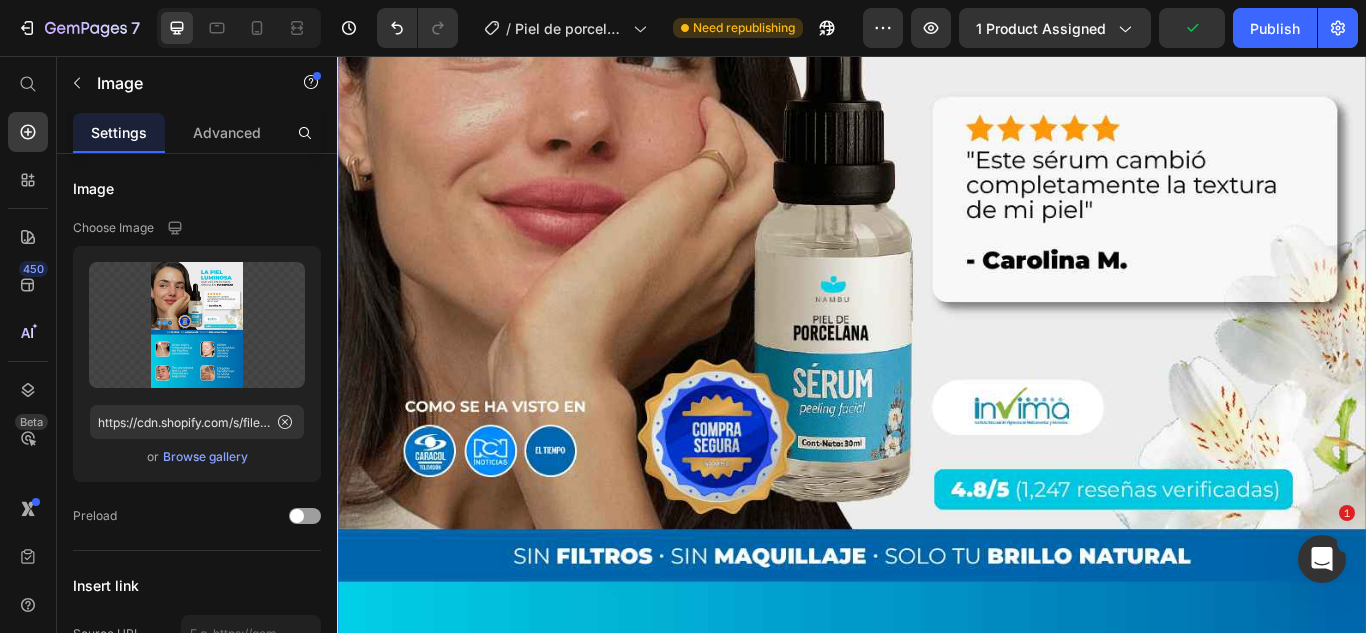 scroll, scrollTop: 0, scrollLeft: 0, axis: both 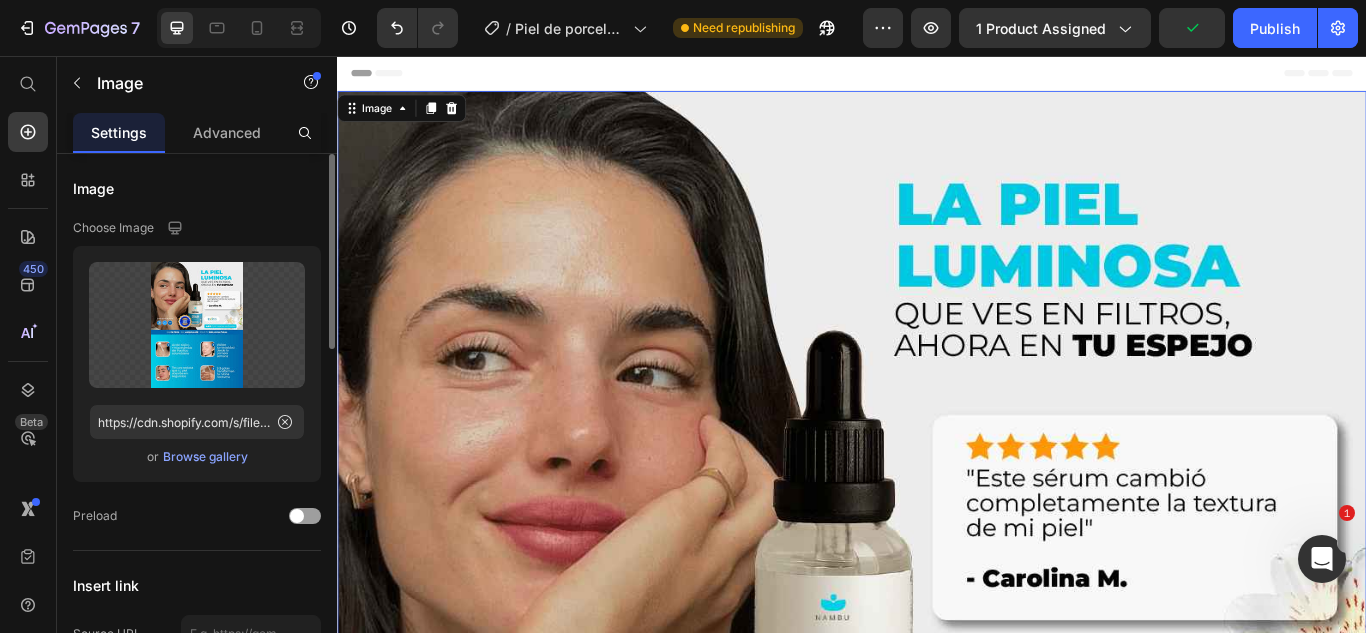 click on "Browse gallery" at bounding box center (205, 457) 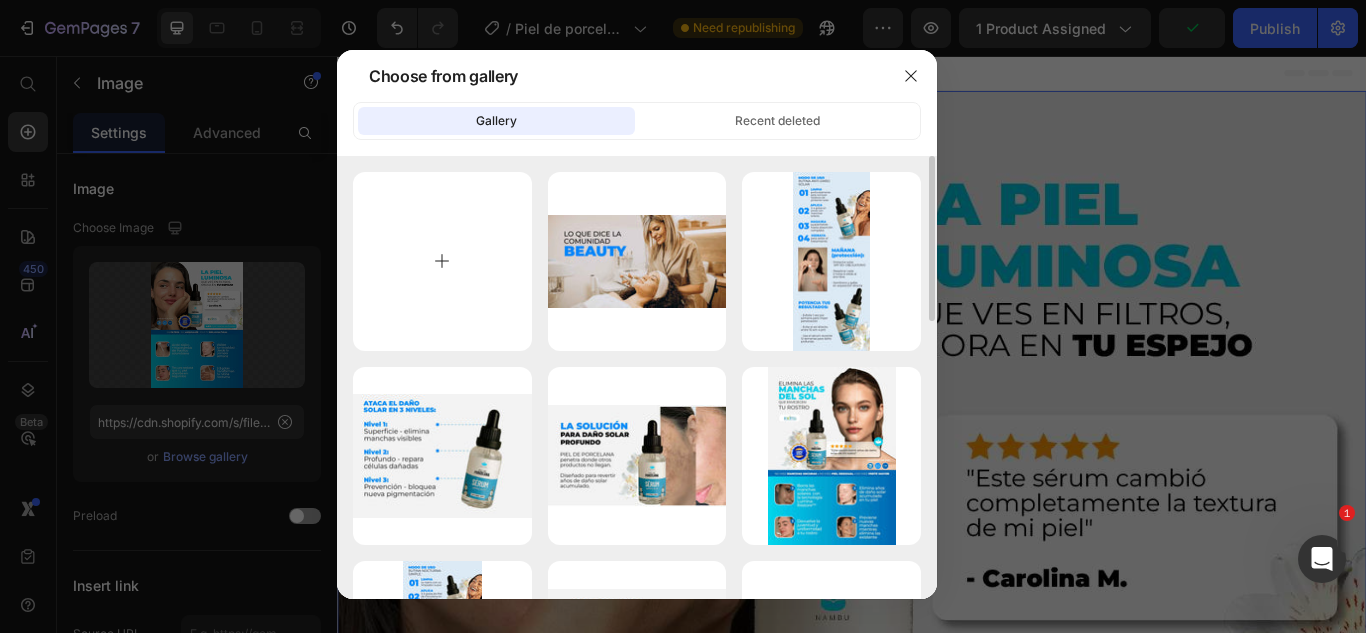 click at bounding box center (442, 261) 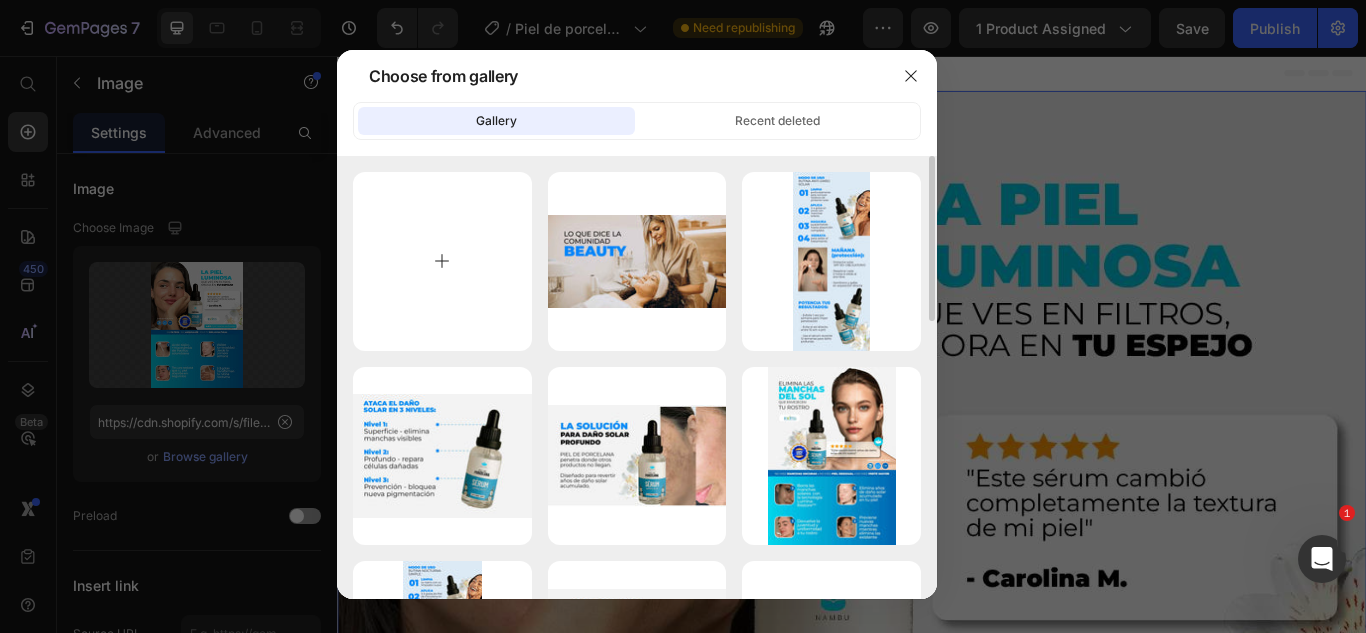 type on "C:\fakepath\Recurso 76-8-min_11zon.jpg" 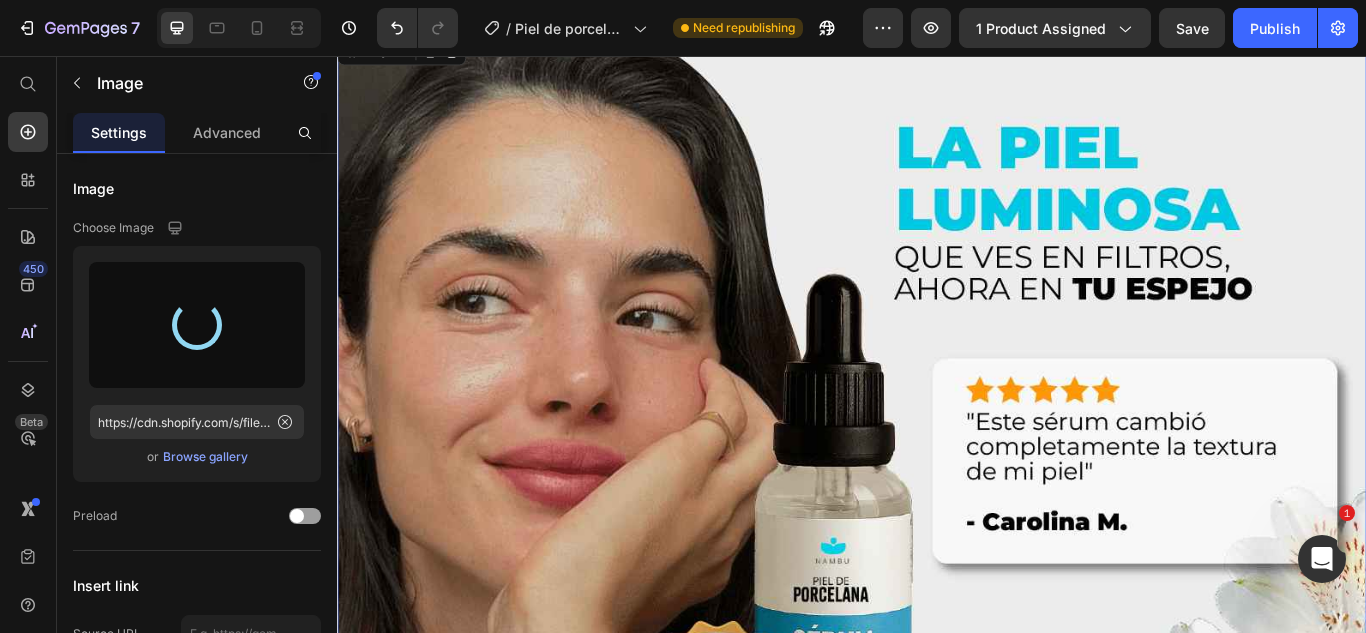 type on "https://cdn.shopify.com/s/files/1/0661/2670/8896/files/gempages_557582480312370309-dea125dc-cd32-4d84-ac2e-aef95599f4a4.jpg" 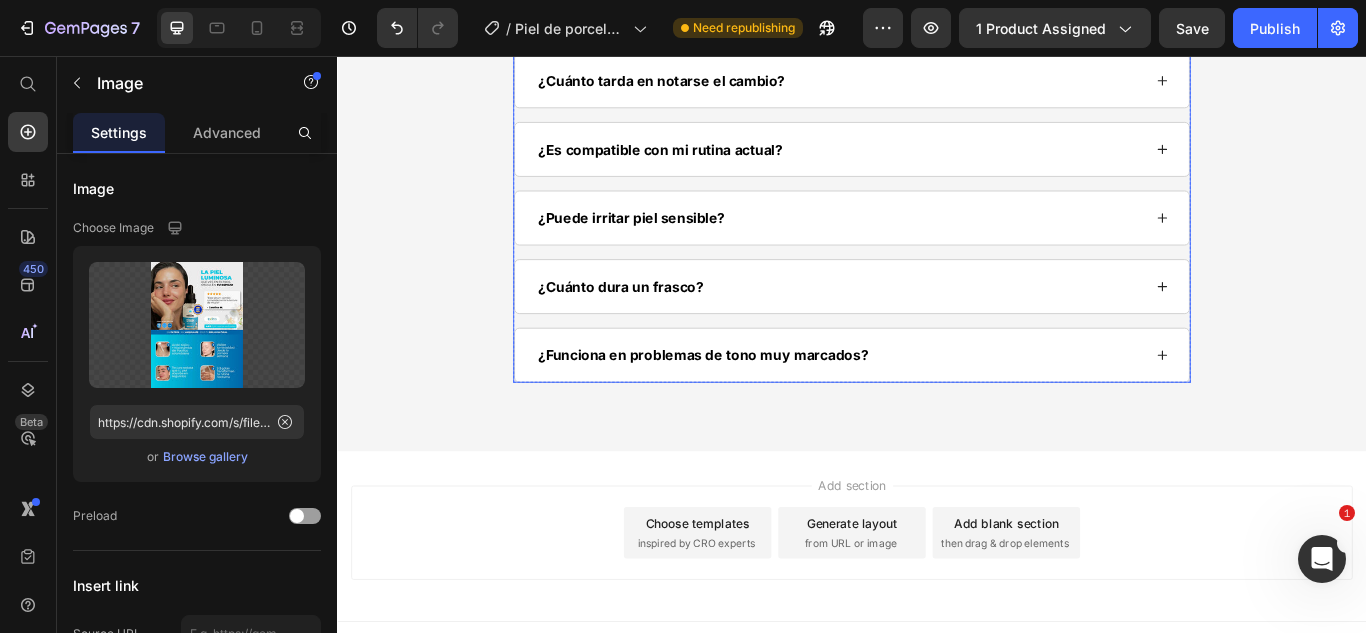 scroll, scrollTop: 16145, scrollLeft: 0, axis: vertical 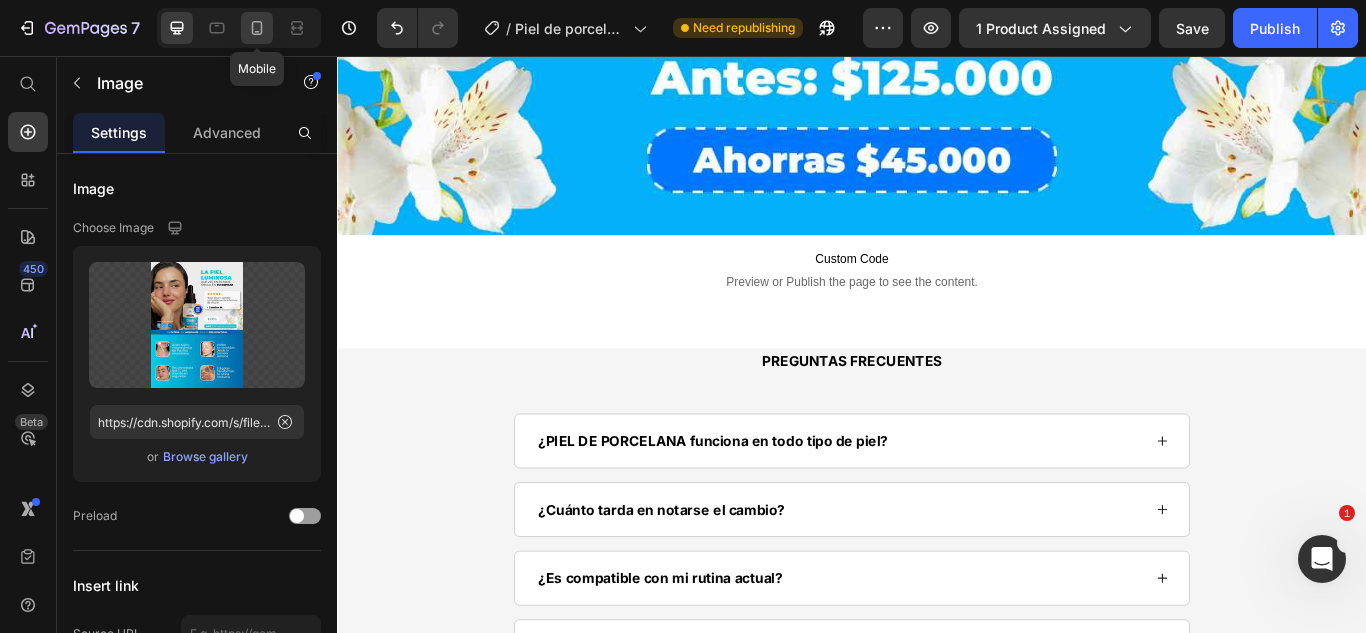 click 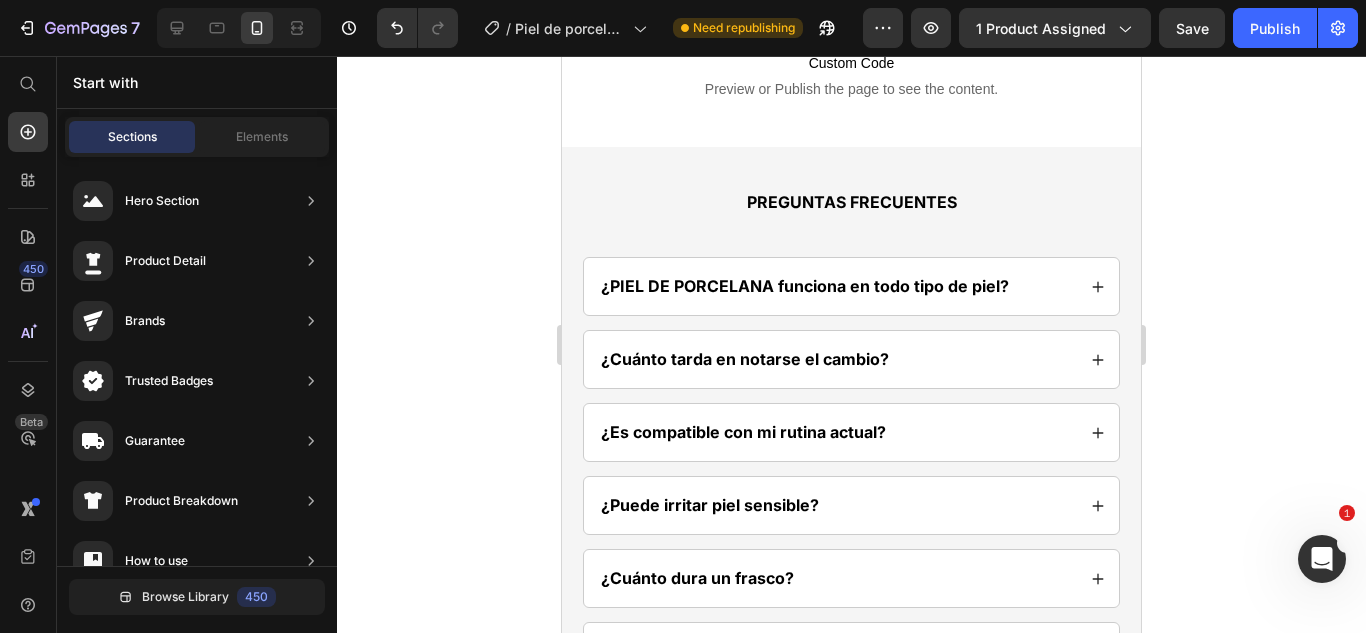 click at bounding box center (851, -3257) 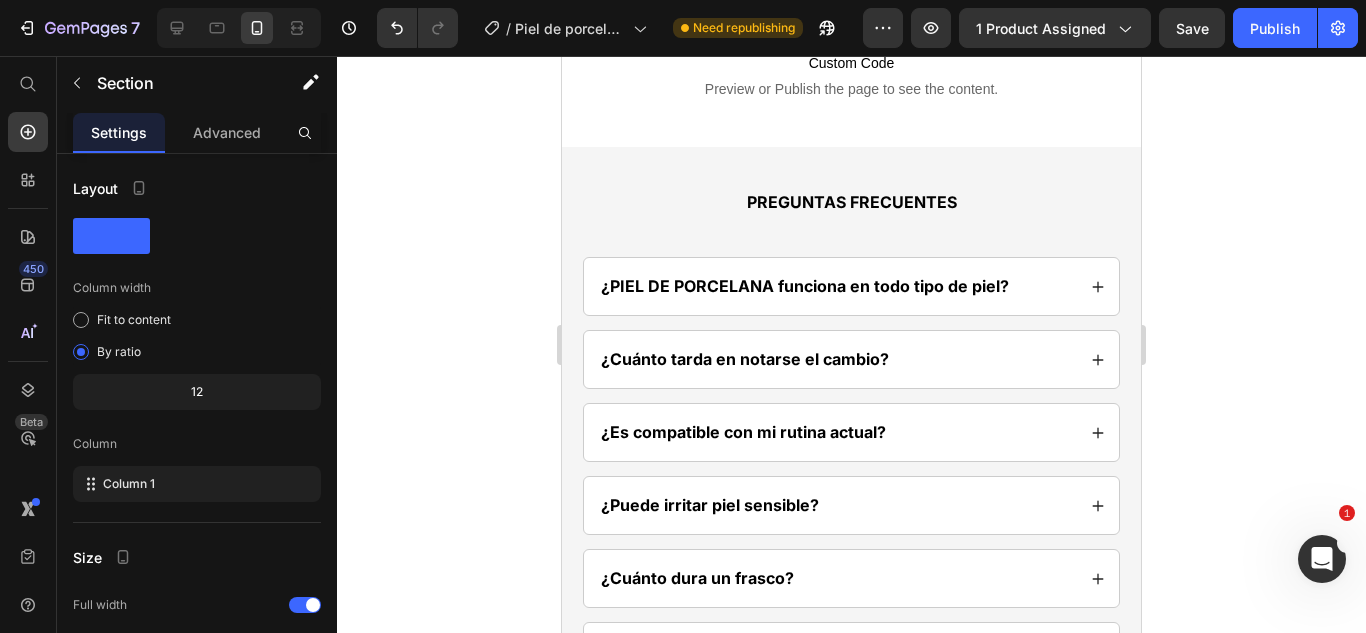 click on "Image Image
Custom Code
Preview or Publish the page to see the content. Custom Code Section 8 PREGUNTAS FRECUENTES Heading
¿PIEL DE PORCELANA funciona en todo tipo de piel?
¿Cuánto tarda en notarse el cambio?
¿Es compatible con mi rutina actual?
¿Puede irritar piel sensible?
¿Cuánto dura un frasco?
¿Funciona en problemas de tono muy marcados? Accordion Row Section 9 Root" at bounding box center (851, -7085) 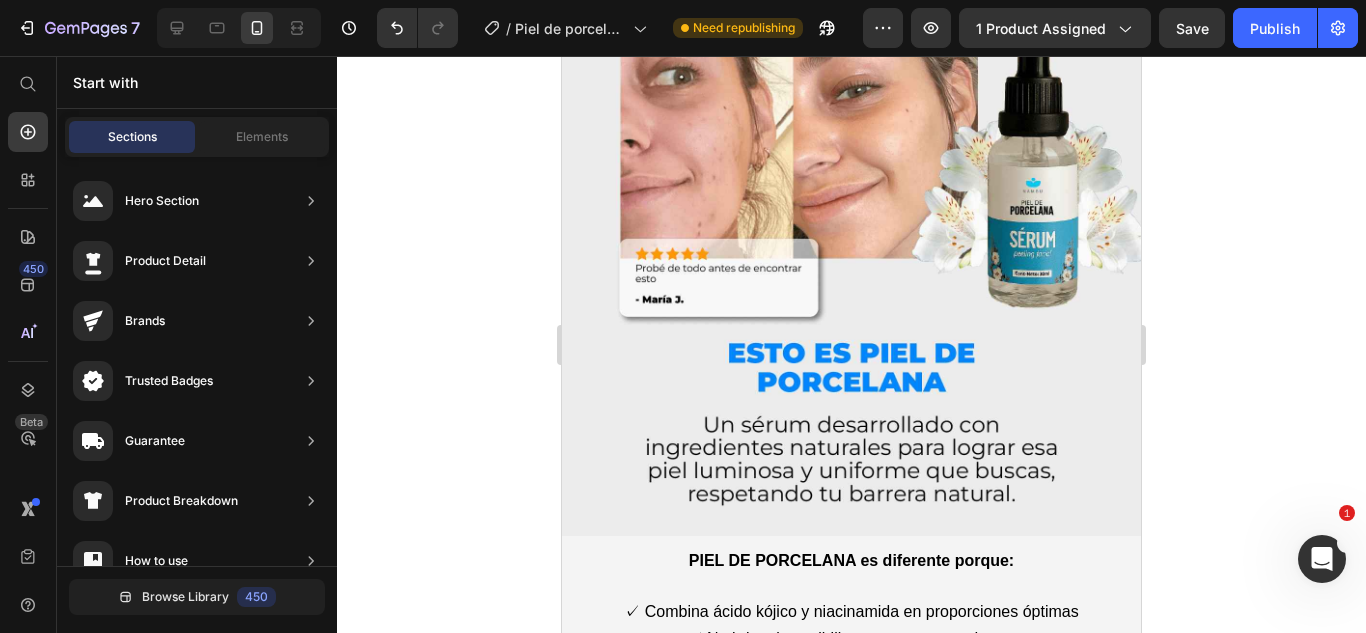 scroll, scrollTop: 883, scrollLeft: 0, axis: vertical 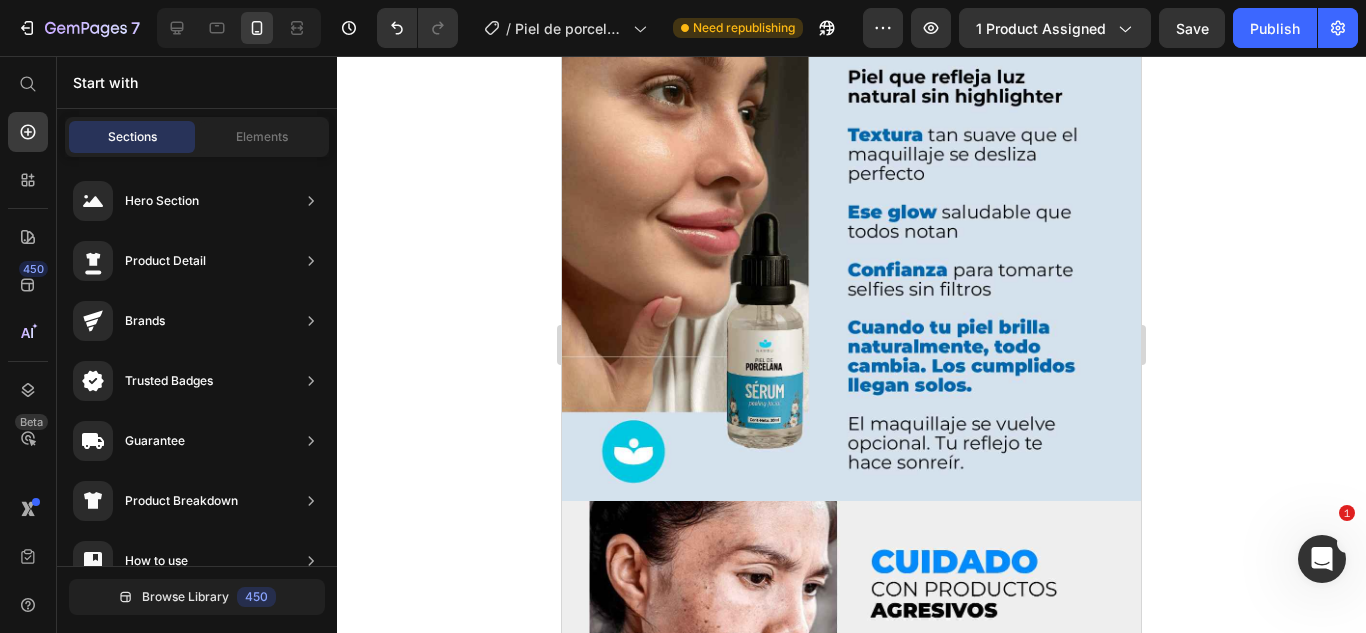 click on "7  Version history  /  Piel de porcelana - Piel radiante TIKTOK Need republishing Preview 1 product assigned  Save   Publish" 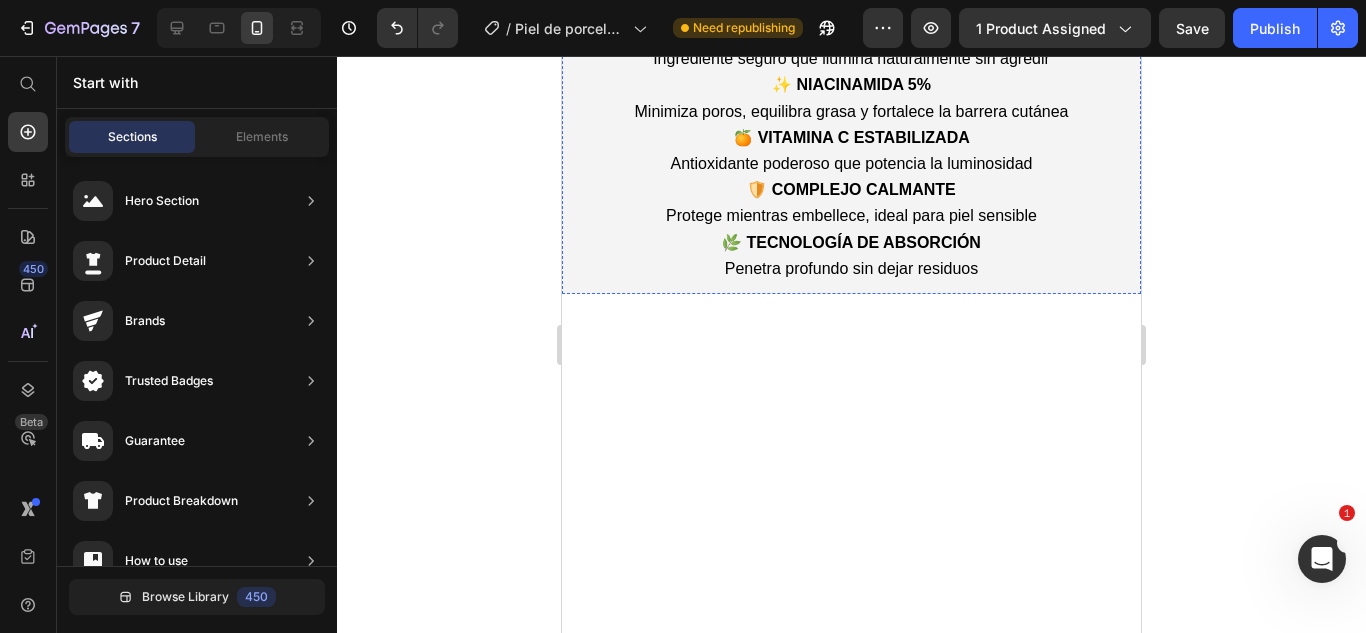scroll, scrollTop: 3300, scrollLeft: 0, axis: vertical 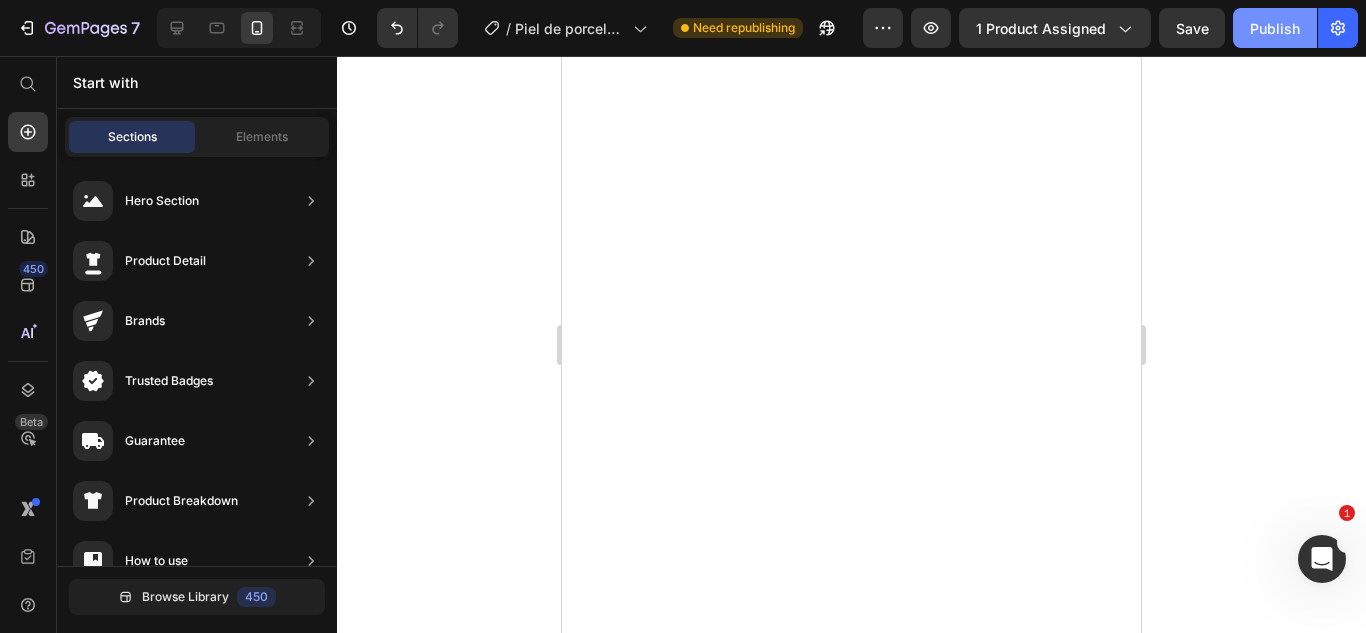 click on "Publish" at bounding box center (1275, 28) 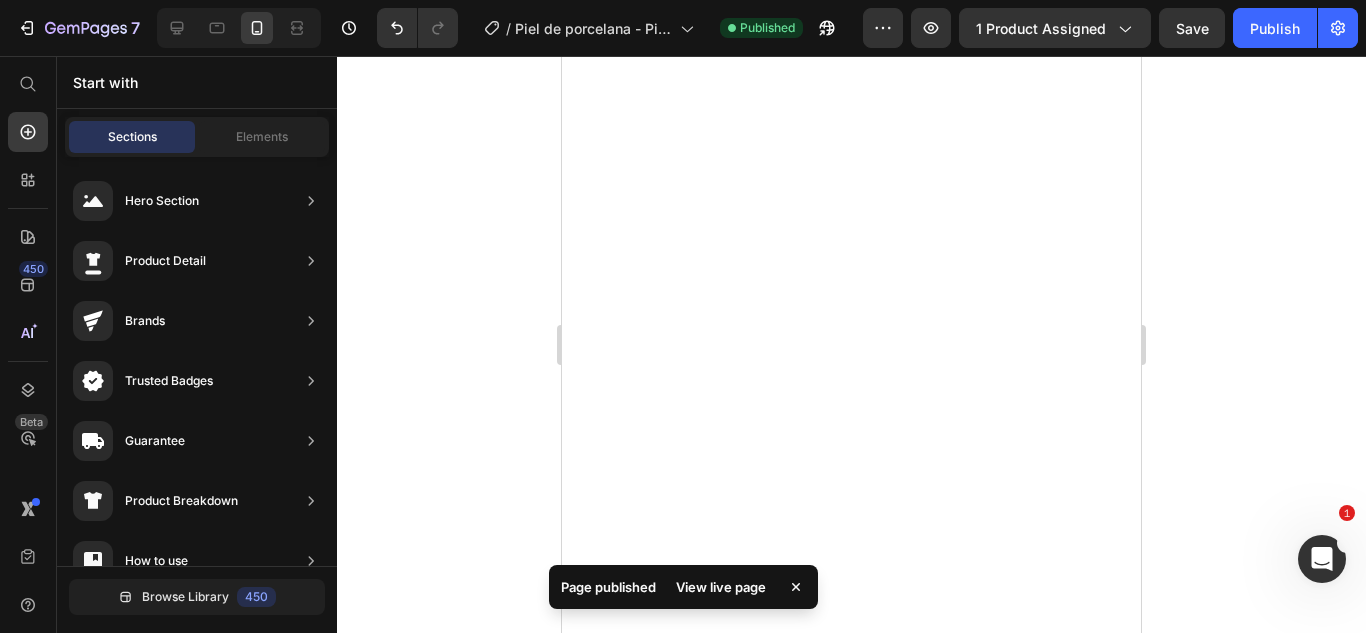 scroll, scrollTop: 5700, scrollLeft: 0, axis: vertical 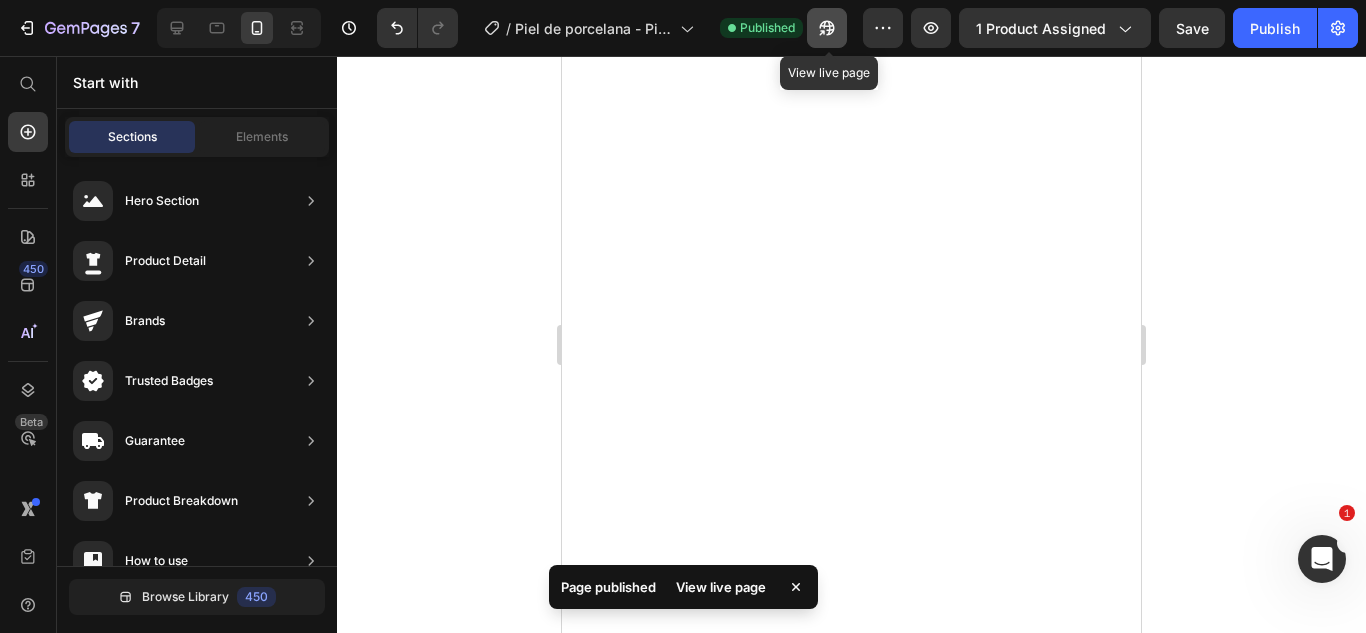 click 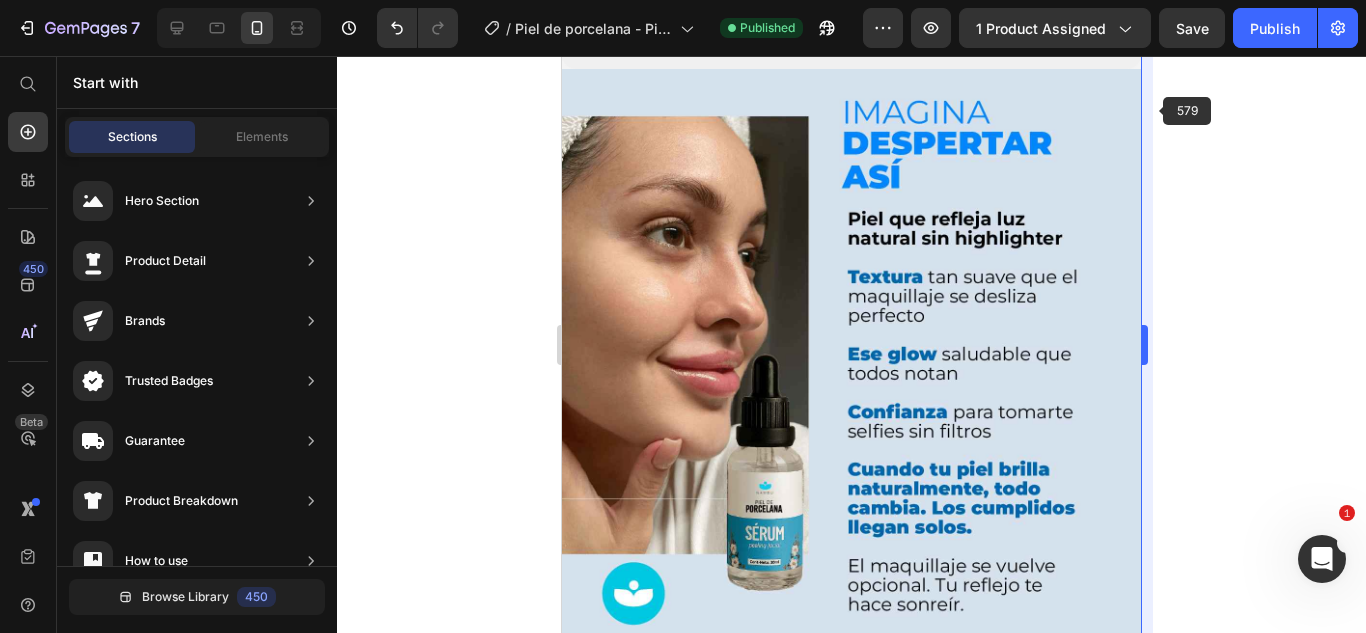 scroll, scrollTop: 575, scrollLeft: 0, axis: vertical 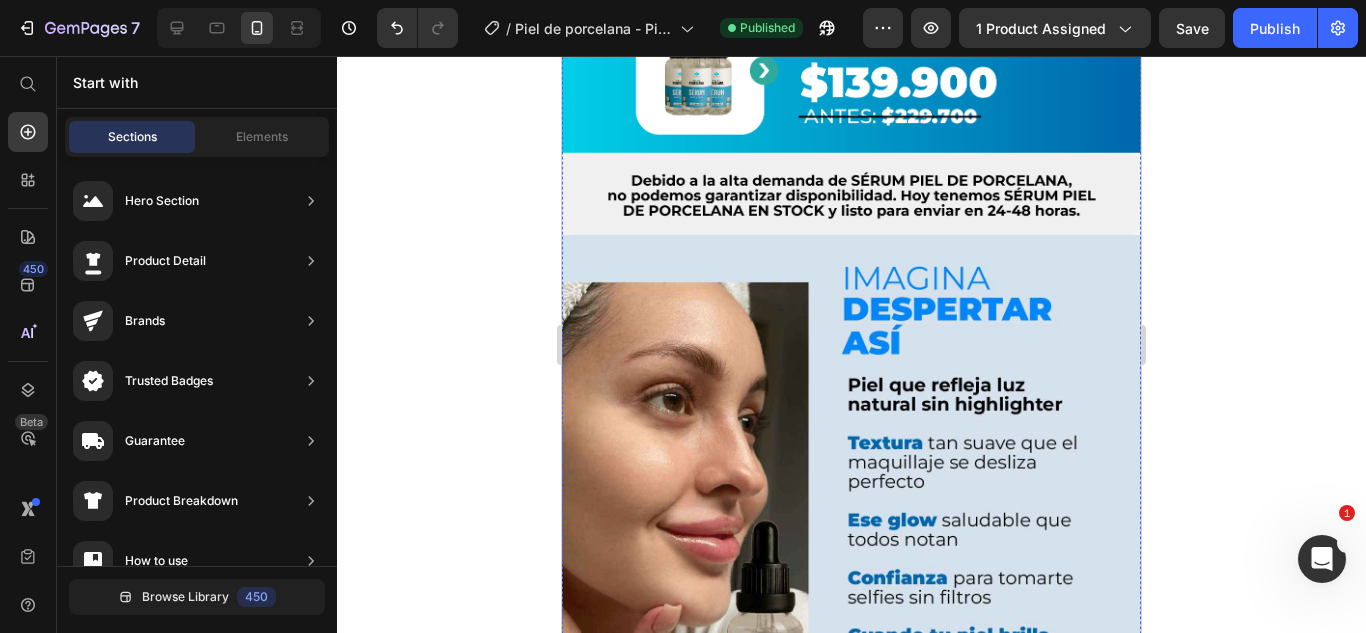 click at bounding box center (851, -478) 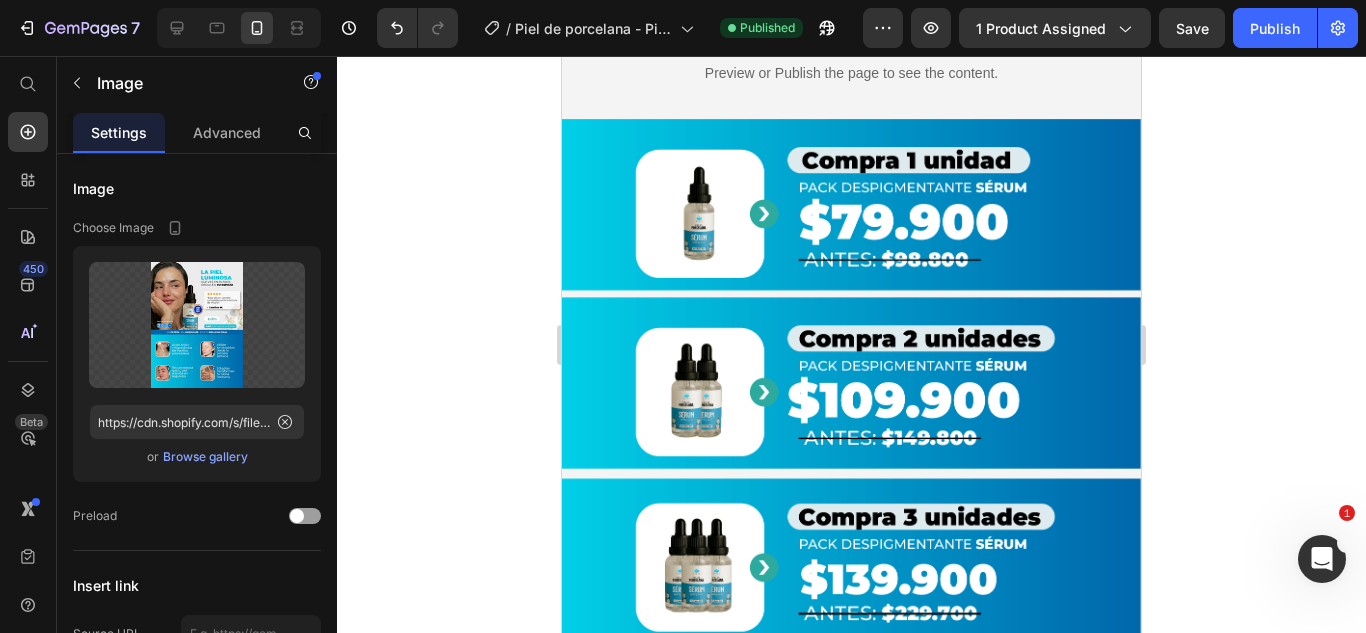 scroll, scrollTop: 75, scrollLeft: 0, axis: vertical 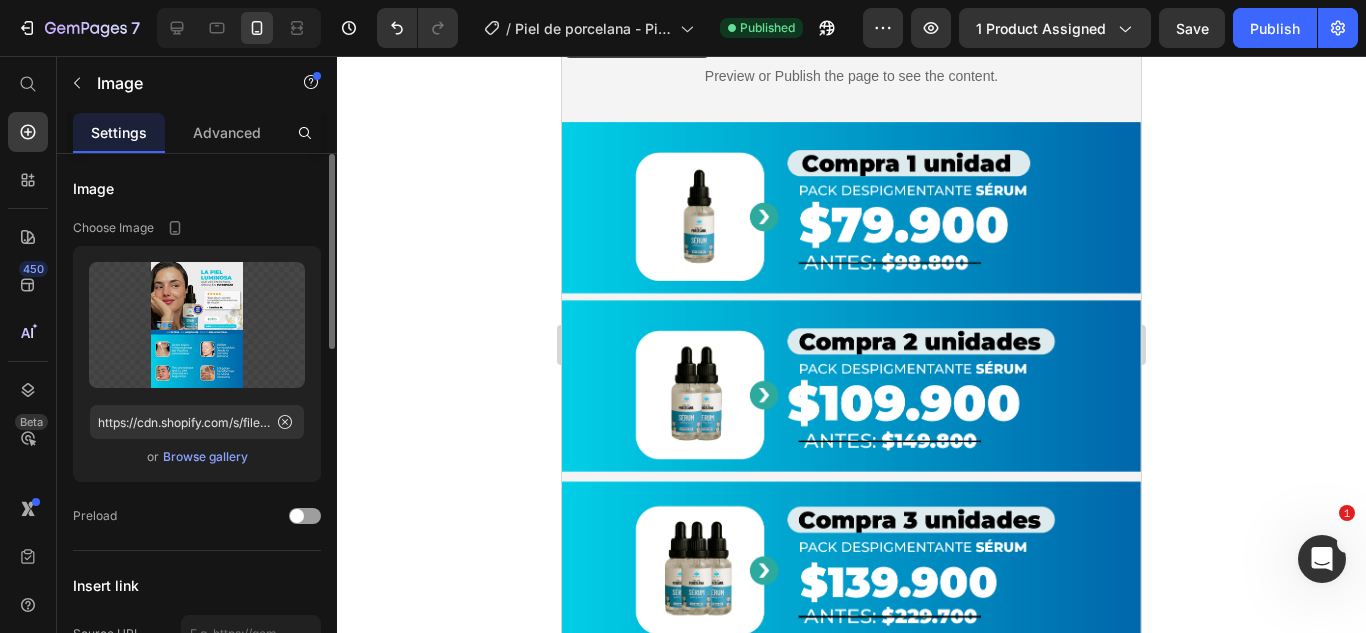 click on "Browse gallery" at bounding box center (205, 457) 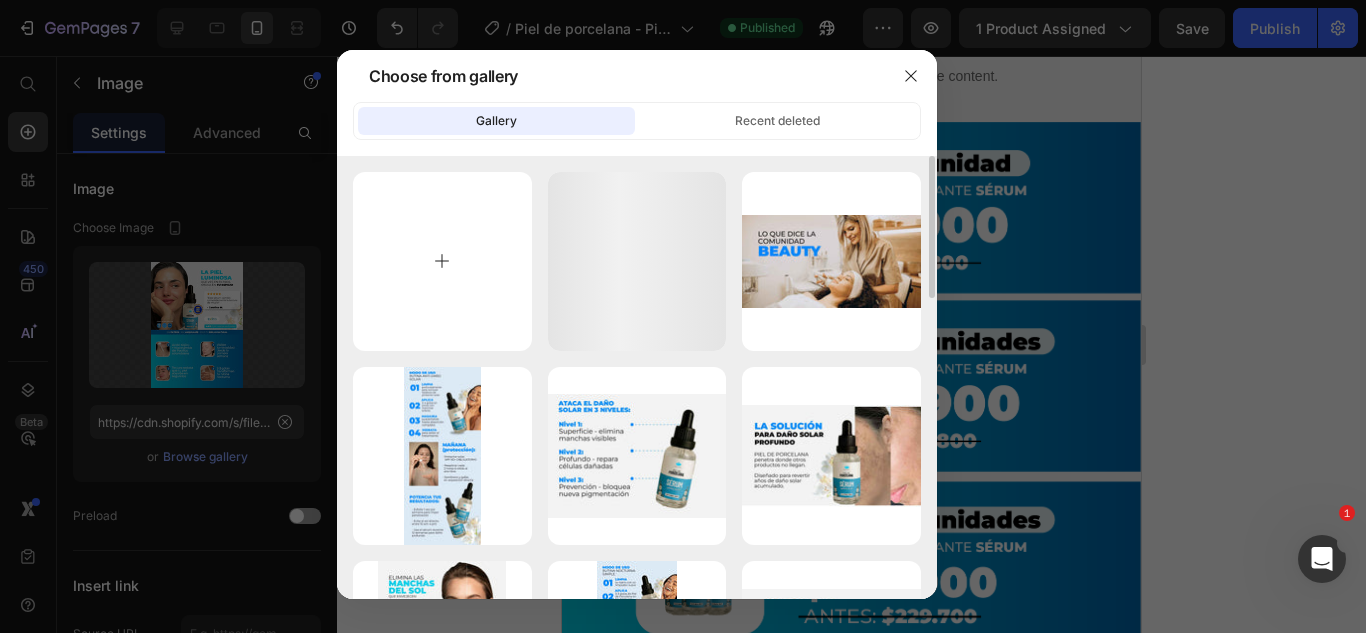 click at bounding box center [442, 261] 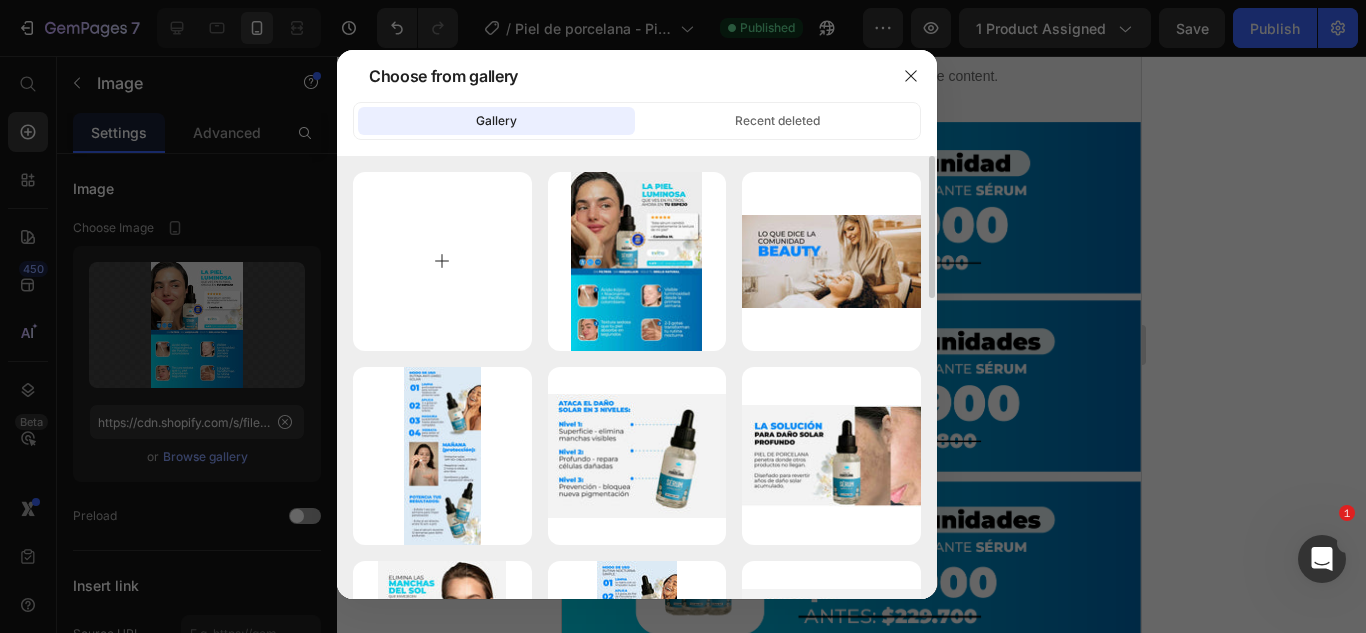 type on "C:\fakepath\Recurso 78-8-min_11zon.jpg" 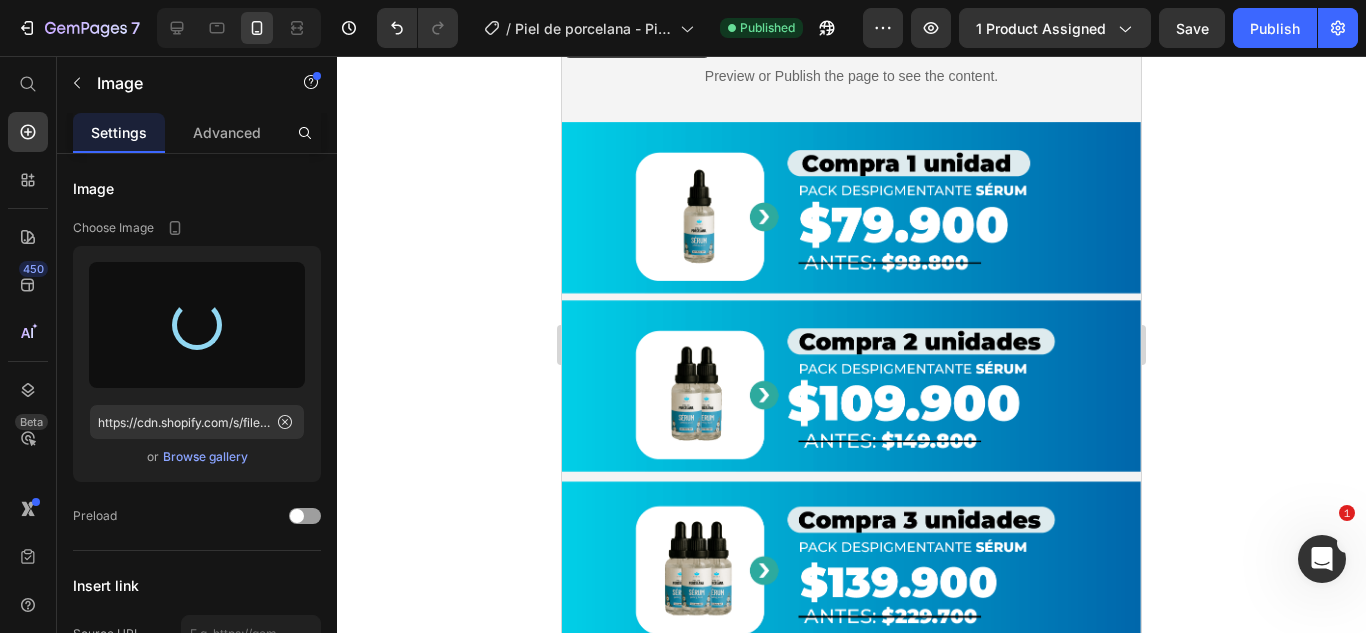 type on "https://cdn.shopify.com/s/files/1/0661/2670/8896/files/gempages_557582480312370309-cf1a5d28-8c6a-4f47-8e43-aadc09c8b362.jpg" 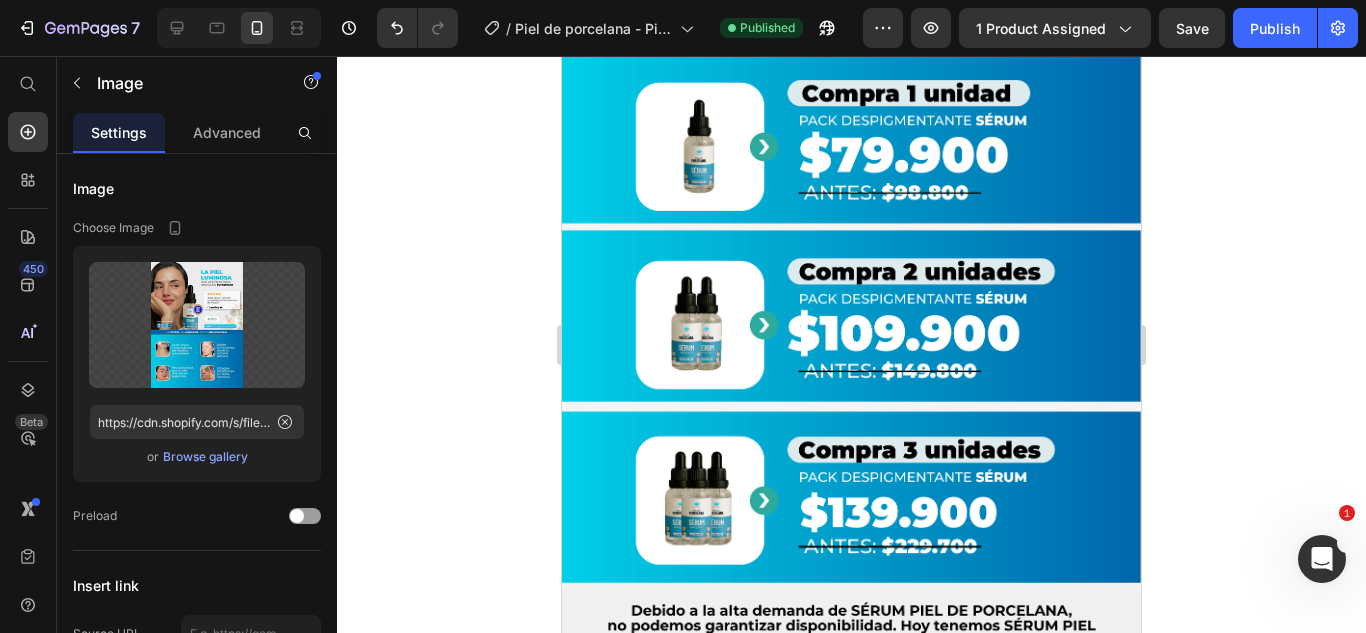 scroll, scrollTop: 0, scrollLeft: 0, axis: both 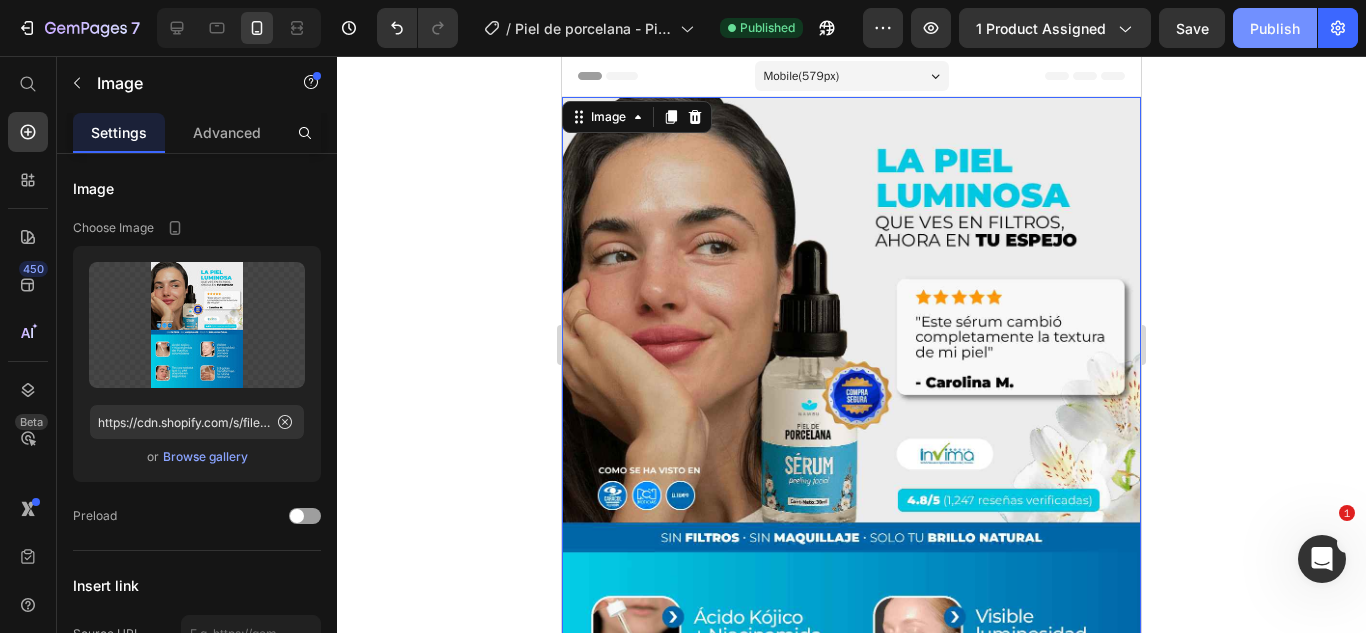 click on "Publish" at bounding box center [1275, 28] 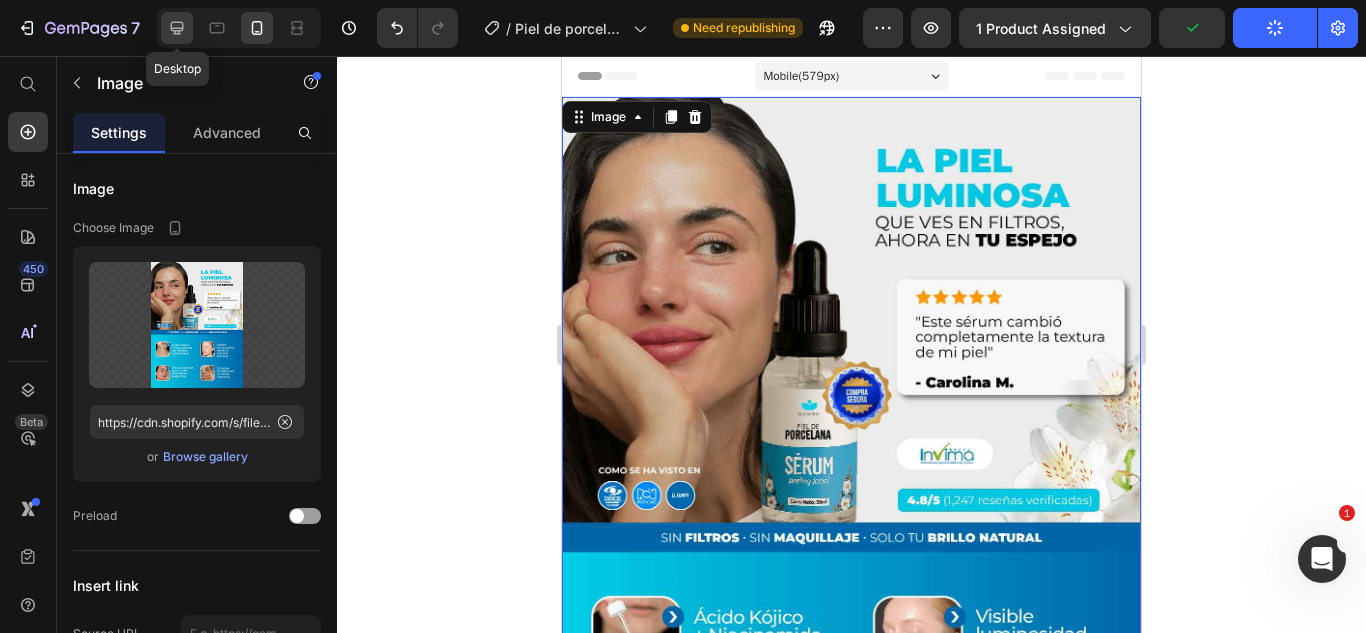 click 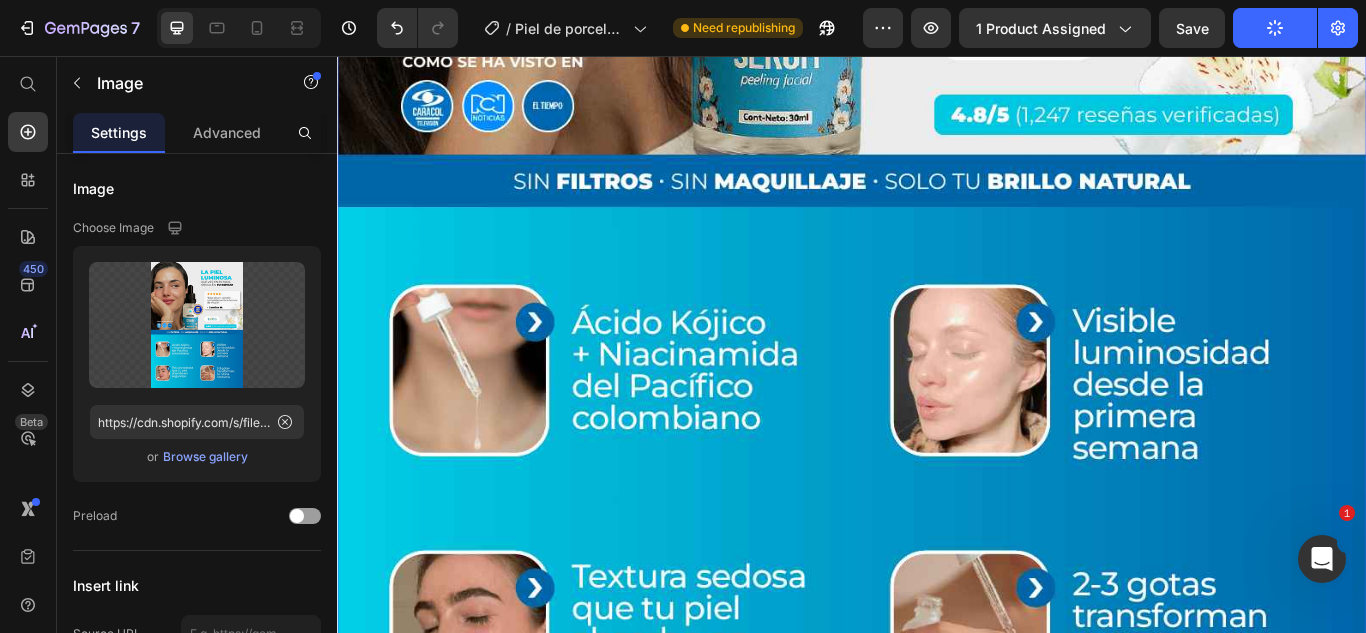 scroll, scrollTop: 1100, scrollLeft: 0, axis: vertical 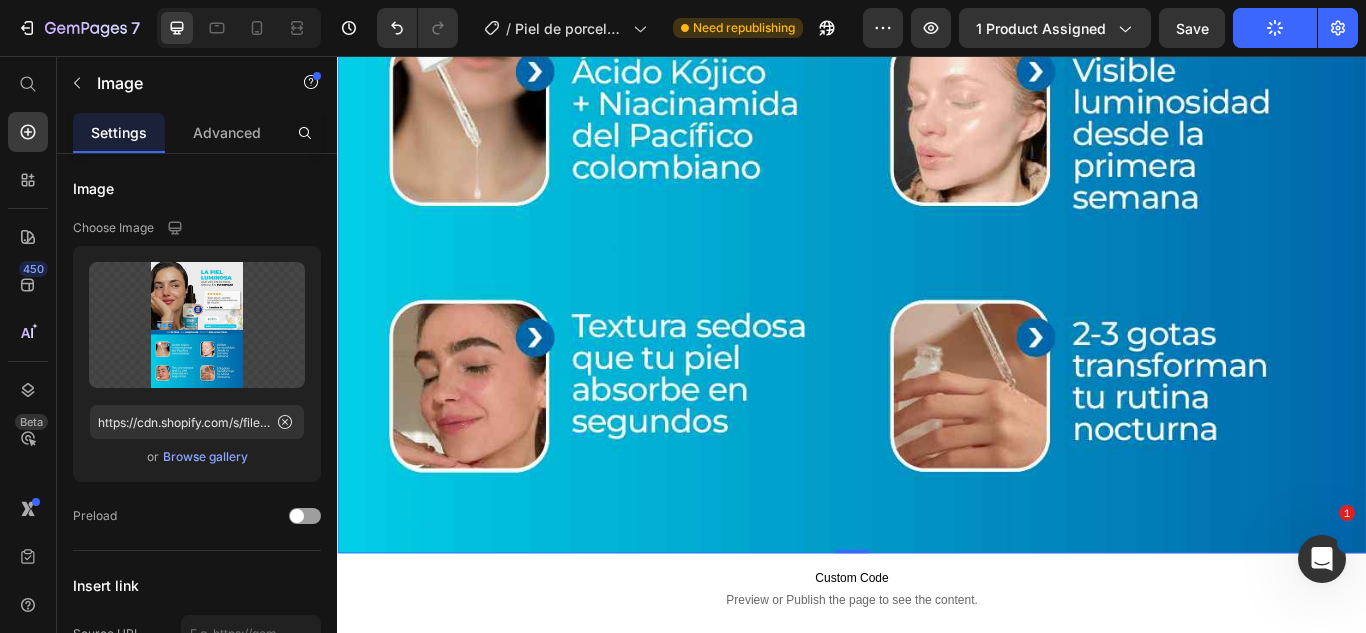click at bounding box center [937, -184] 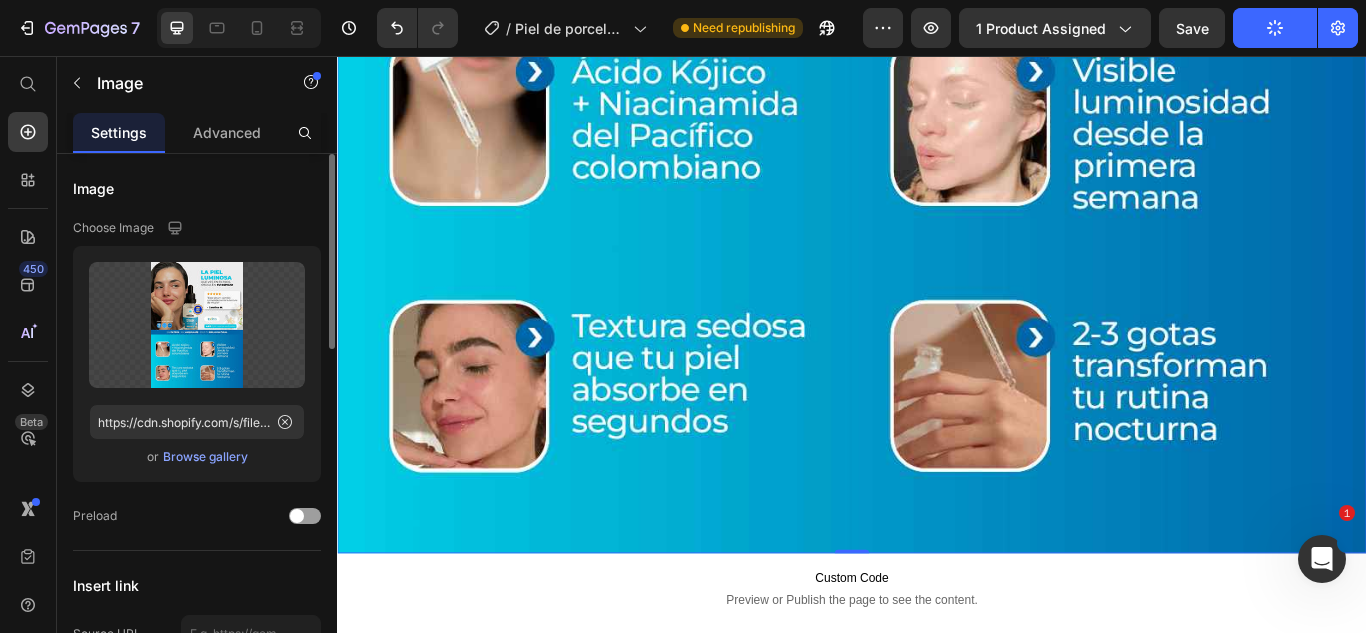 click on "Browse gallery" at bounding box center [205, 457] 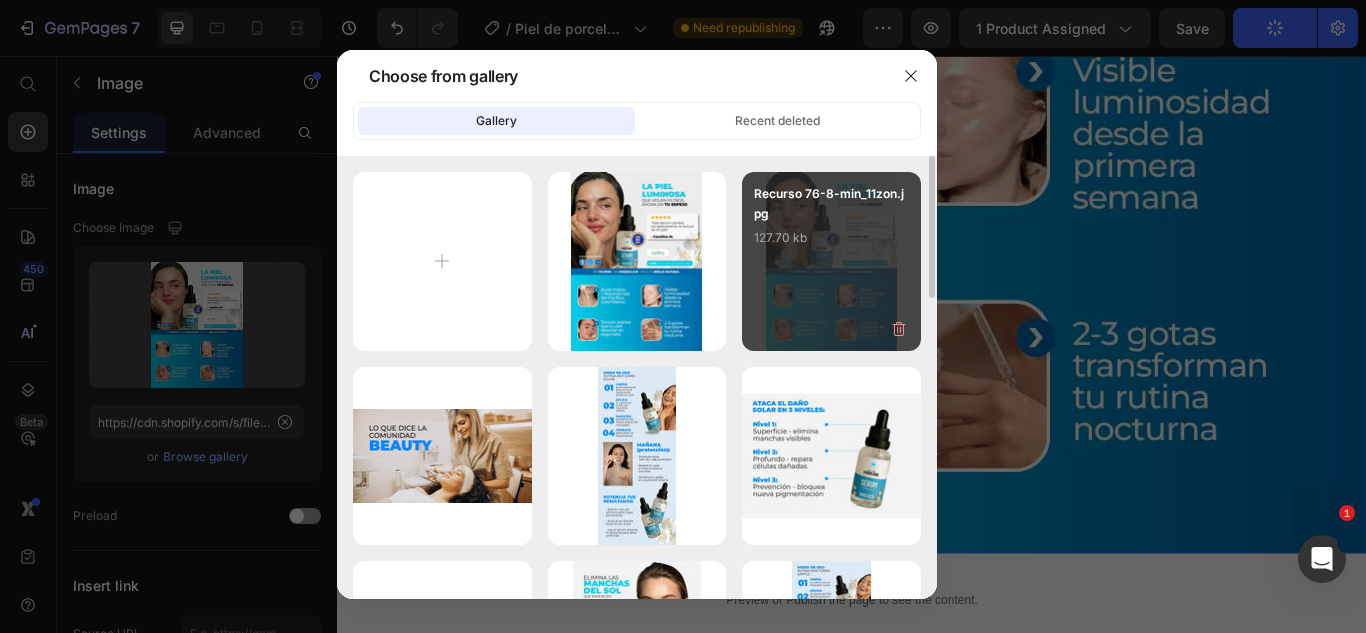 click on "127.70 kb" at bounding box center [831, 238] 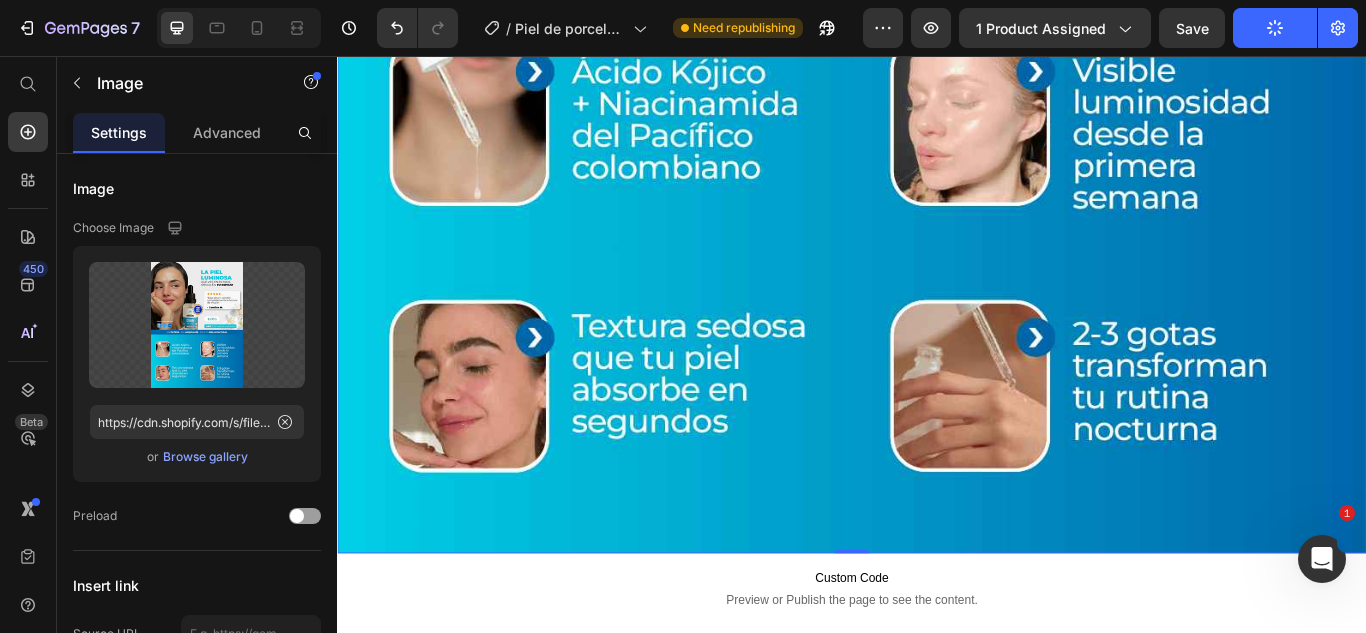 drag, startPoint x: 1097, startPoint y: 293, endPoint x: 798, endPoint y: 257, distance: 301.15942 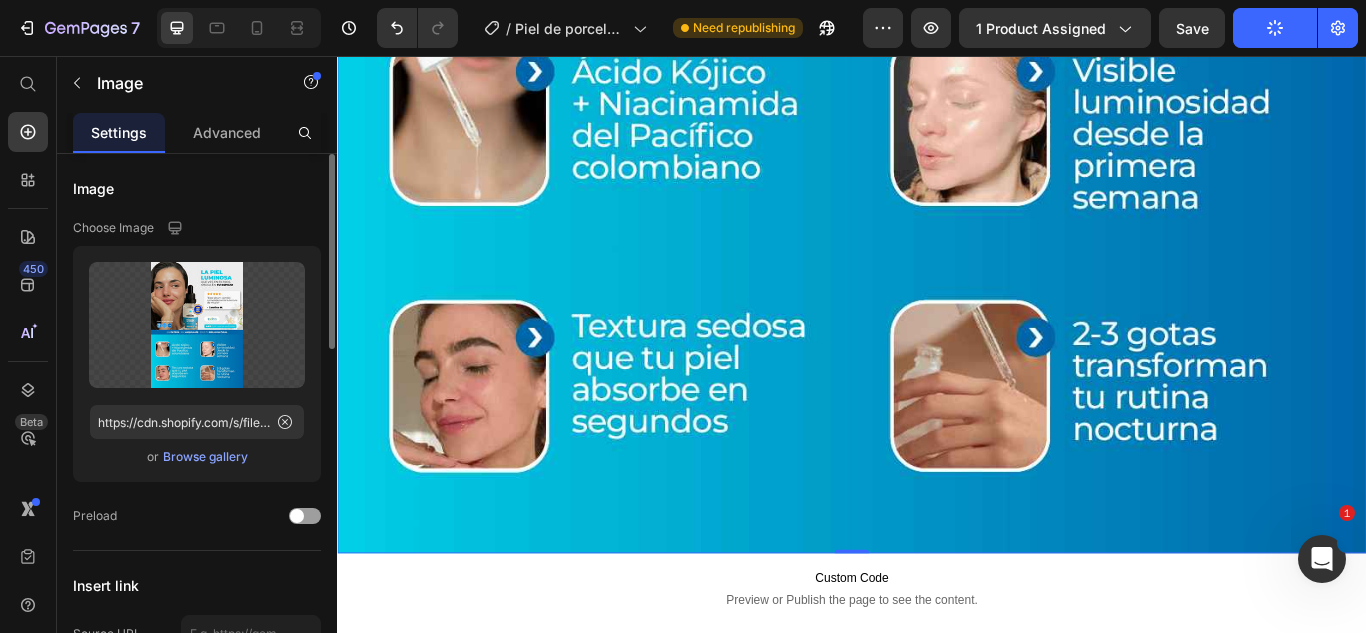 click on "Browse gallery" at bounding box center (205, 457) 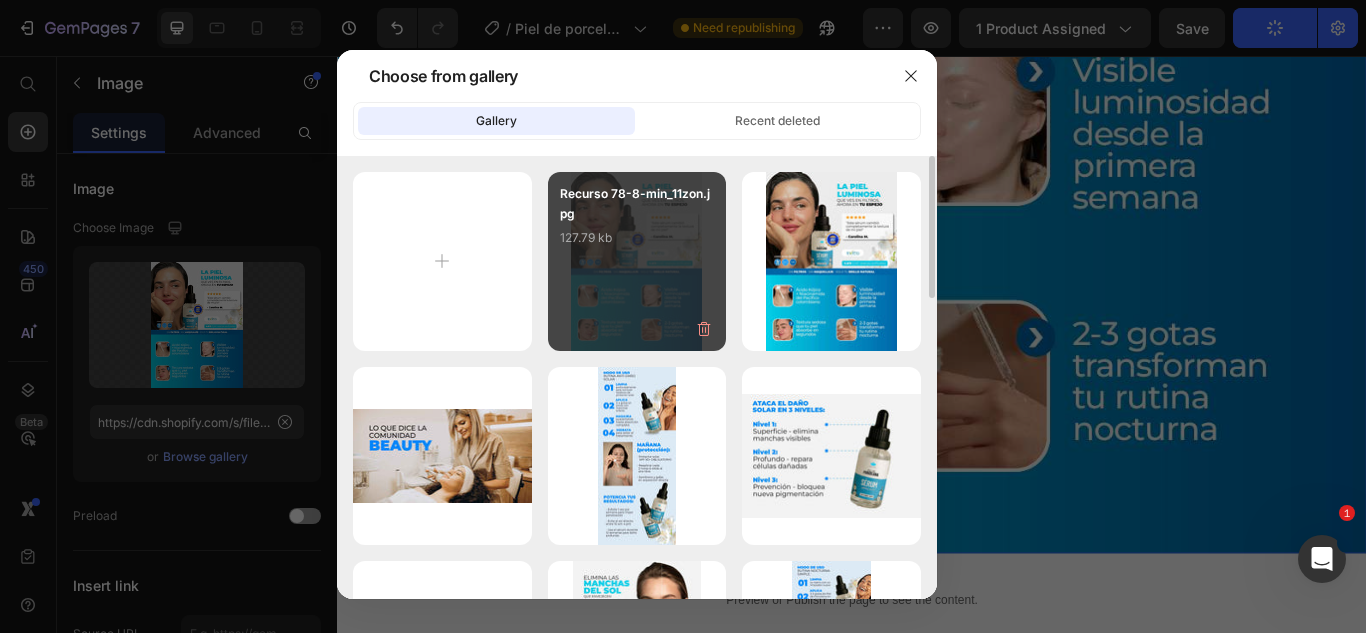 click on "Recurso 78-8-min_11zon.jpg 127.79 kb" at bounding box center (637, 224) 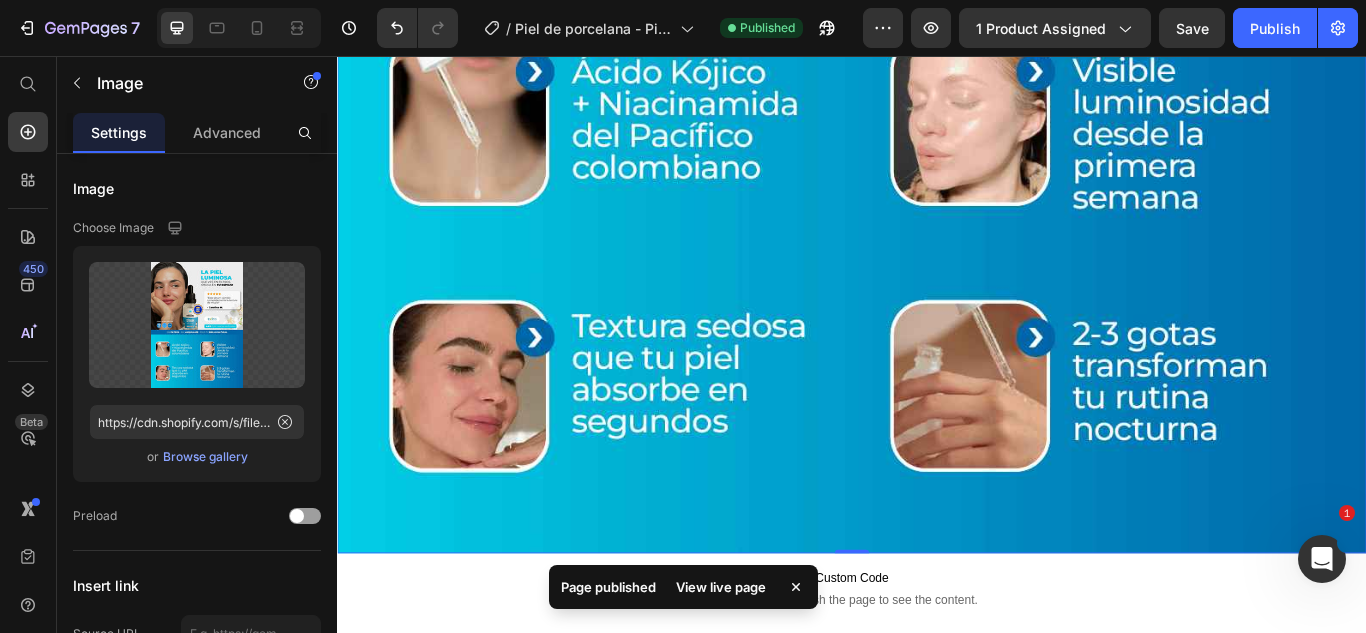 scroll, scrollTop: 700, scrollLeft: 0, axis: vertical 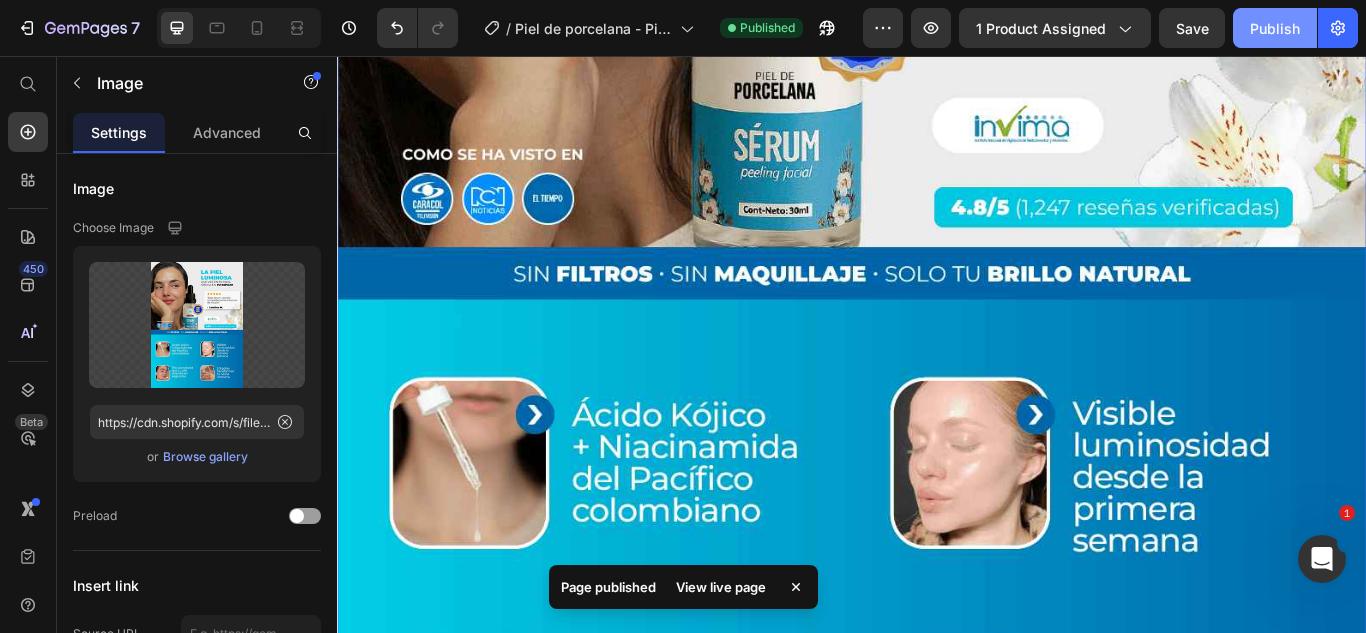 click on "Publish" at bounding box center [1275, 28] 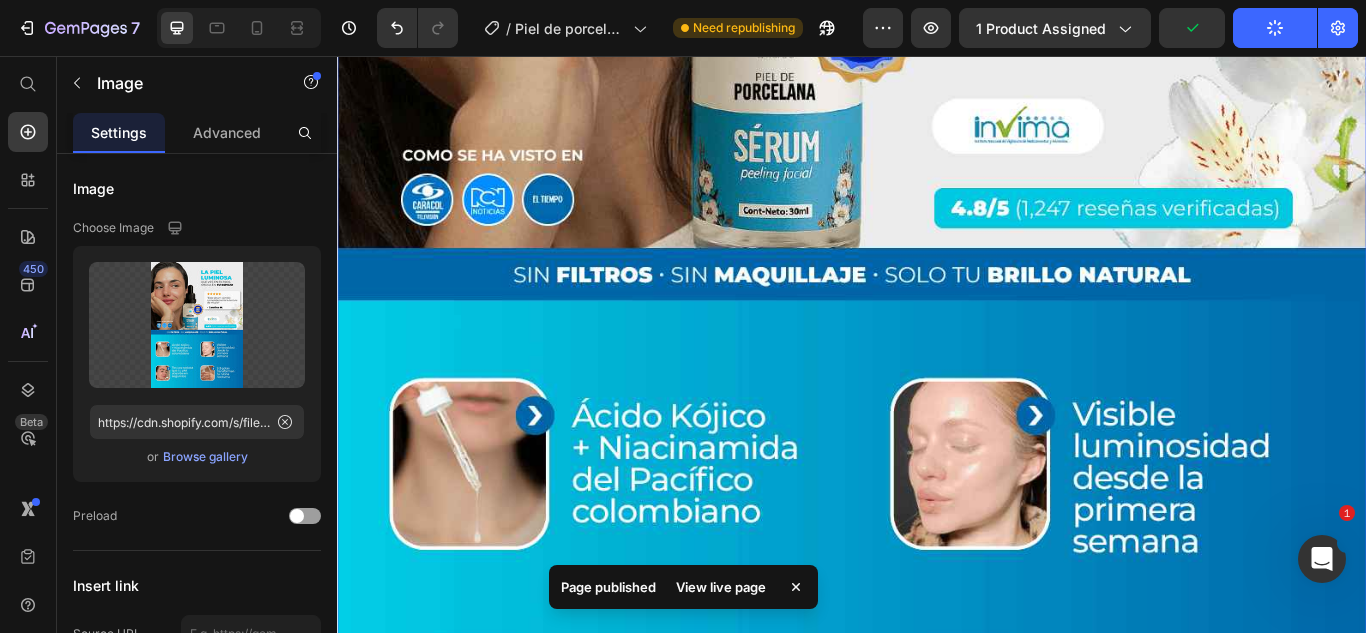 scroll, scrollTop: 900, scrollLeft: 0, axis: vertical 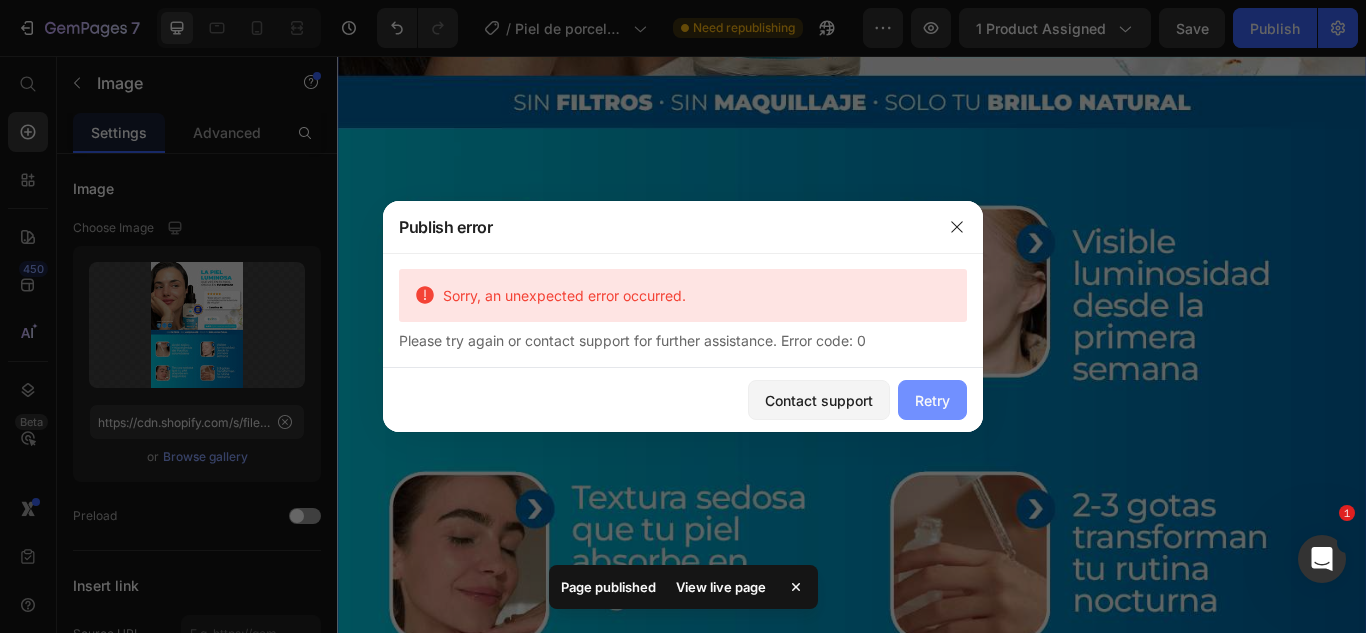 click on "Retry" at bounding box center [932, 400] 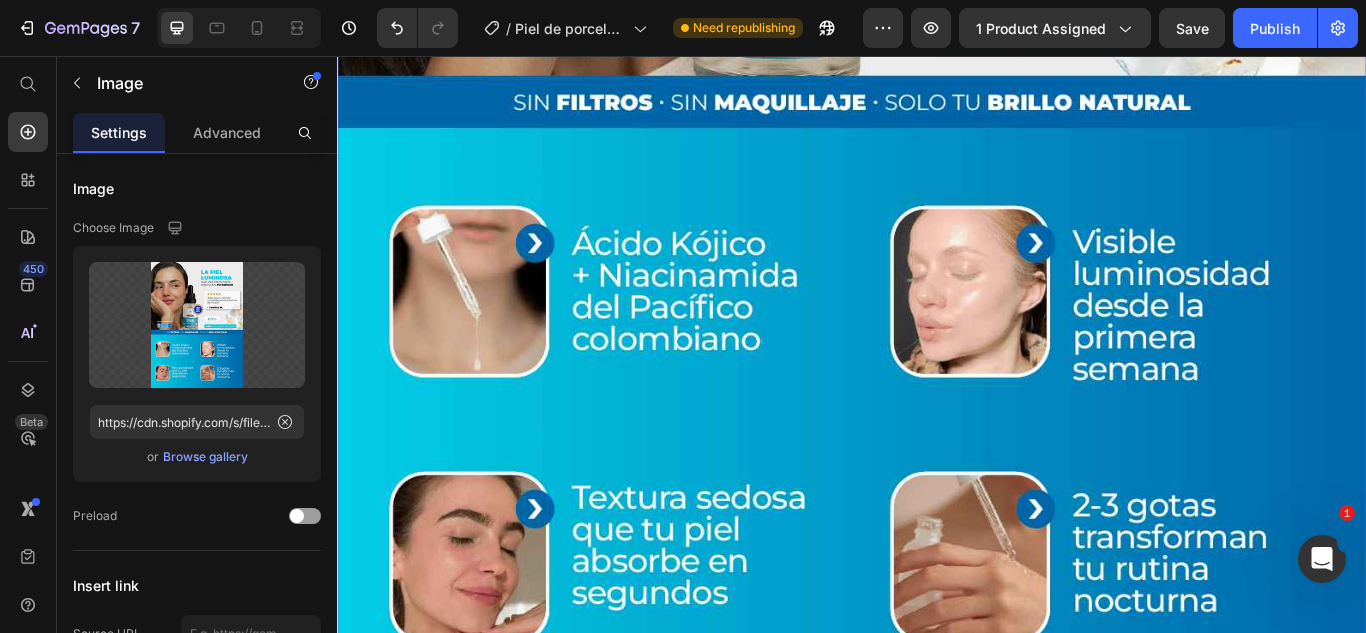 click at bounding box center [937, 16] 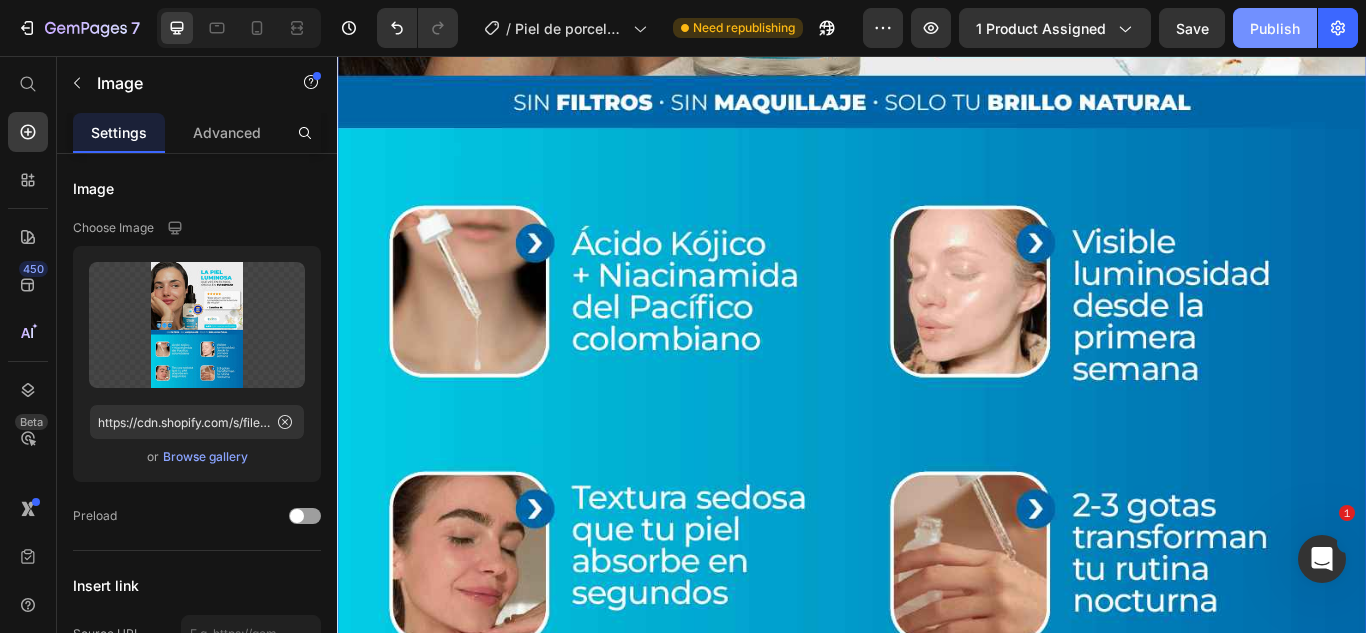 click on "Publish" at bounding box center [1275, 28] 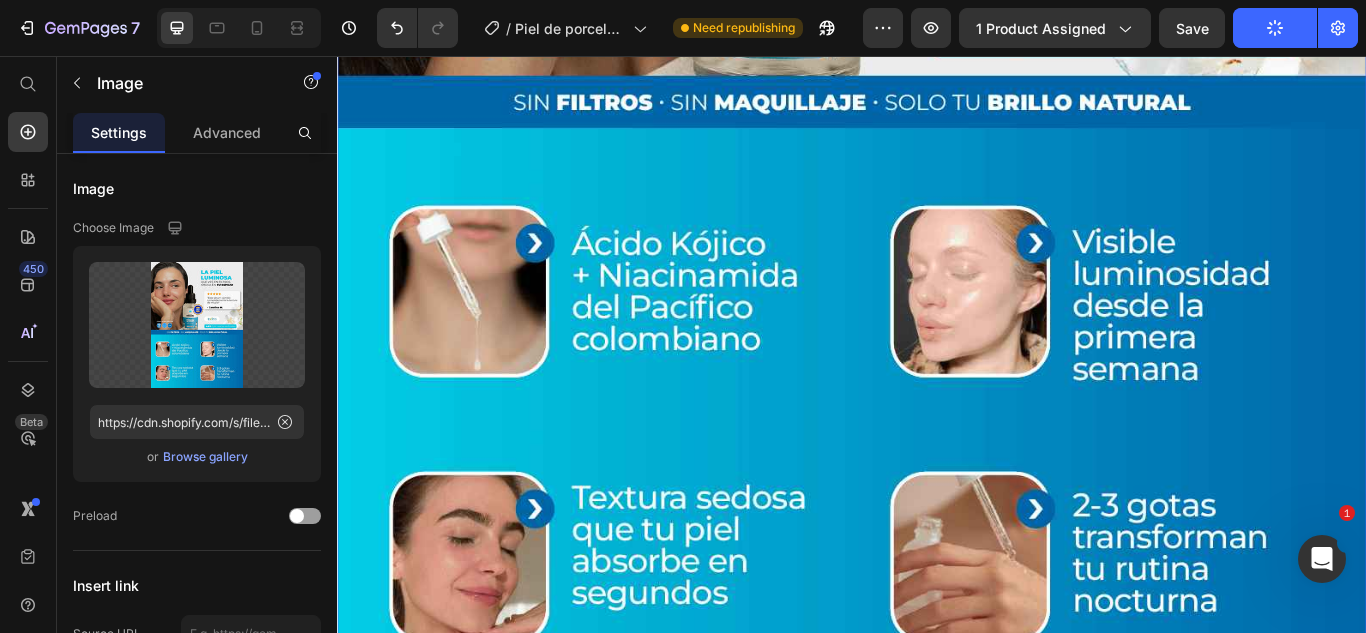 click on "Publish" 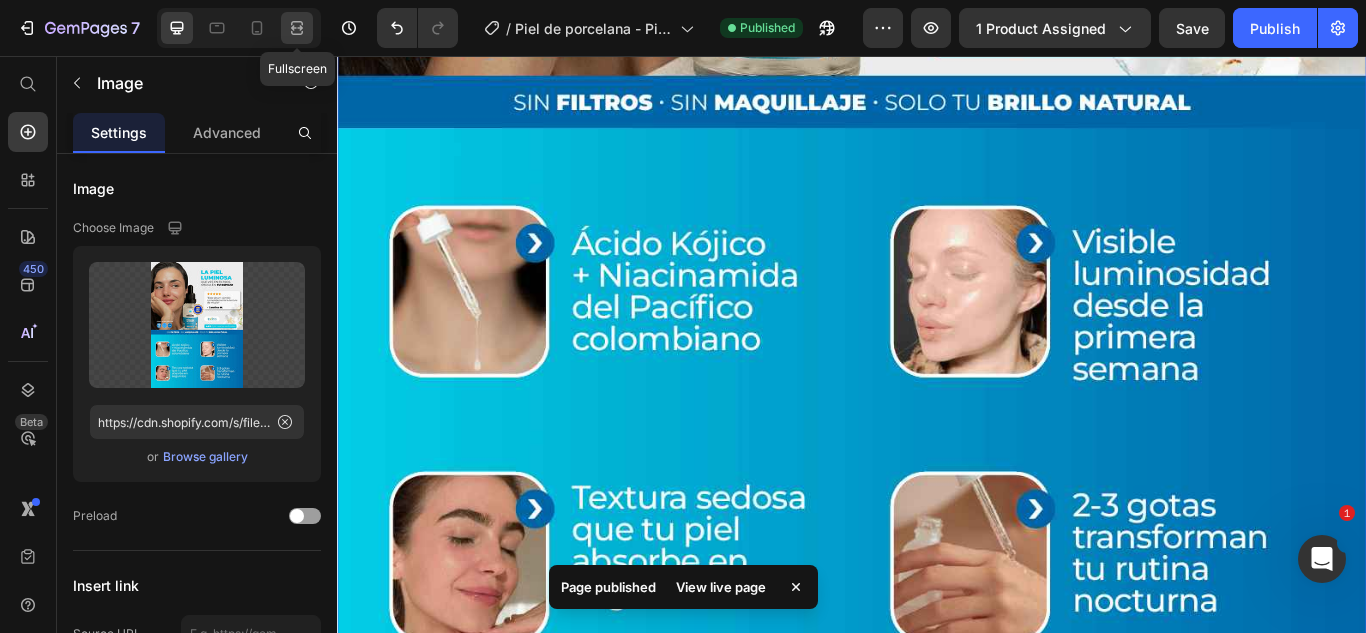 click 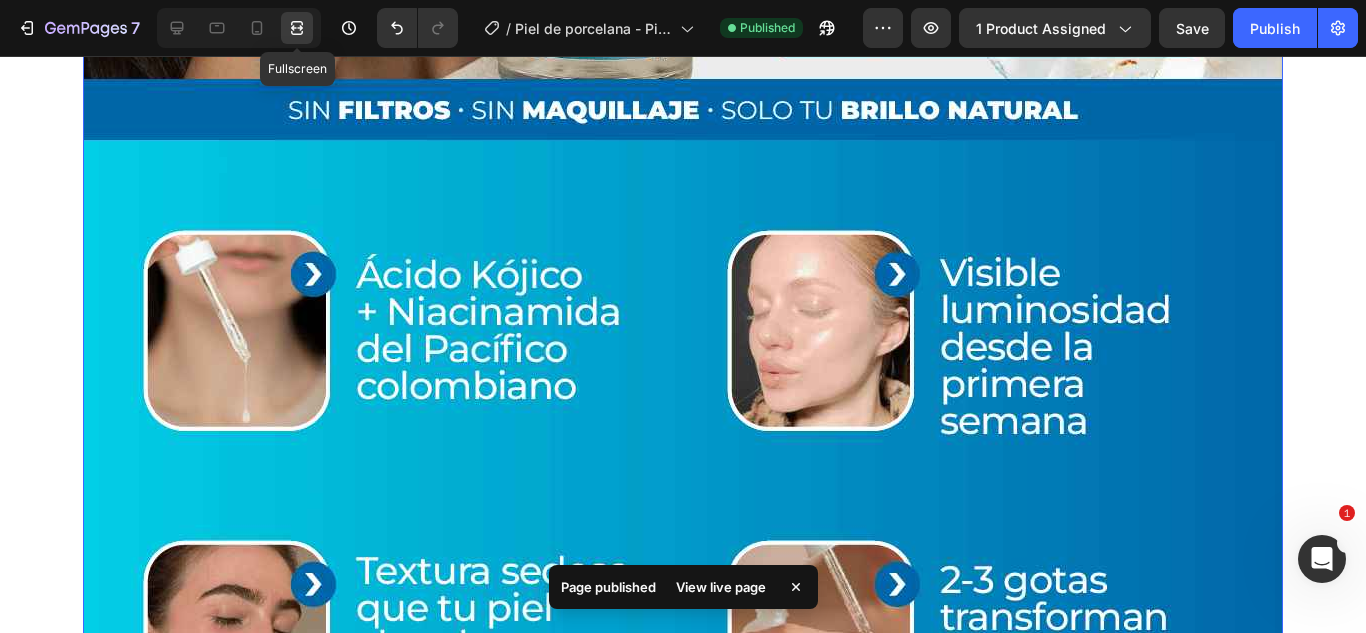 click 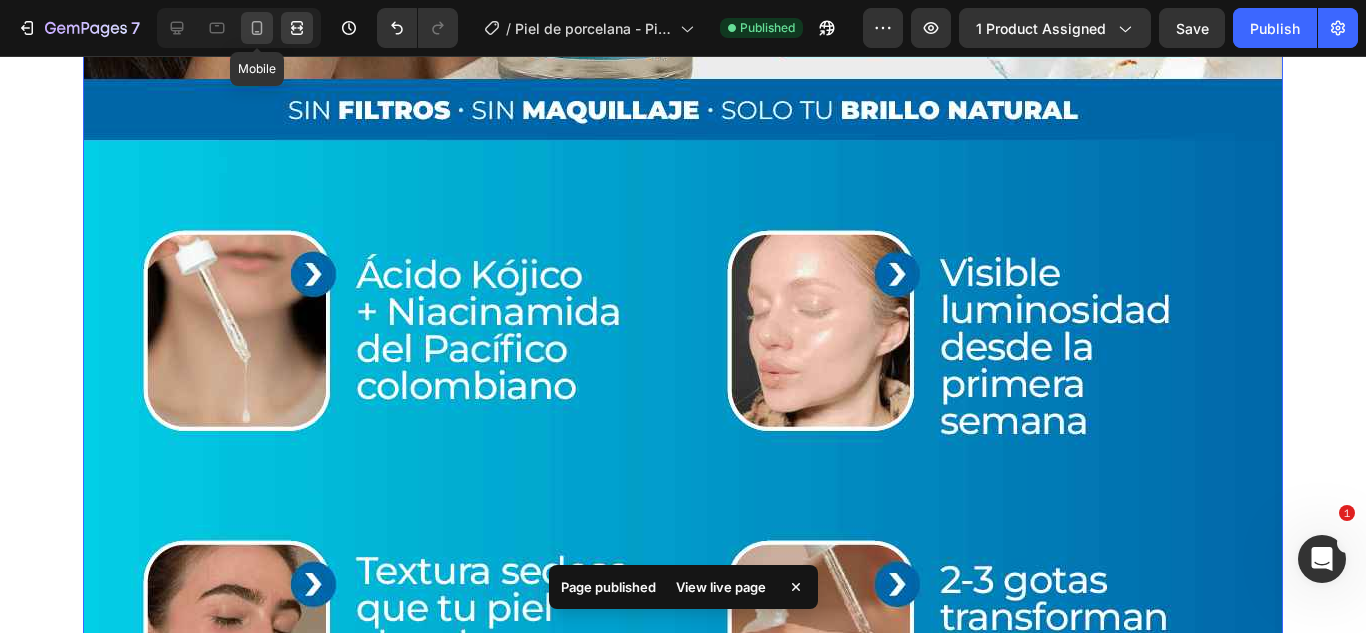 click 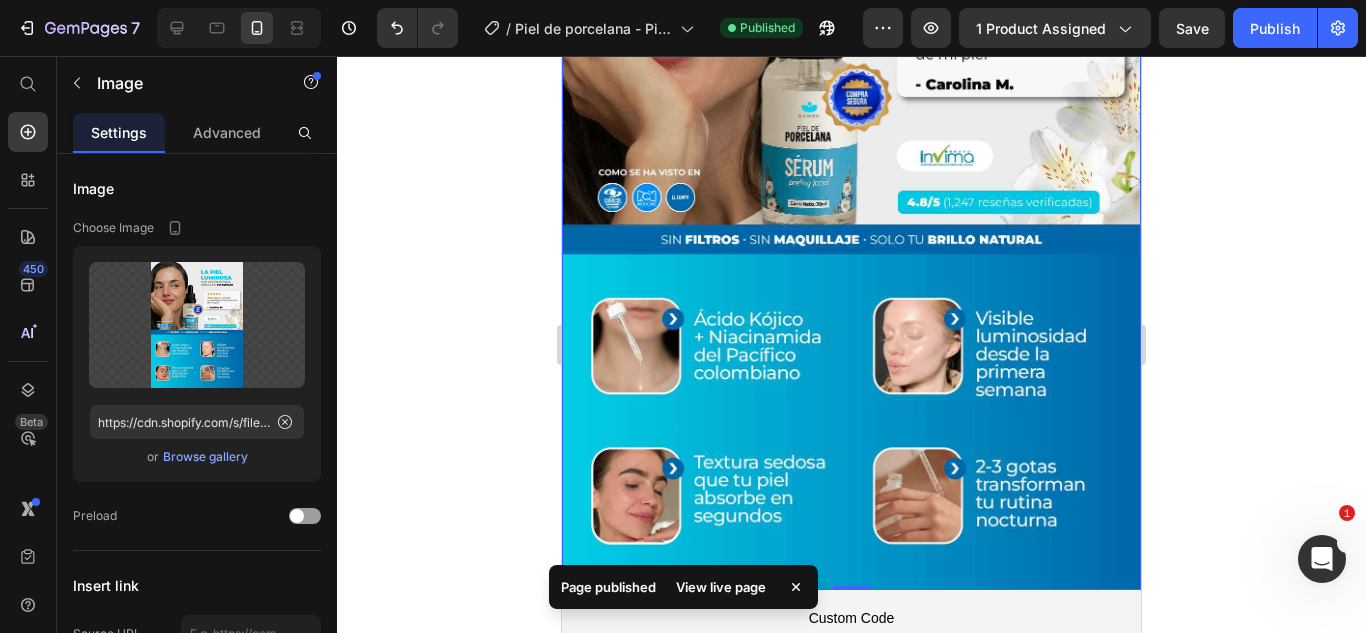 scroll, scrollTop: 300, scrollLeft: 0, axis: vertical 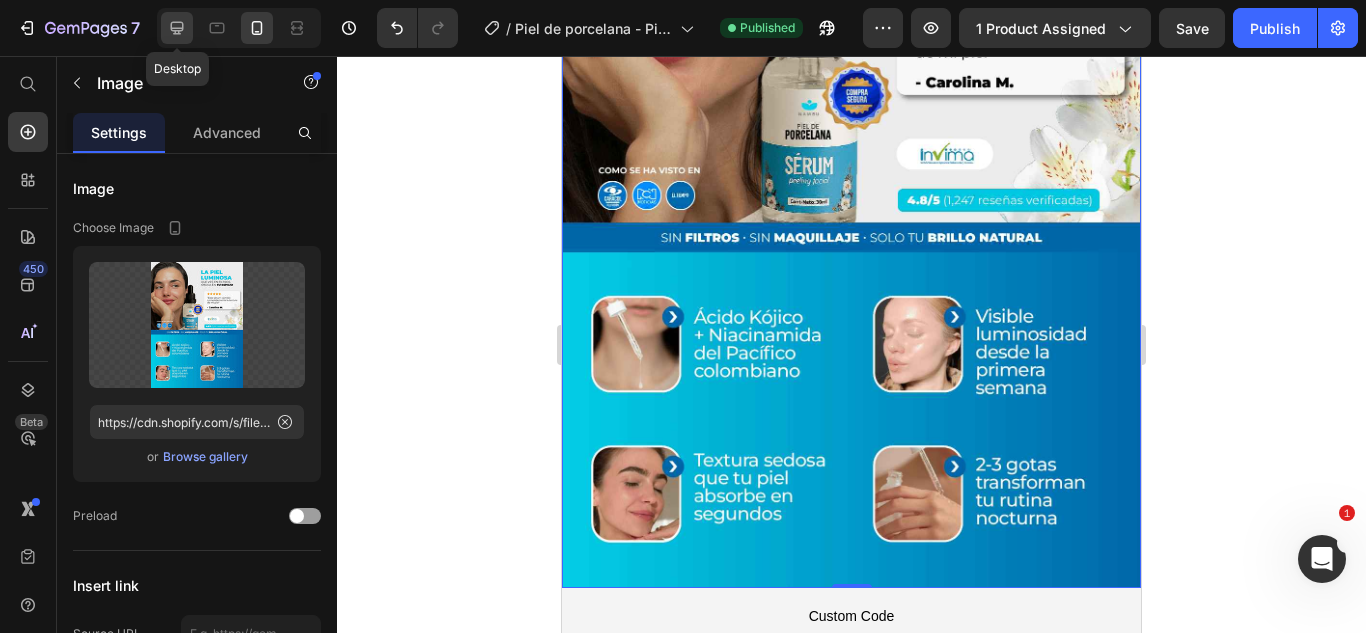 click 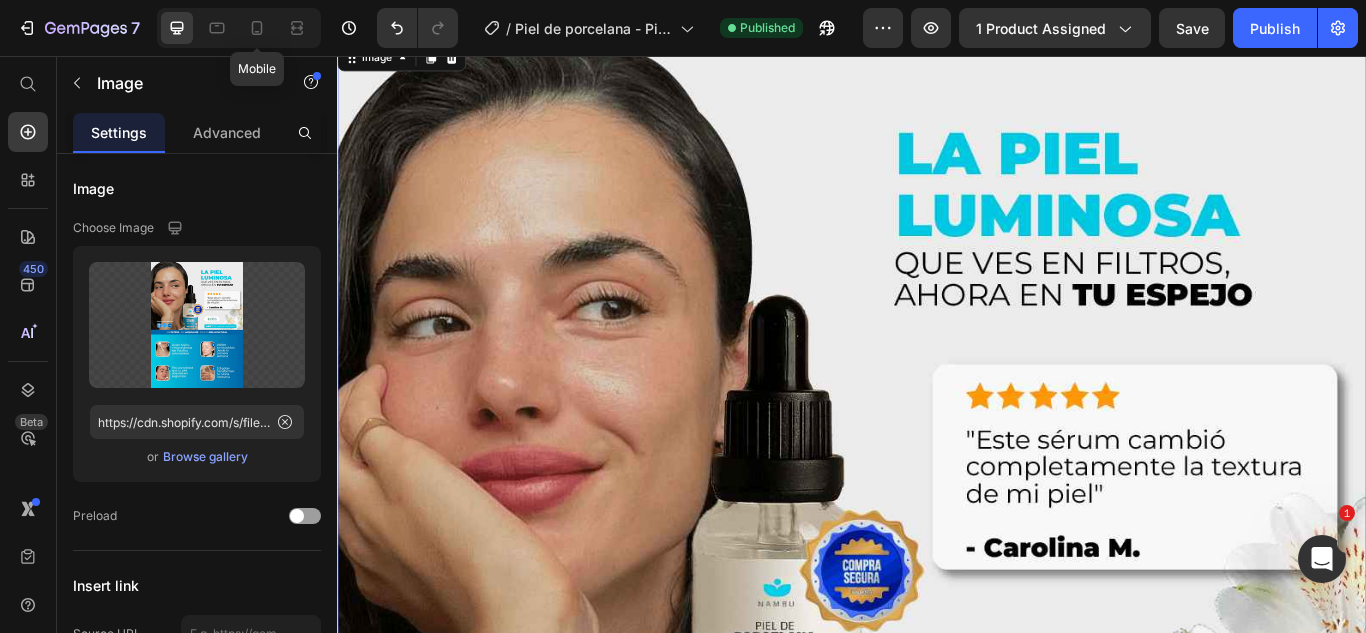 scroll, scrollTop: 0, scrollLeft: 0, axis: both 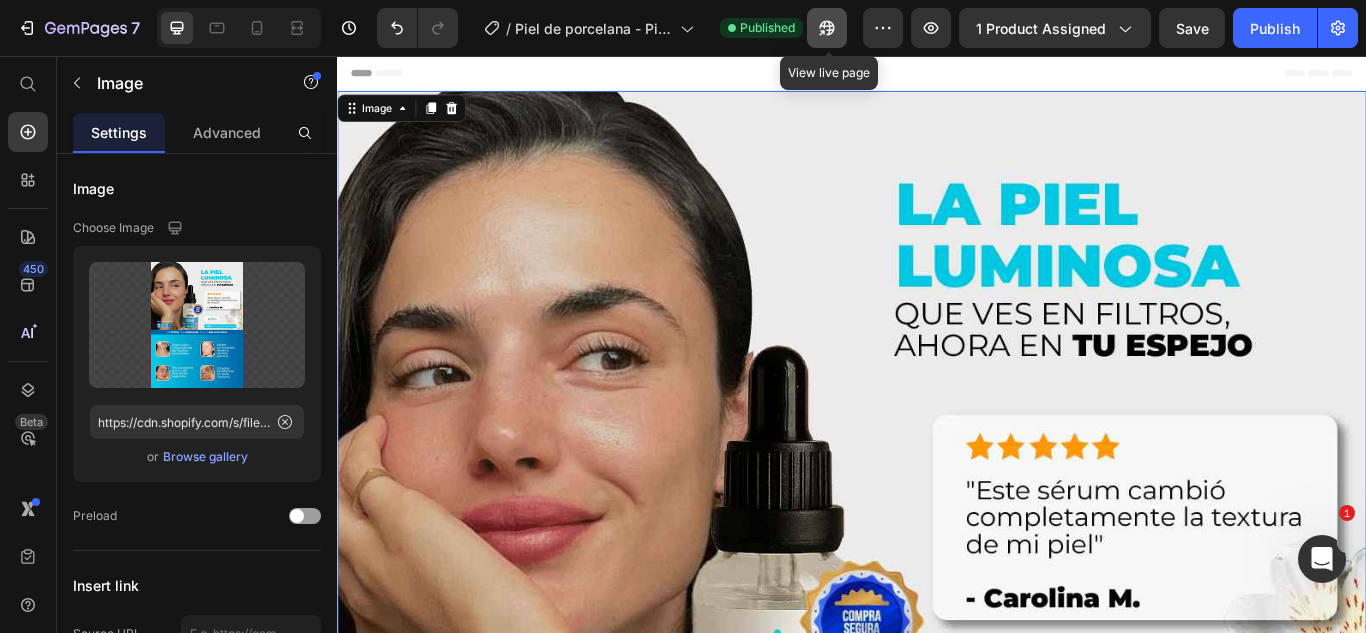 click 